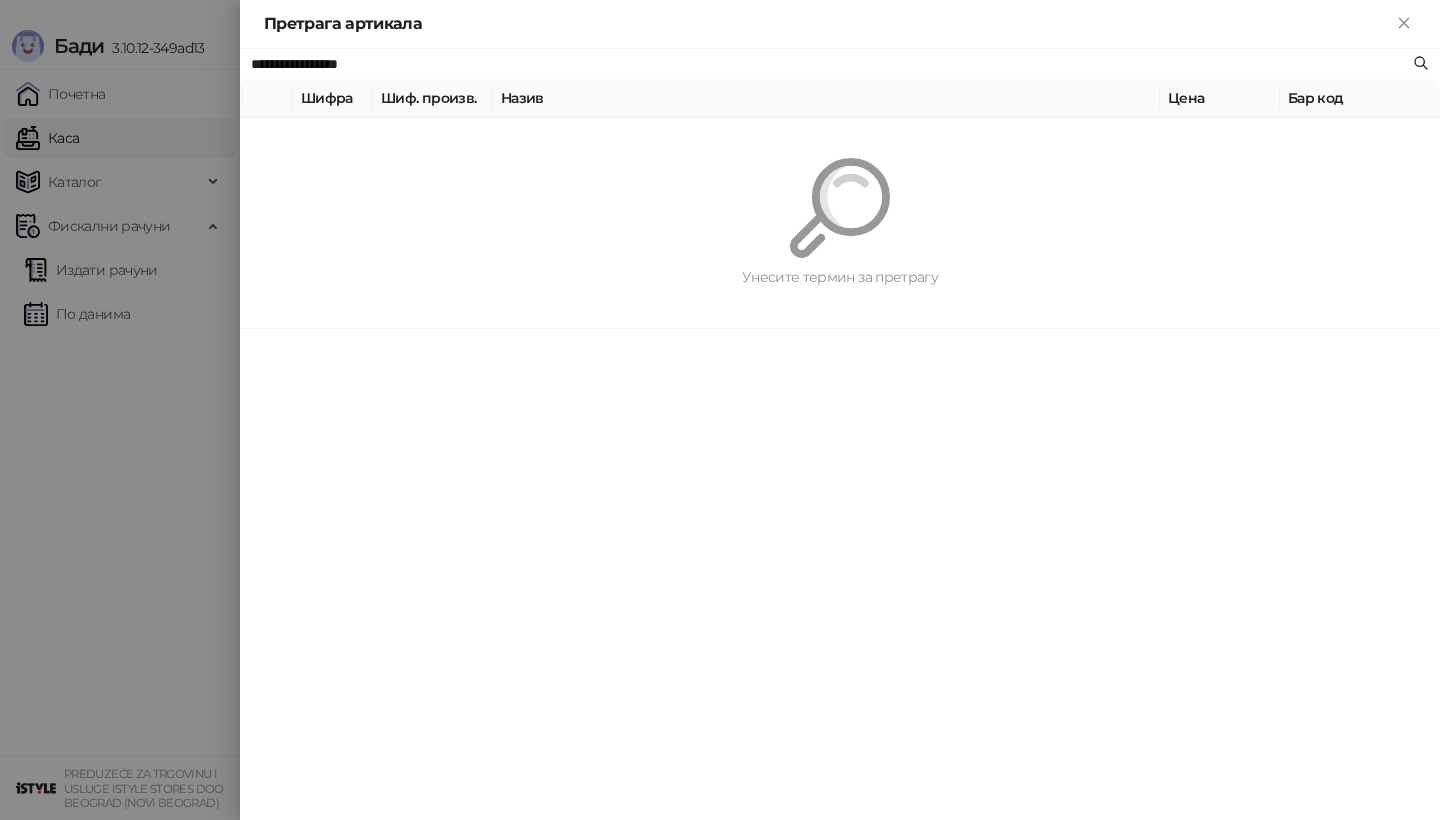 scroll, scrollTop: 0, scrollLeft: 0, axis: both 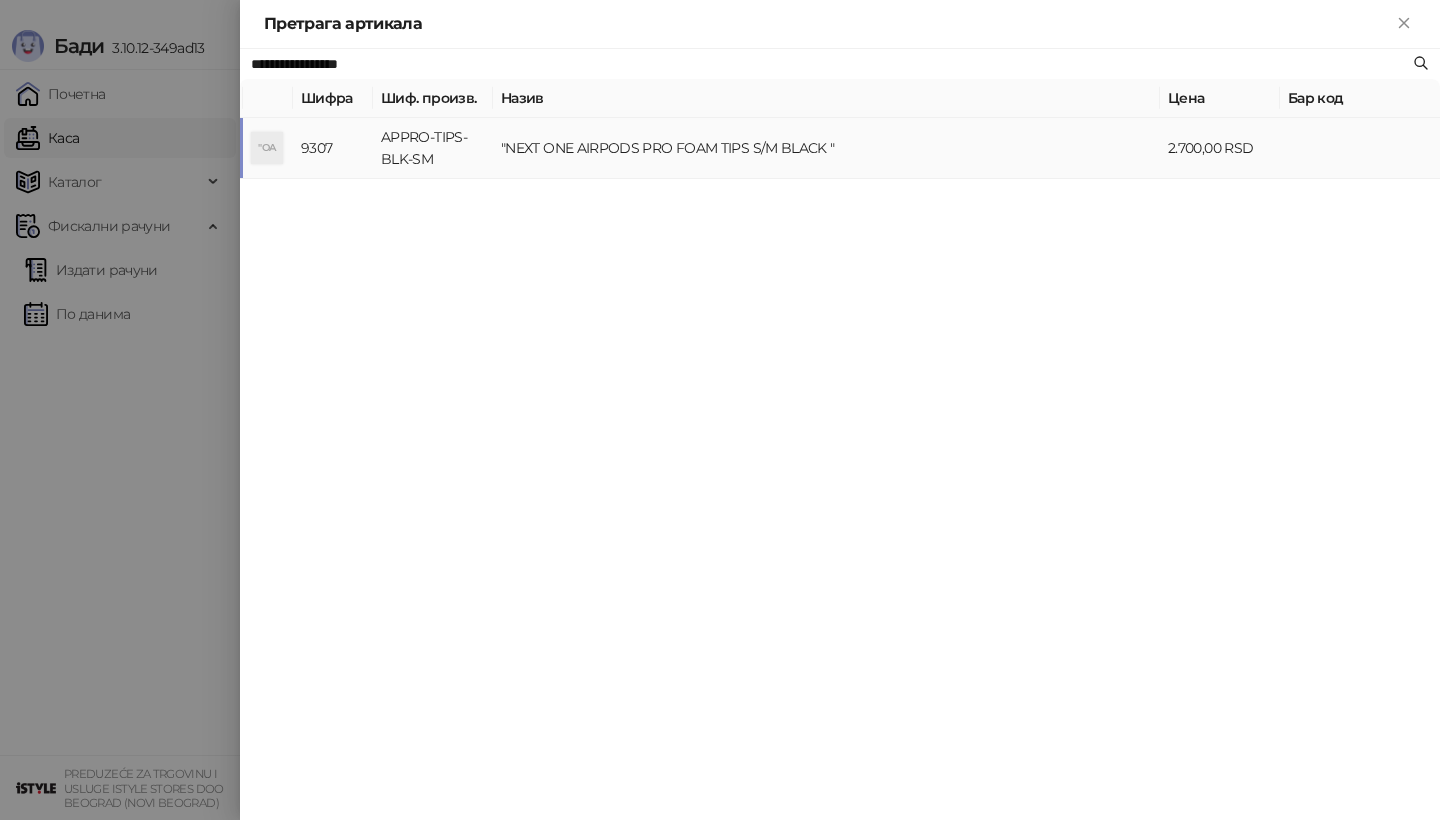 click on ""OA" at bounding box center (267, 148) 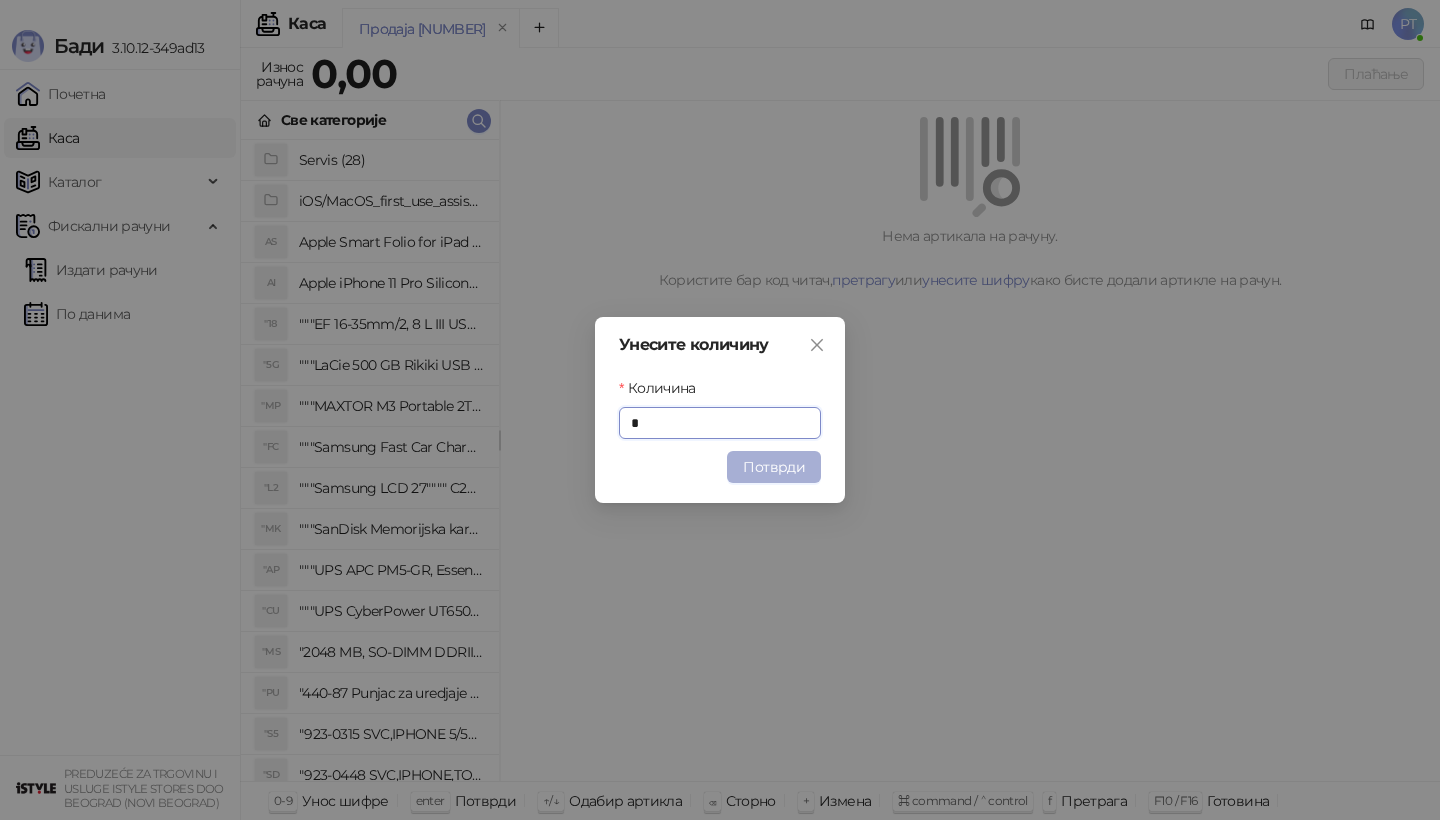 click on "Потврди" at bounding box center [774, 467] 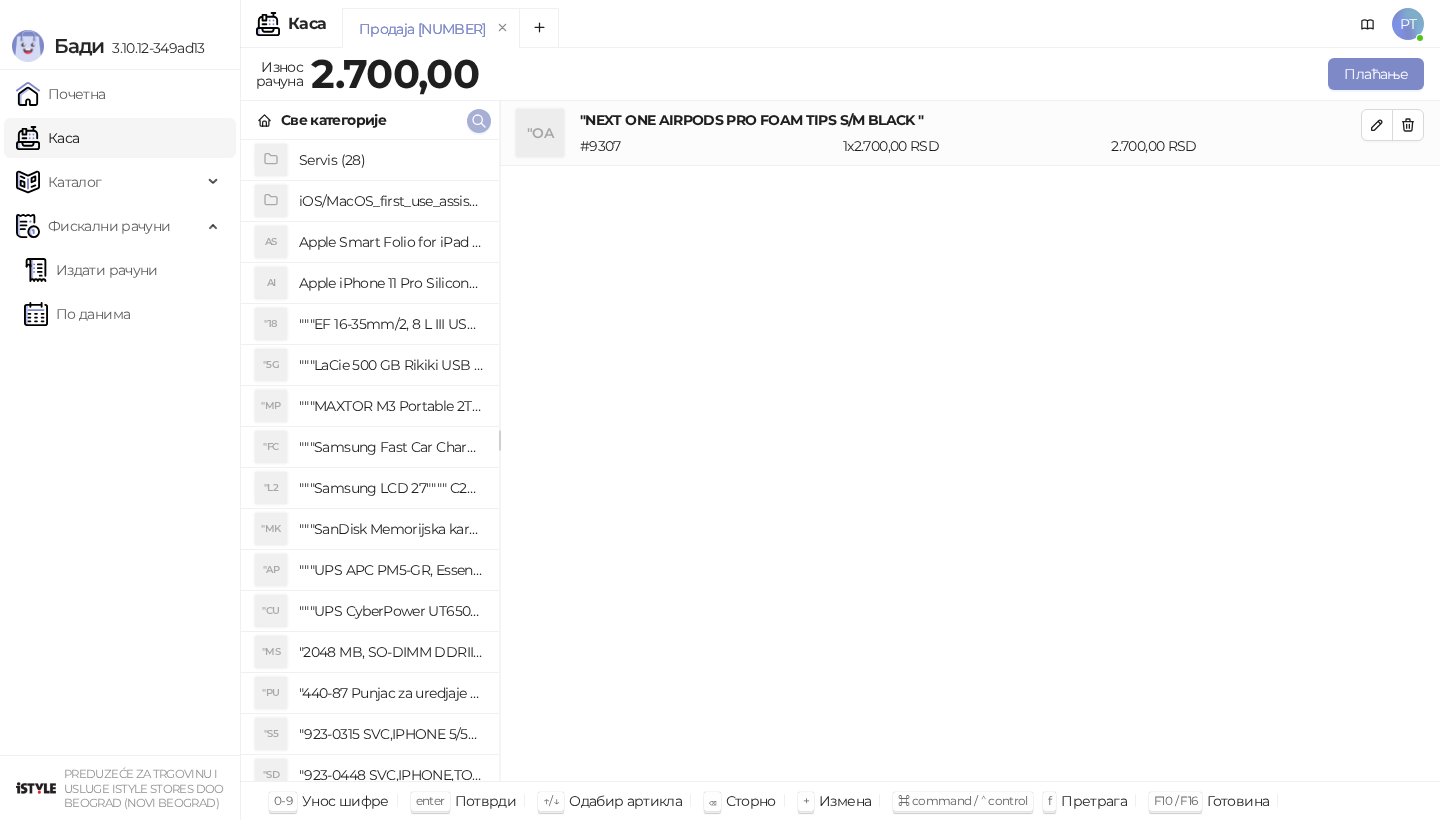 click 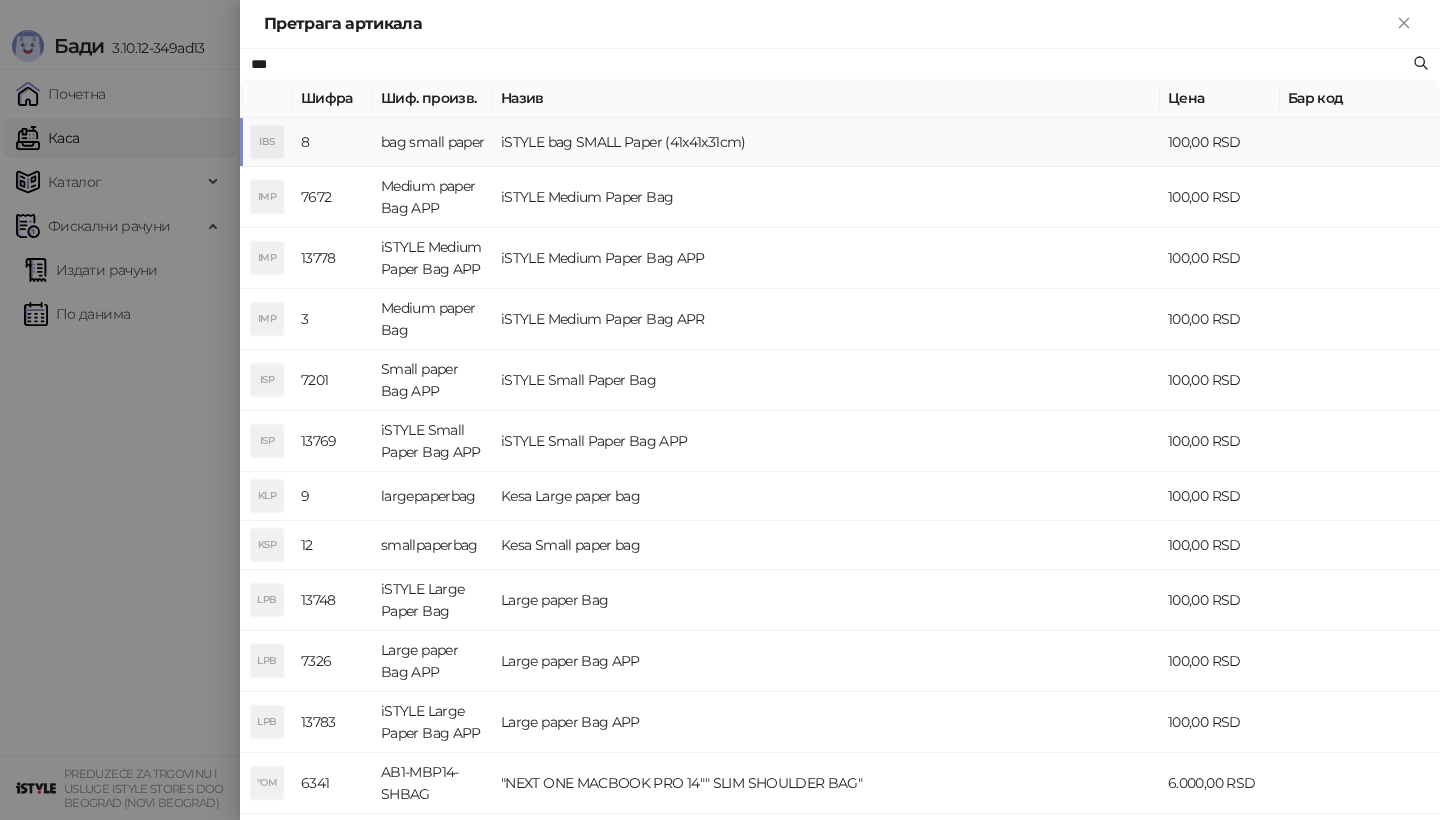 type on "***" 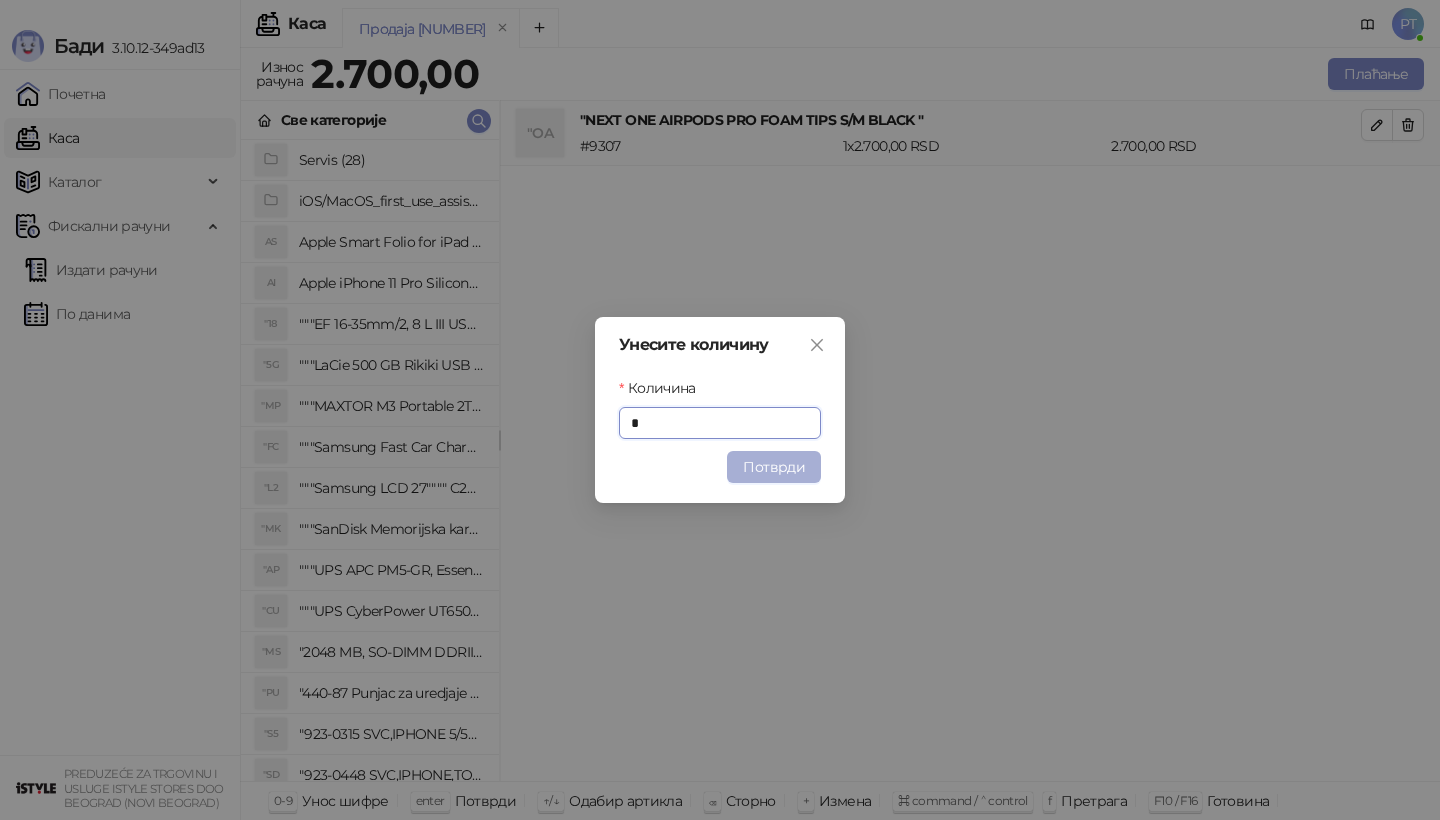 click on "Потврди" at bounding box center [774, 467] 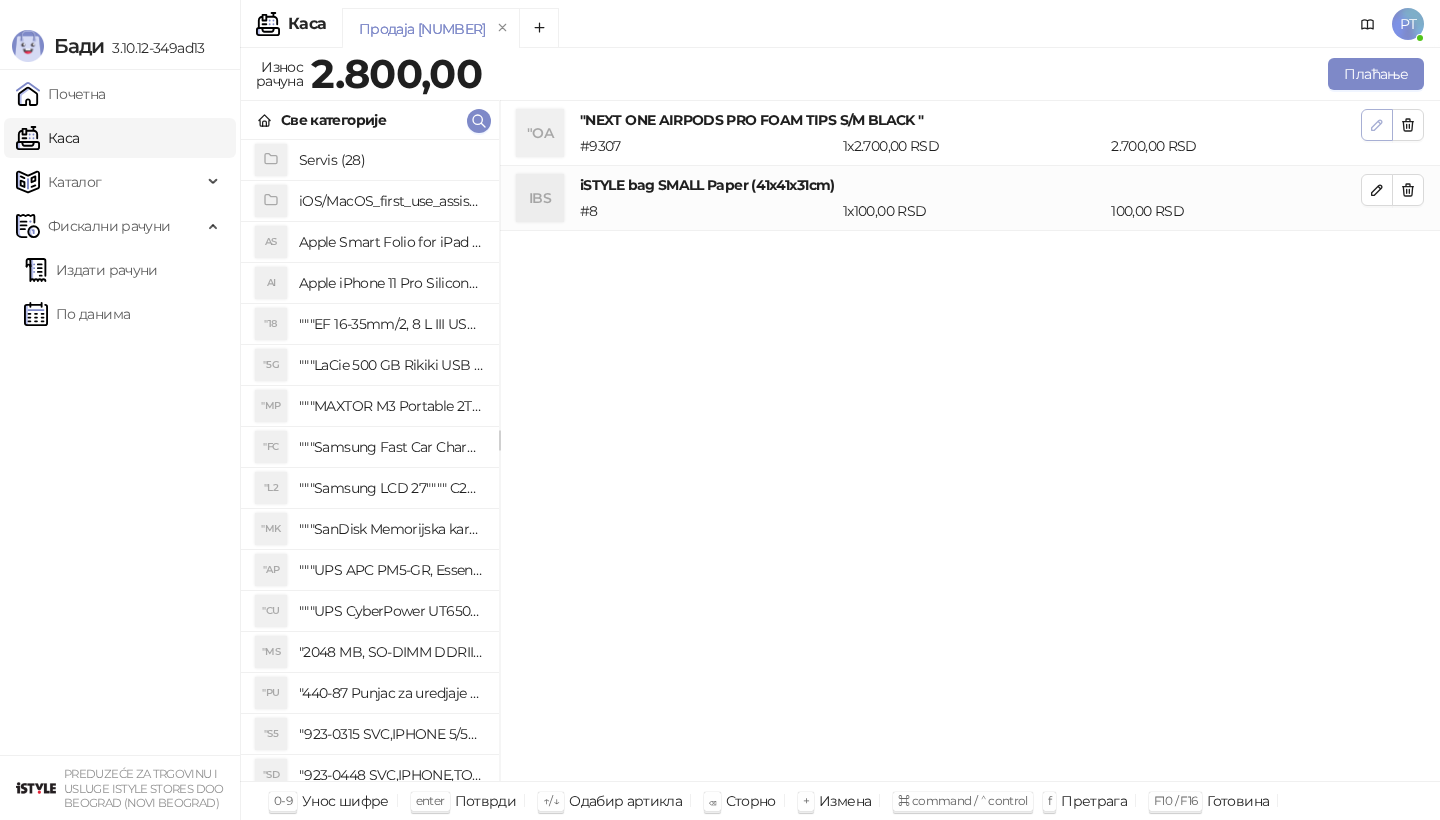 click at bounding box center (1377, 124) 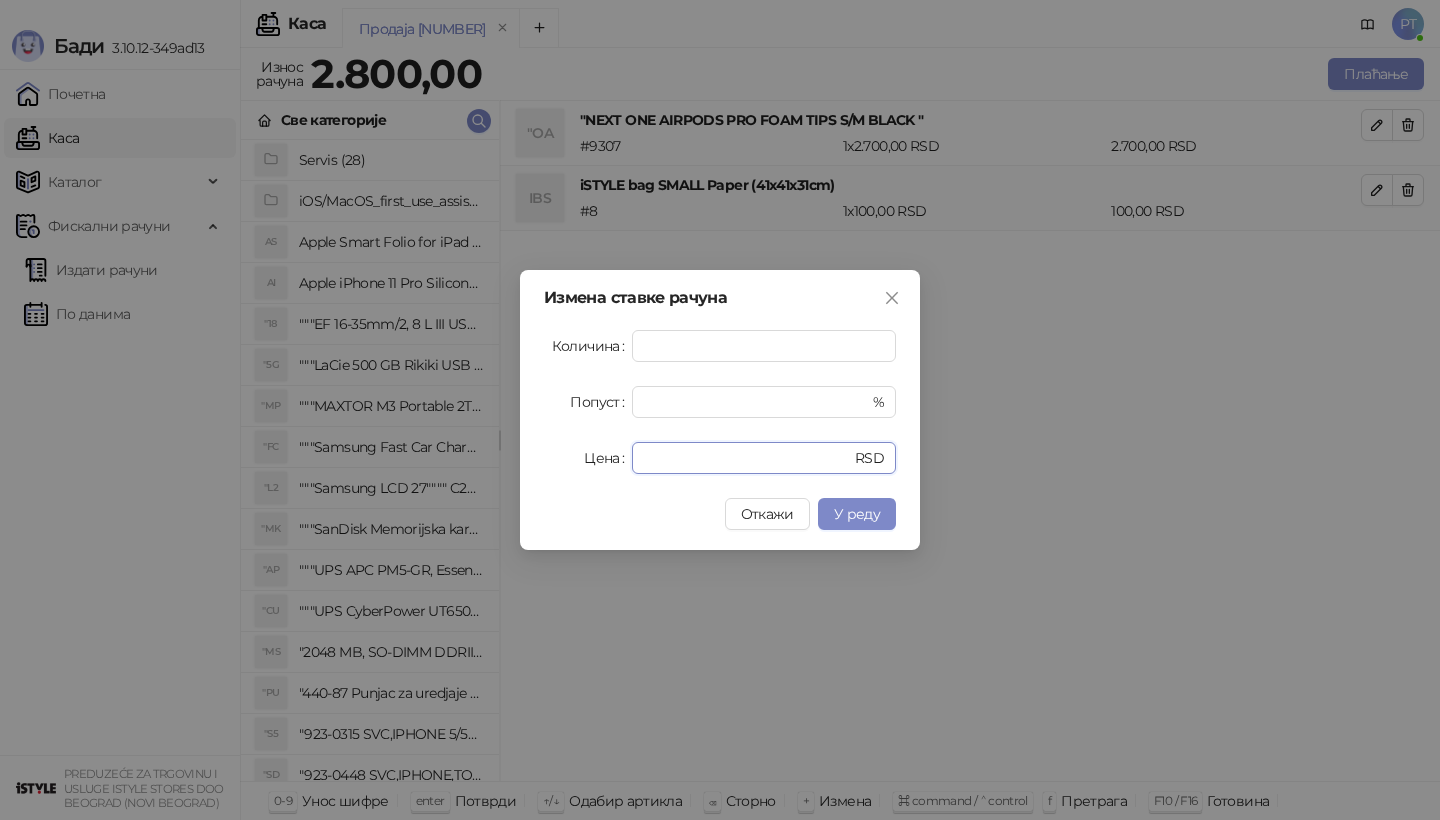 drag, startPoint x: 678, startPoint y: 457, endPoint x: 546, endPoint y: 457, distance: 132 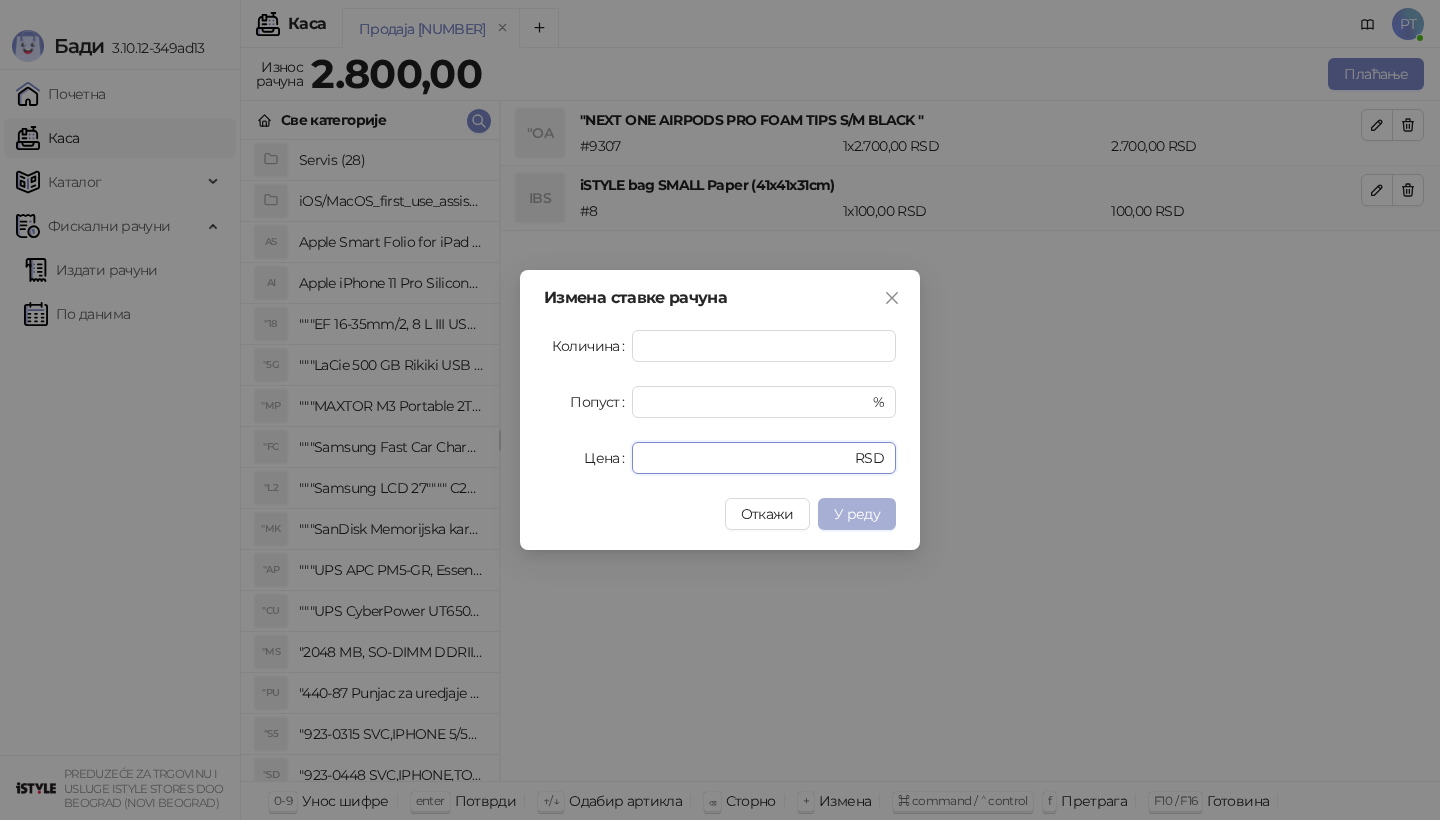 type on "****" 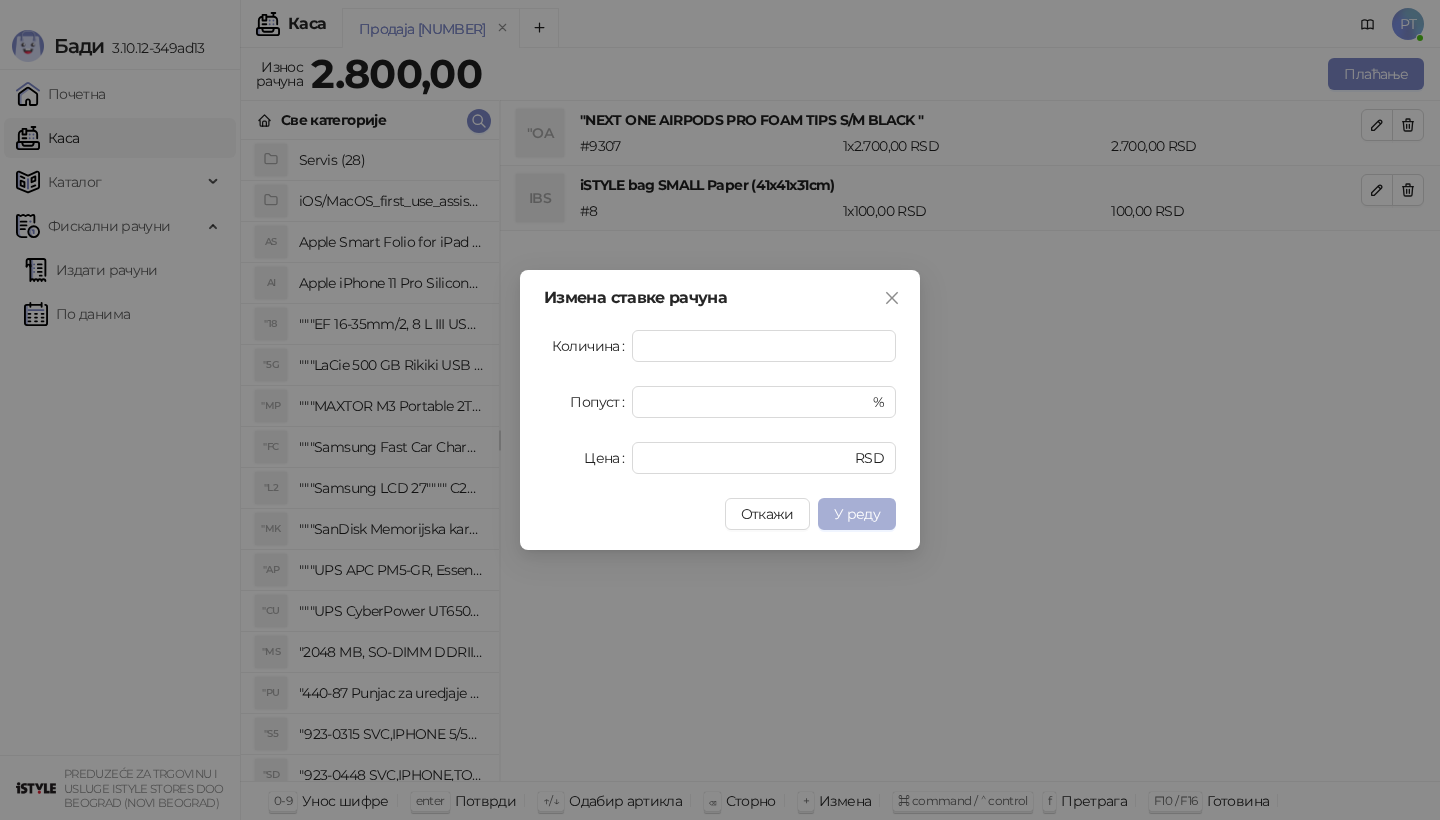 click on "У реду" at bounding box center [857, 514] 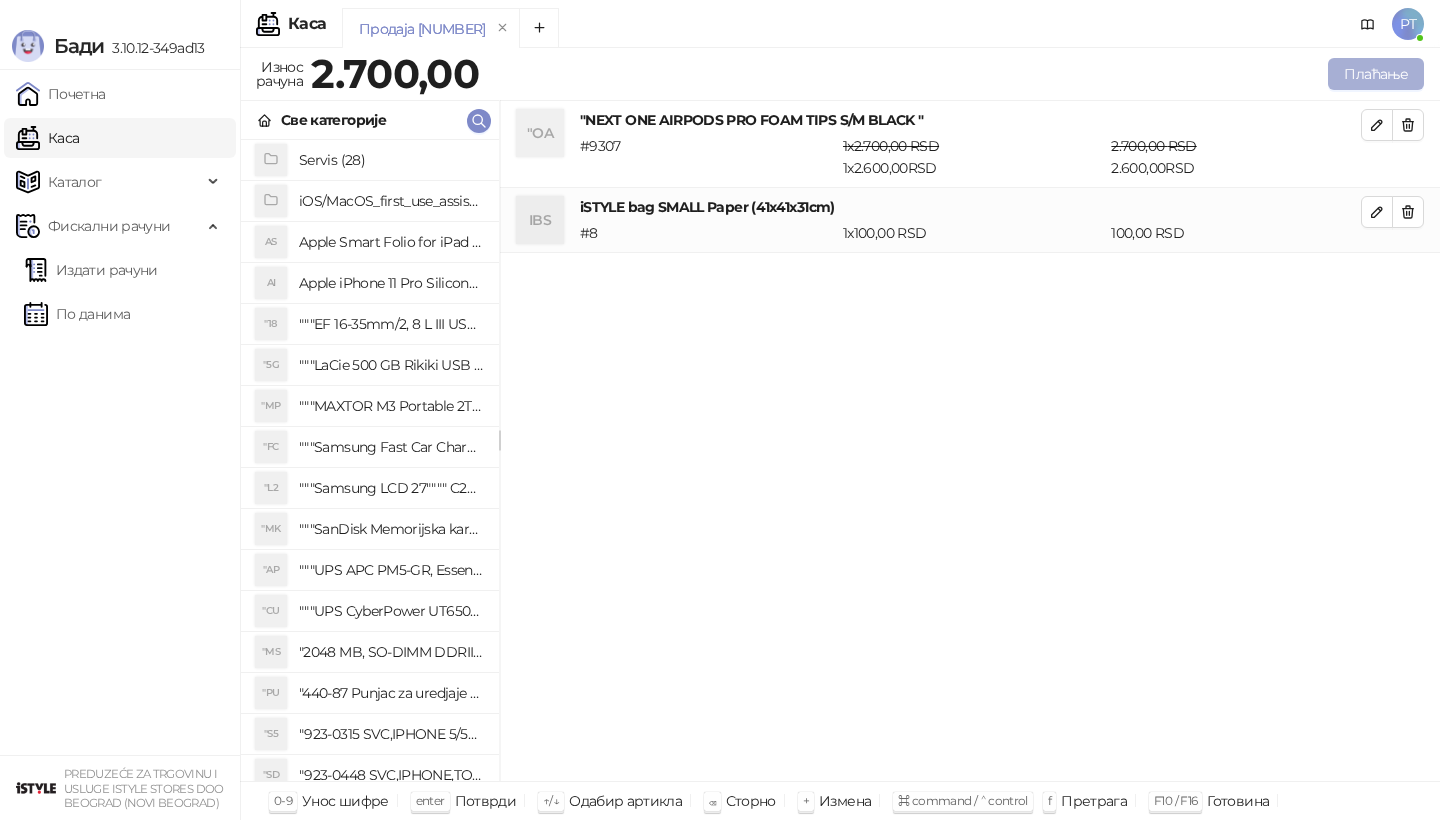 click on "Плаћање" at bounding box center (1376, 74) 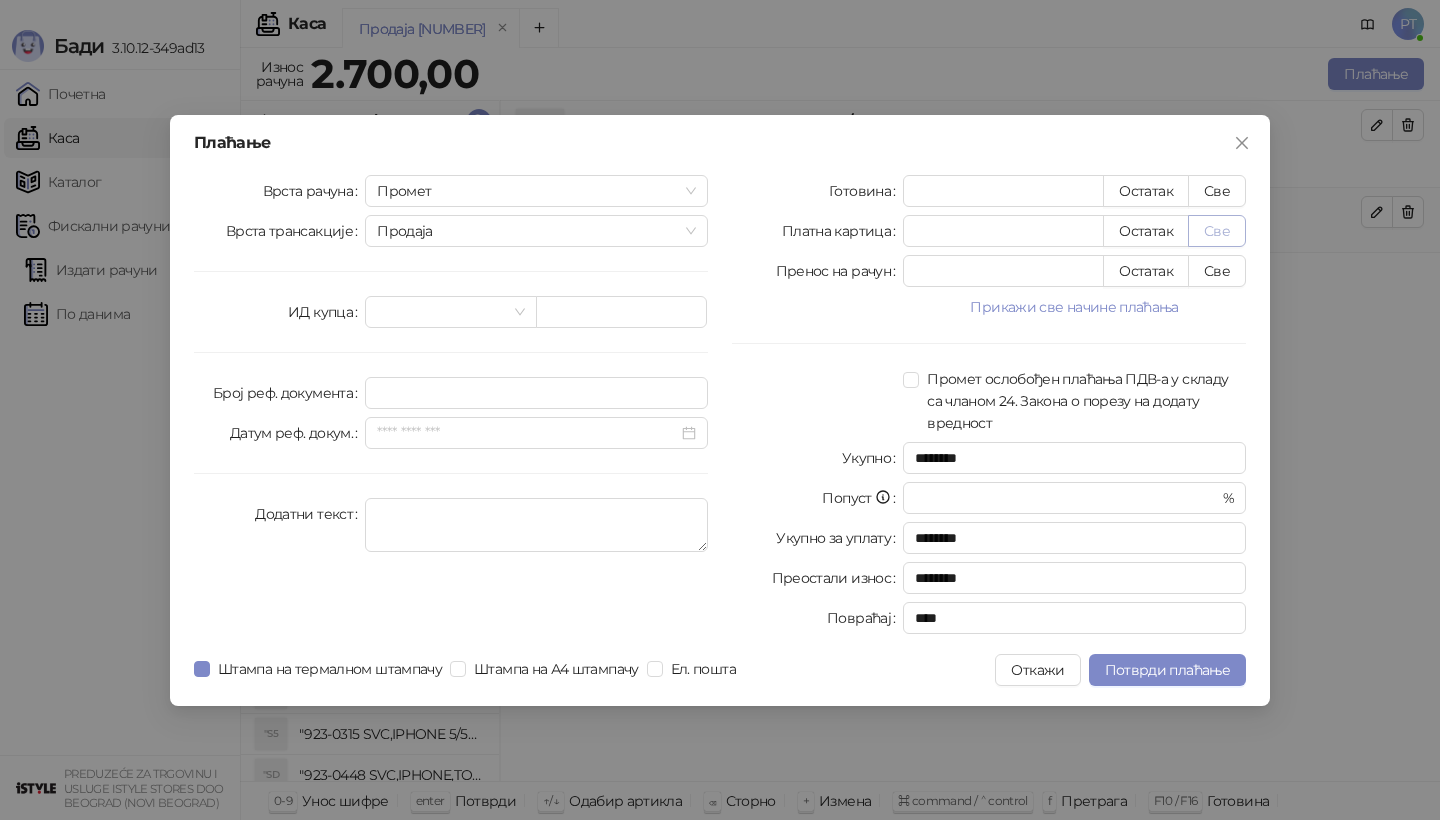 click on "Све" at bounding box center [1217, 231] 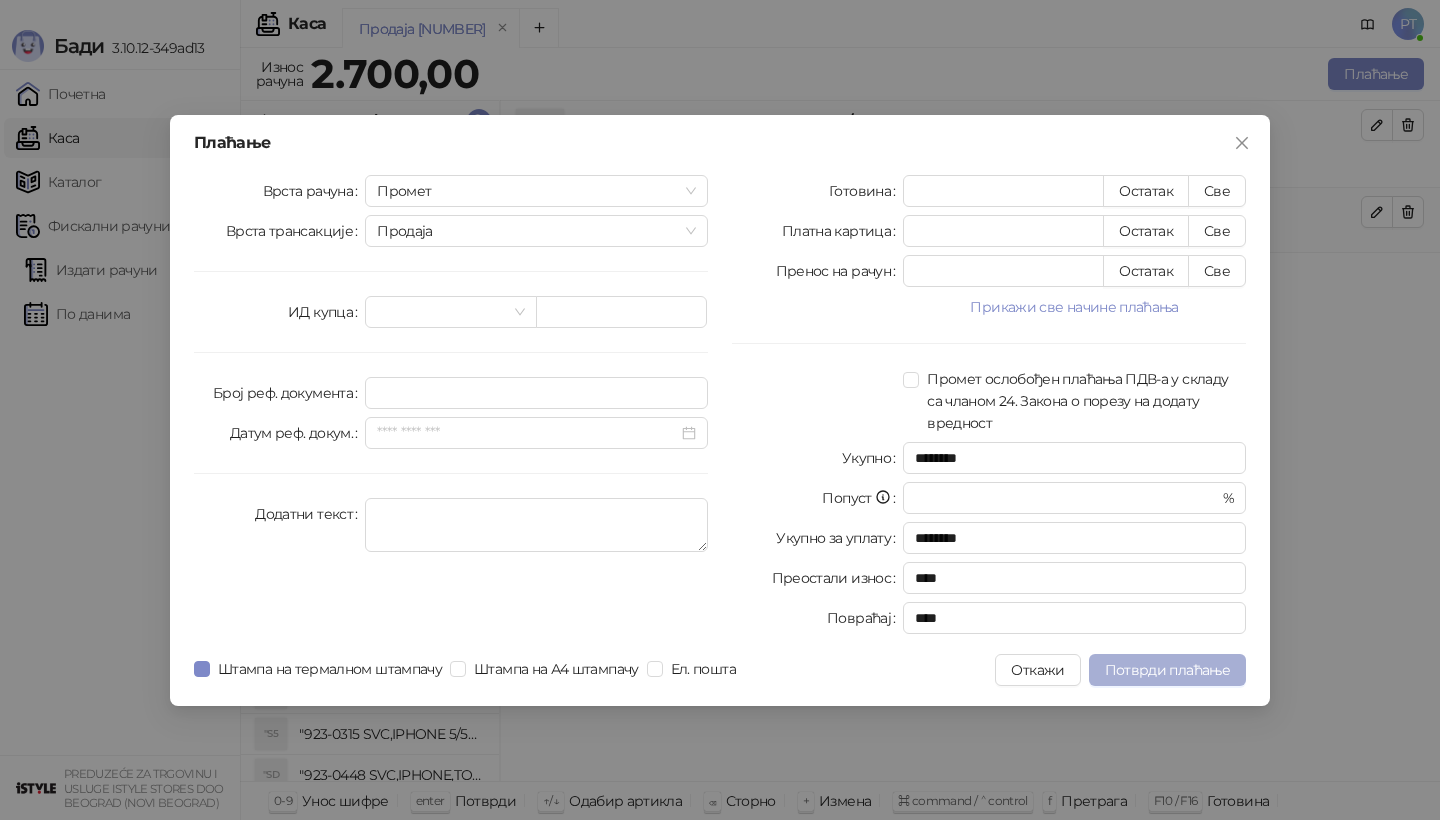 click on "Потврди плаћање" at bounding box center (1167, 670) 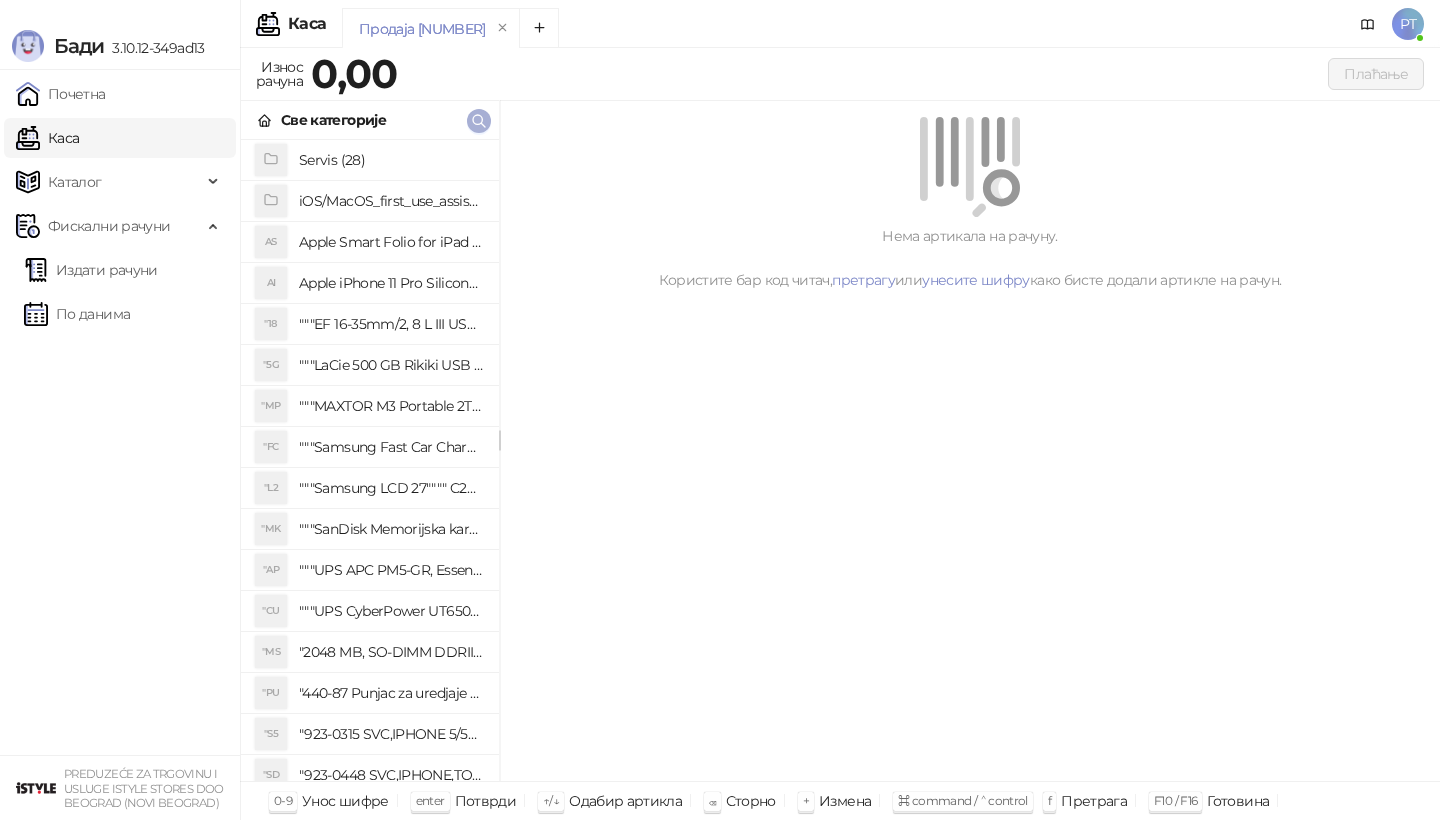 click 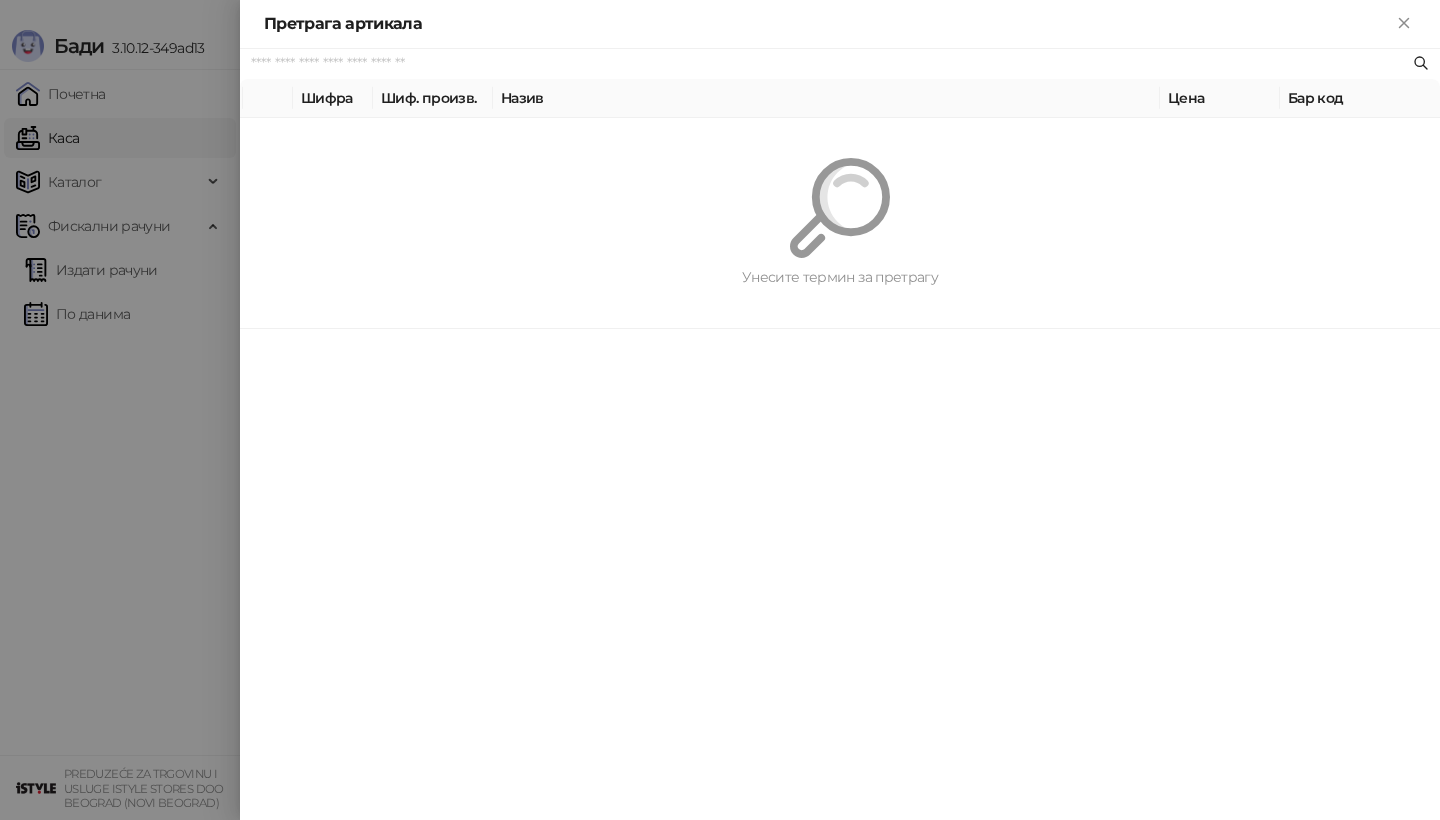 paste on "**********" 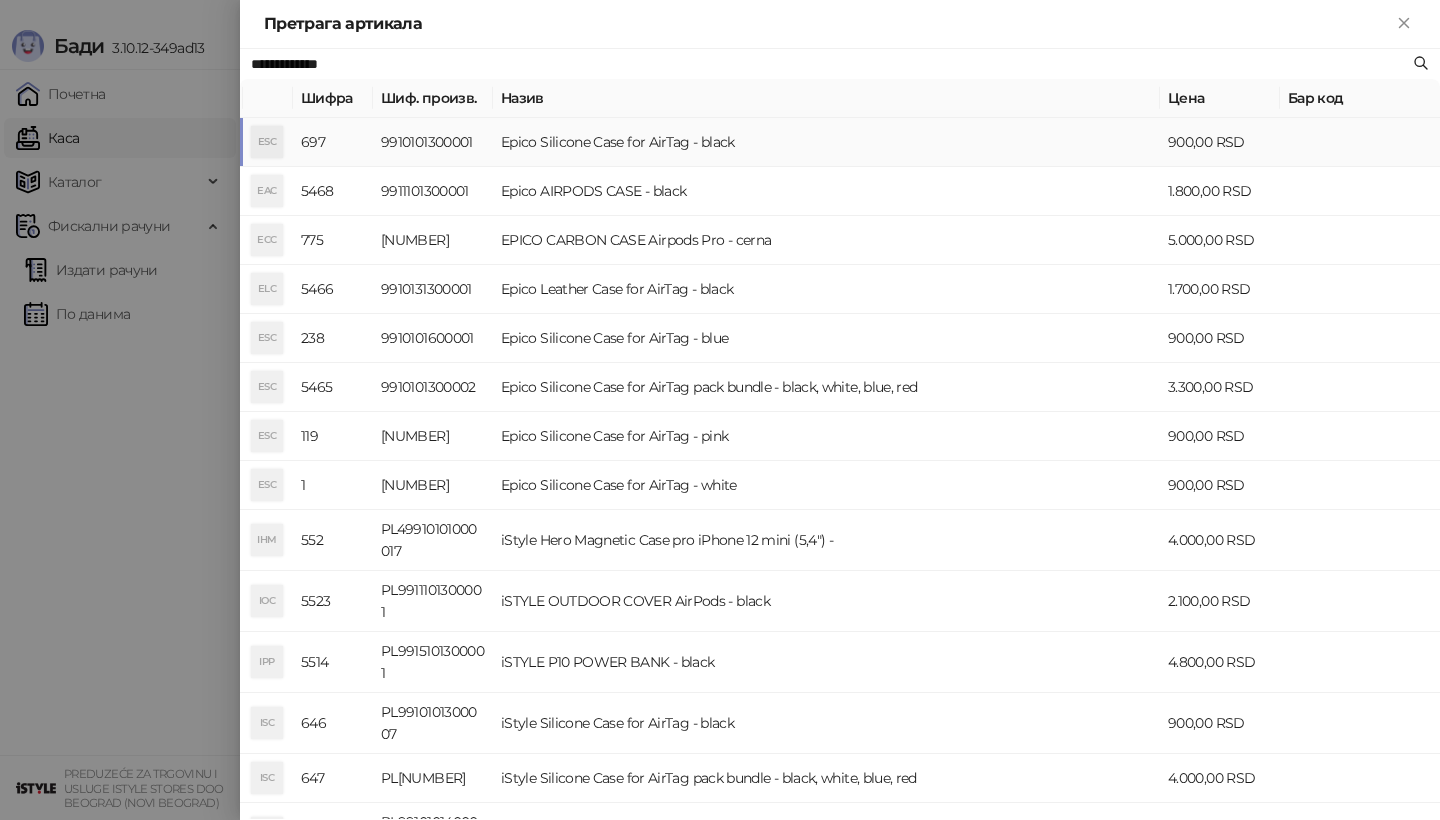 type on "**********" 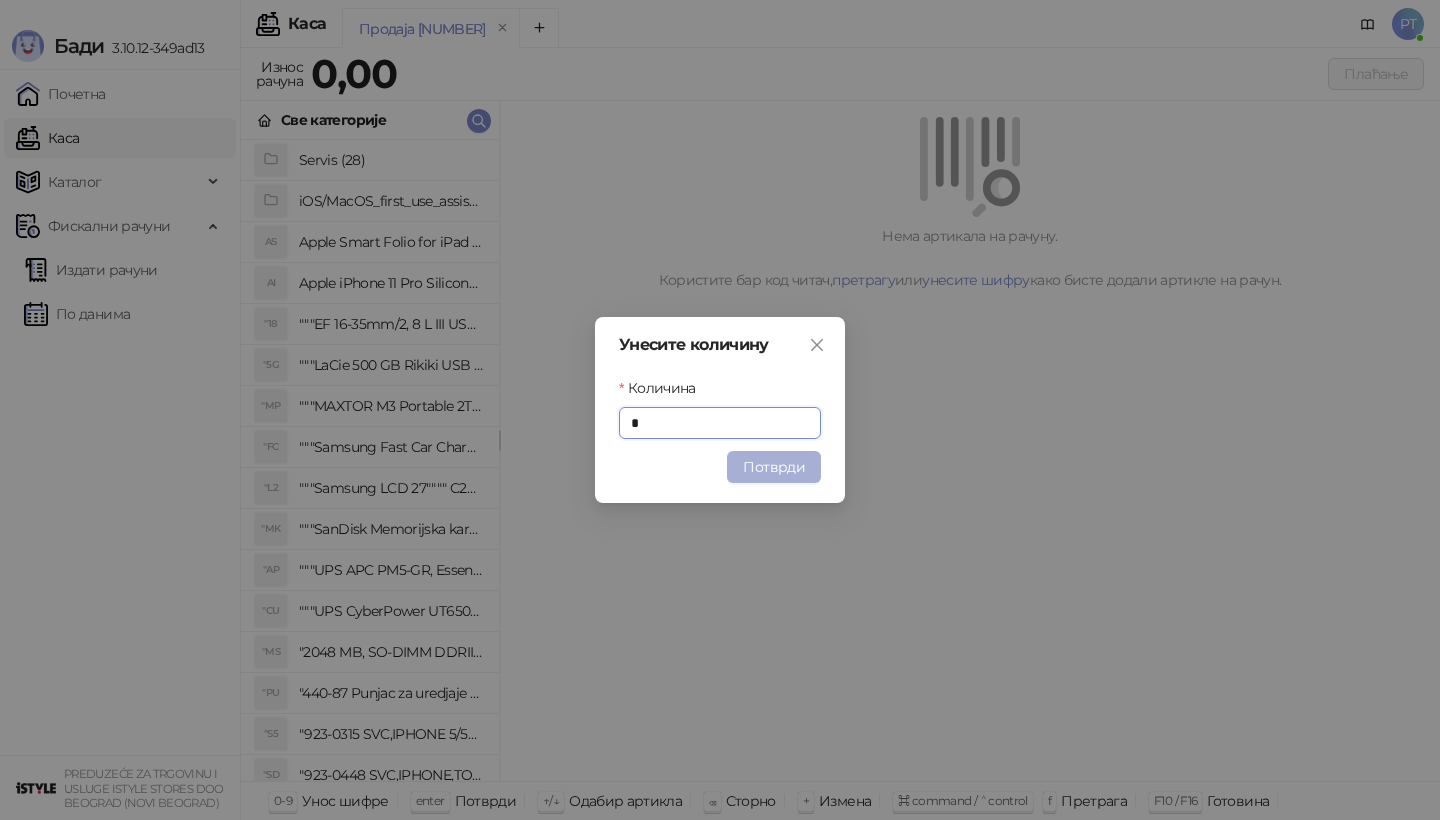 click on "Потврди" at bounding box center [774, 467] 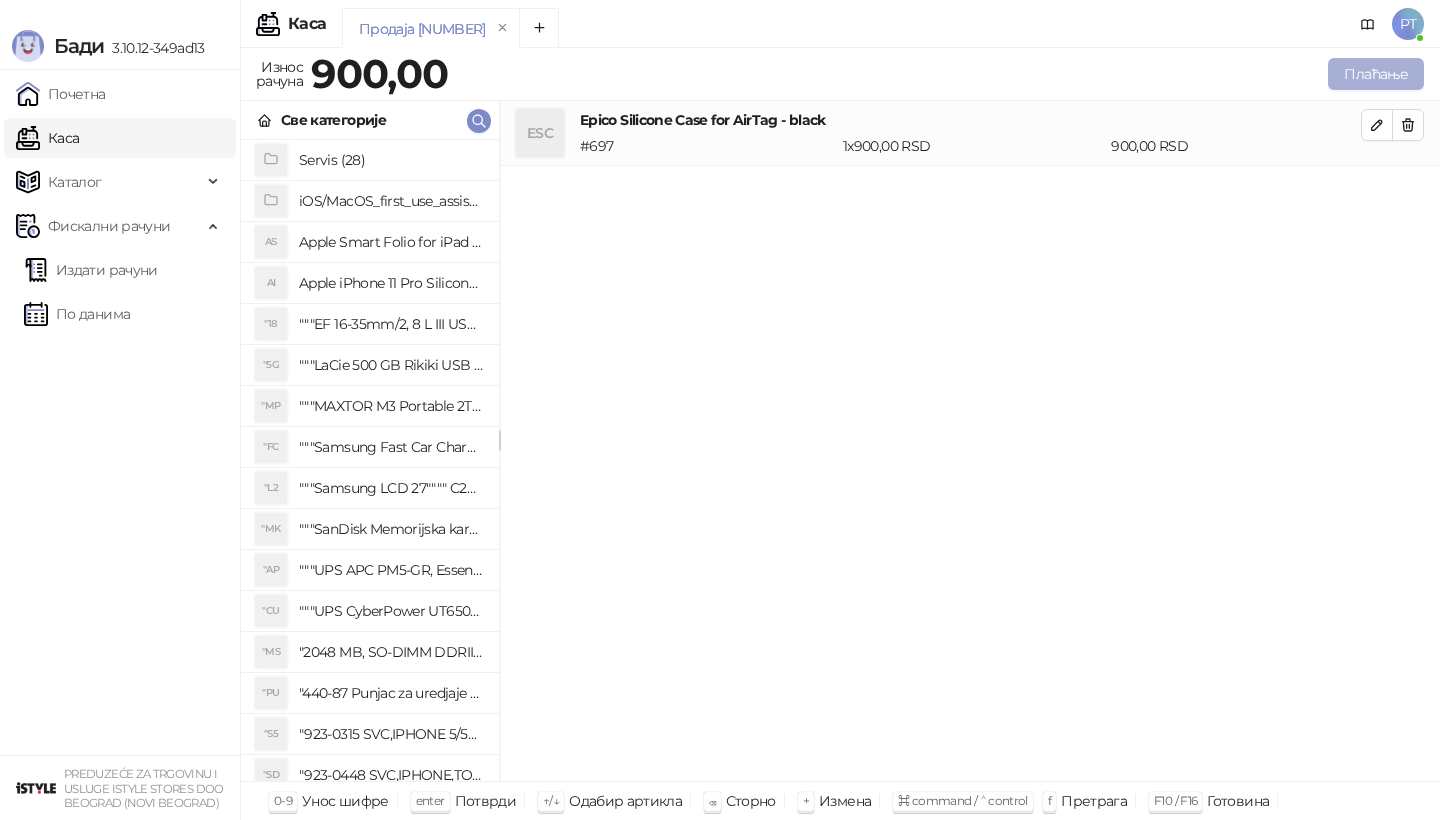 click on "Плаћање" at bounding box center (1376, 74) 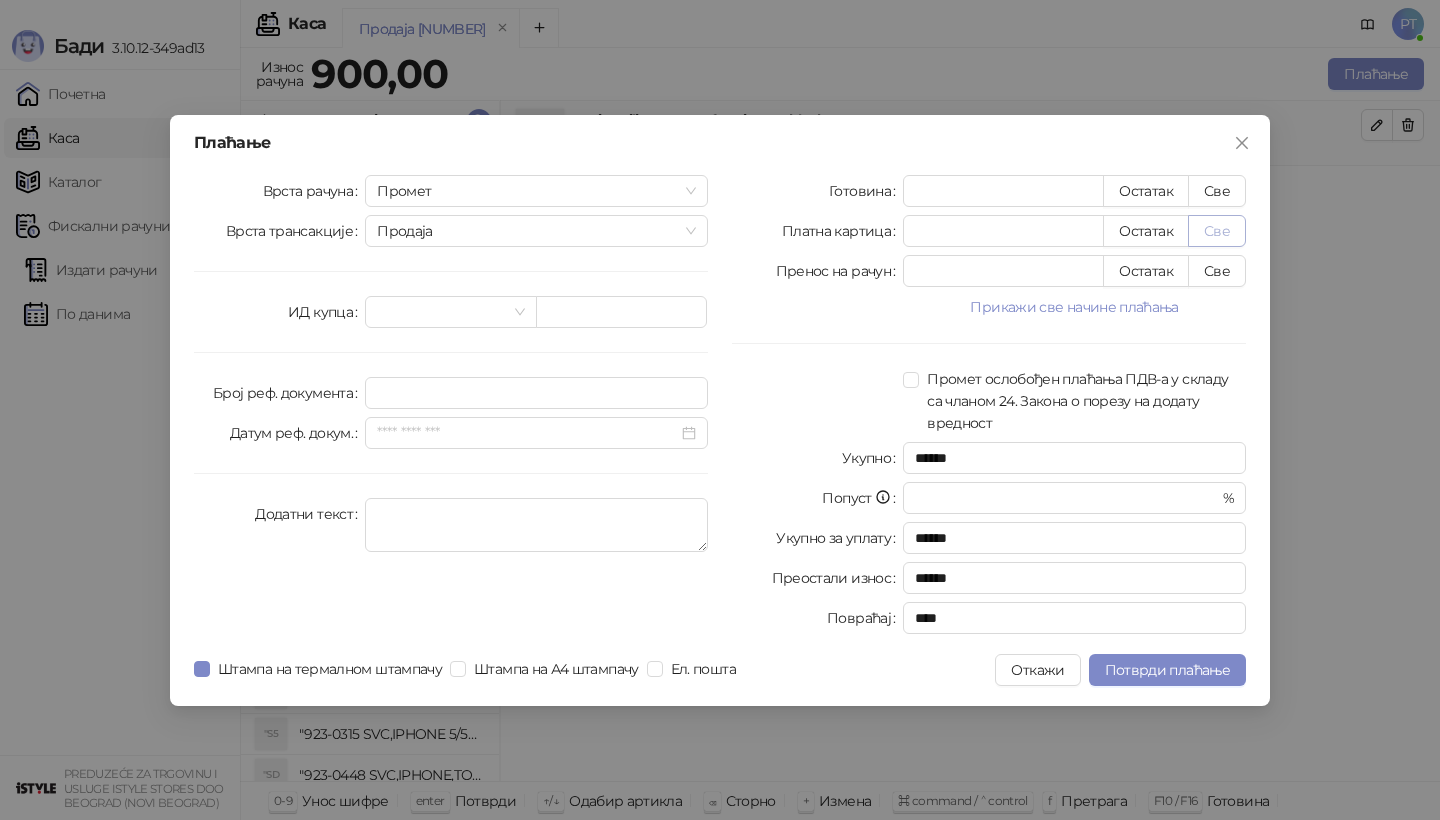 click on "Све" at bounding box center (1217, 231) 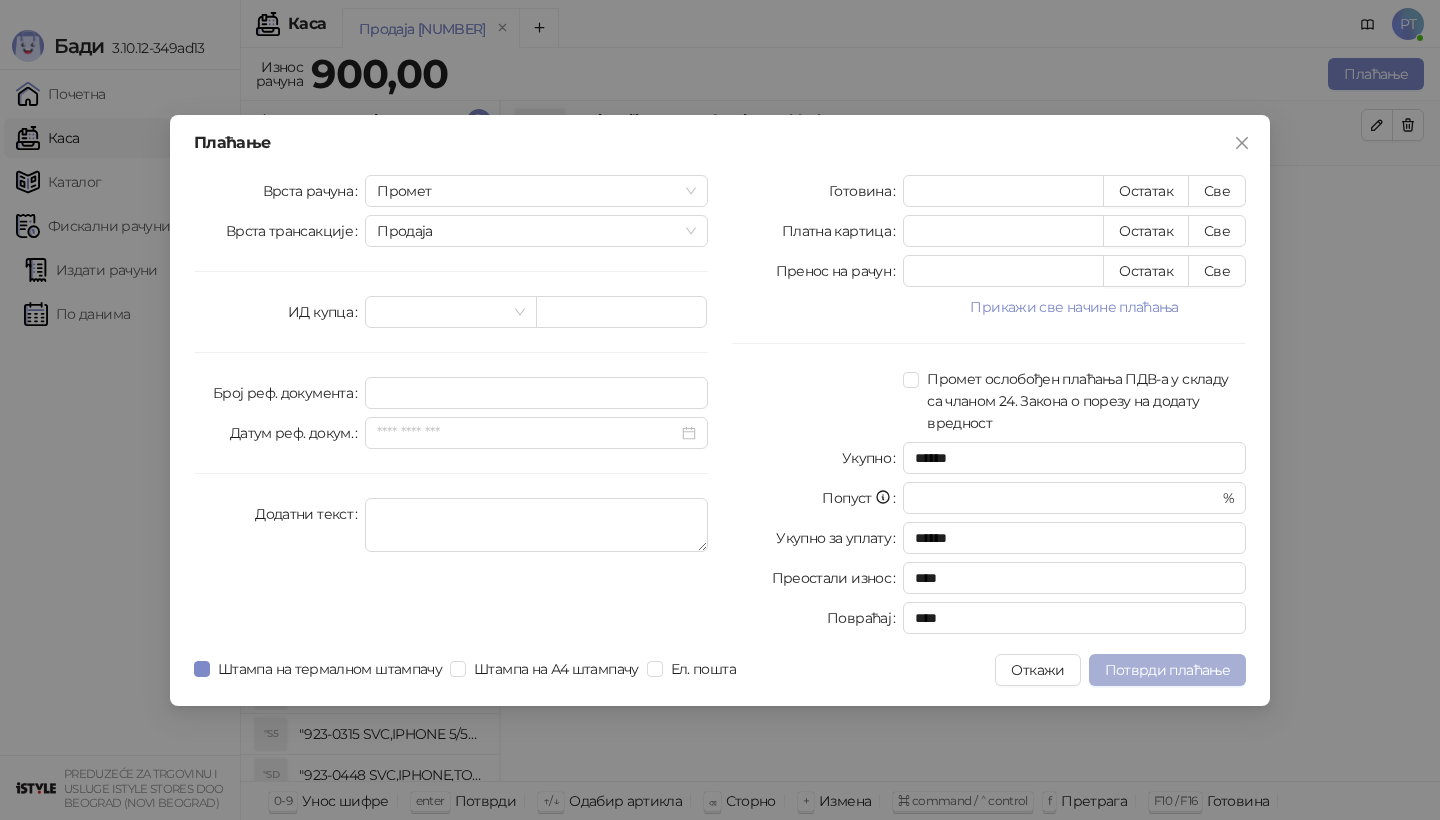 click on "Потврди плаћање" at bounding box center (1167, 670) 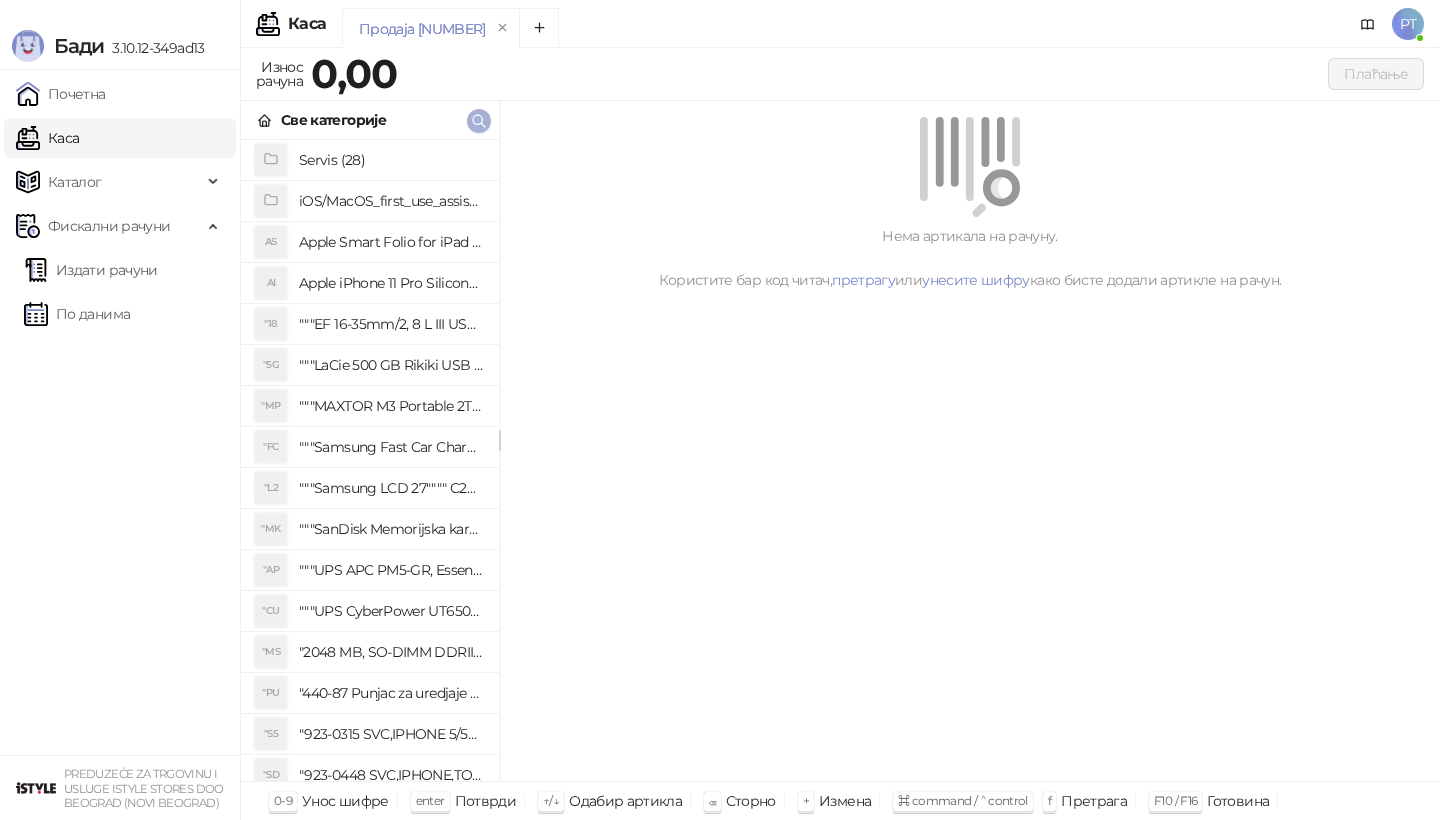 click 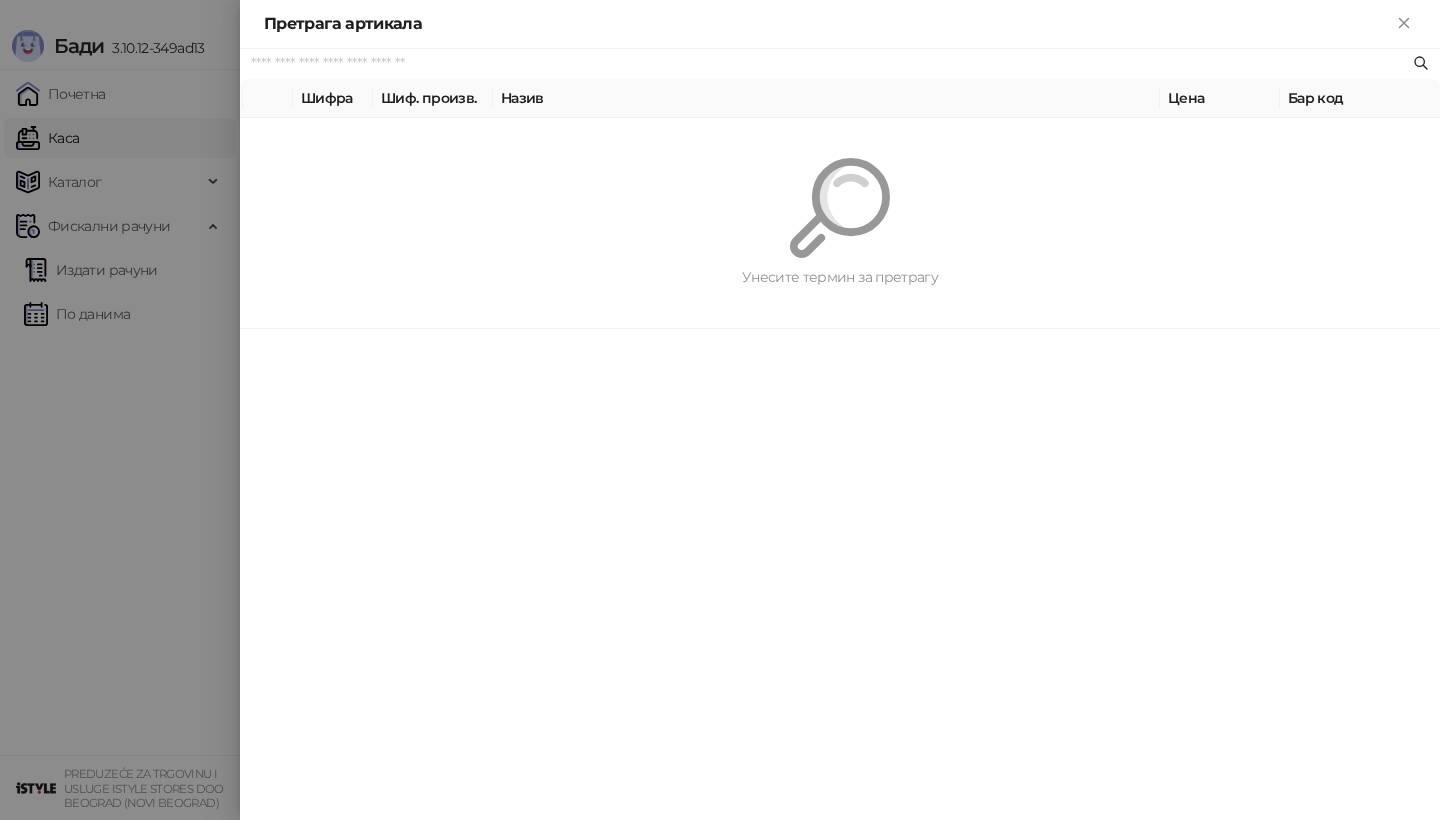 paste on "*********" 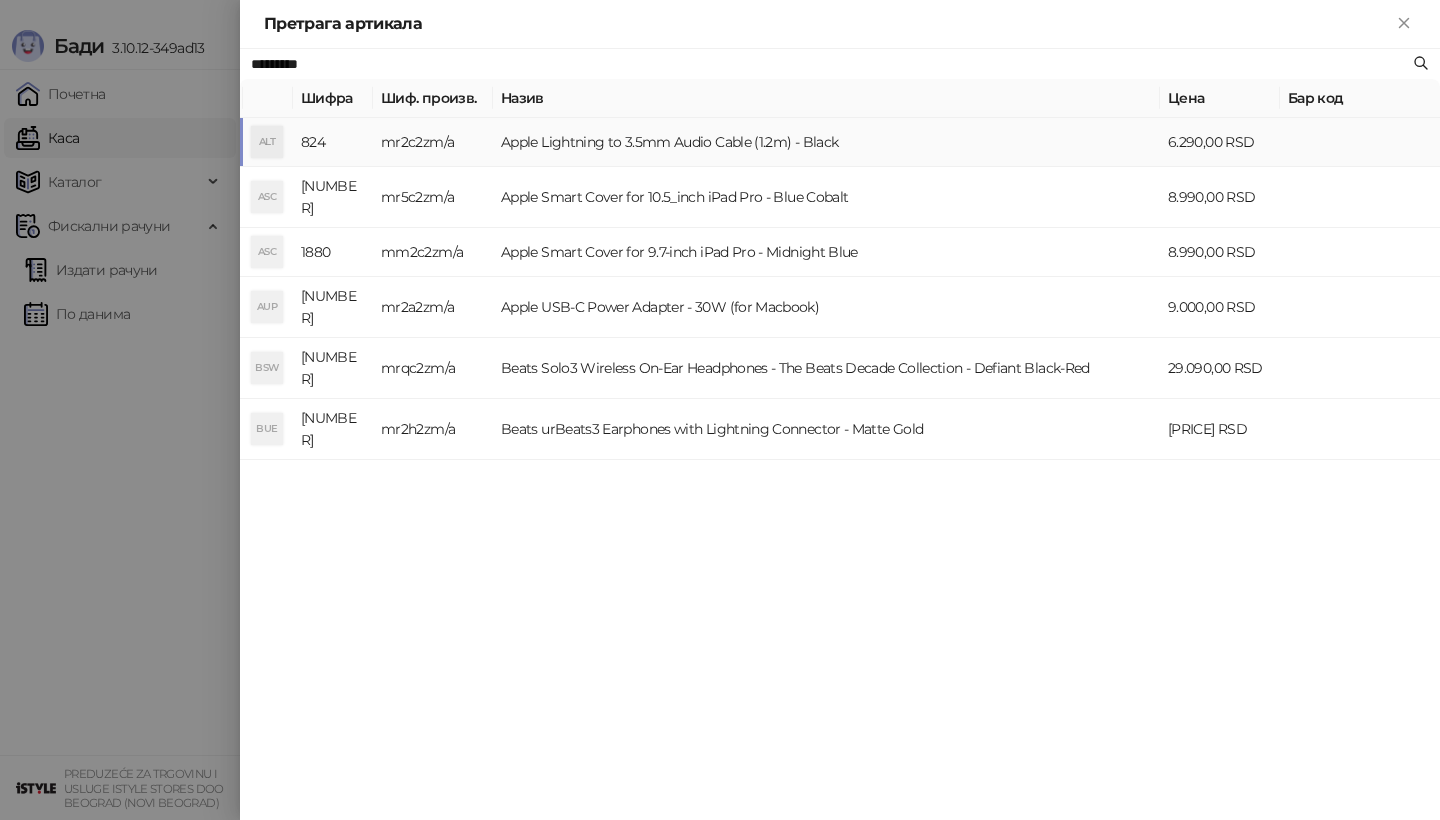 click on "ALT" at bounding box center [267, 142] 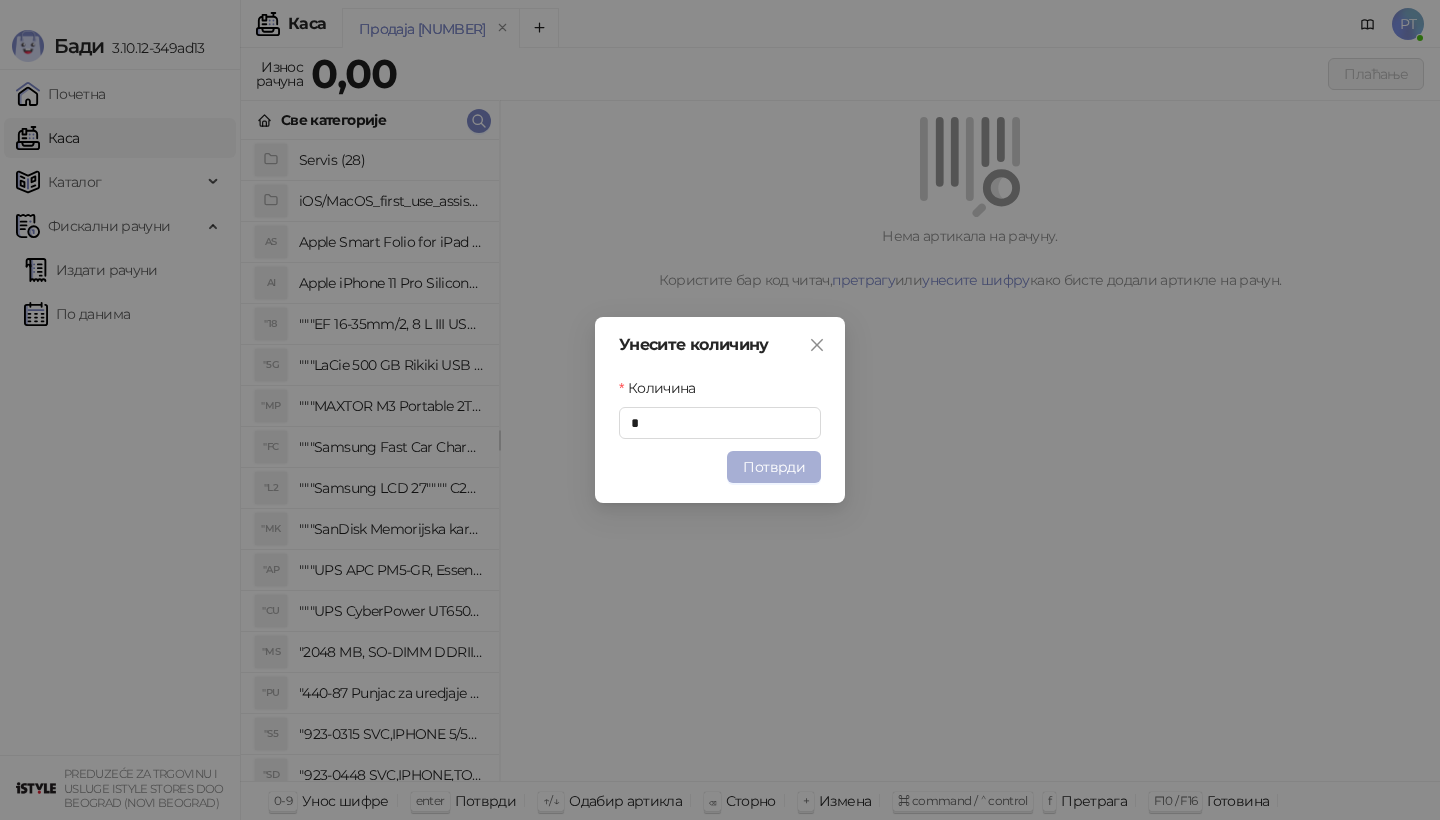 click on "Потврди" at bounding box center (774, 467) 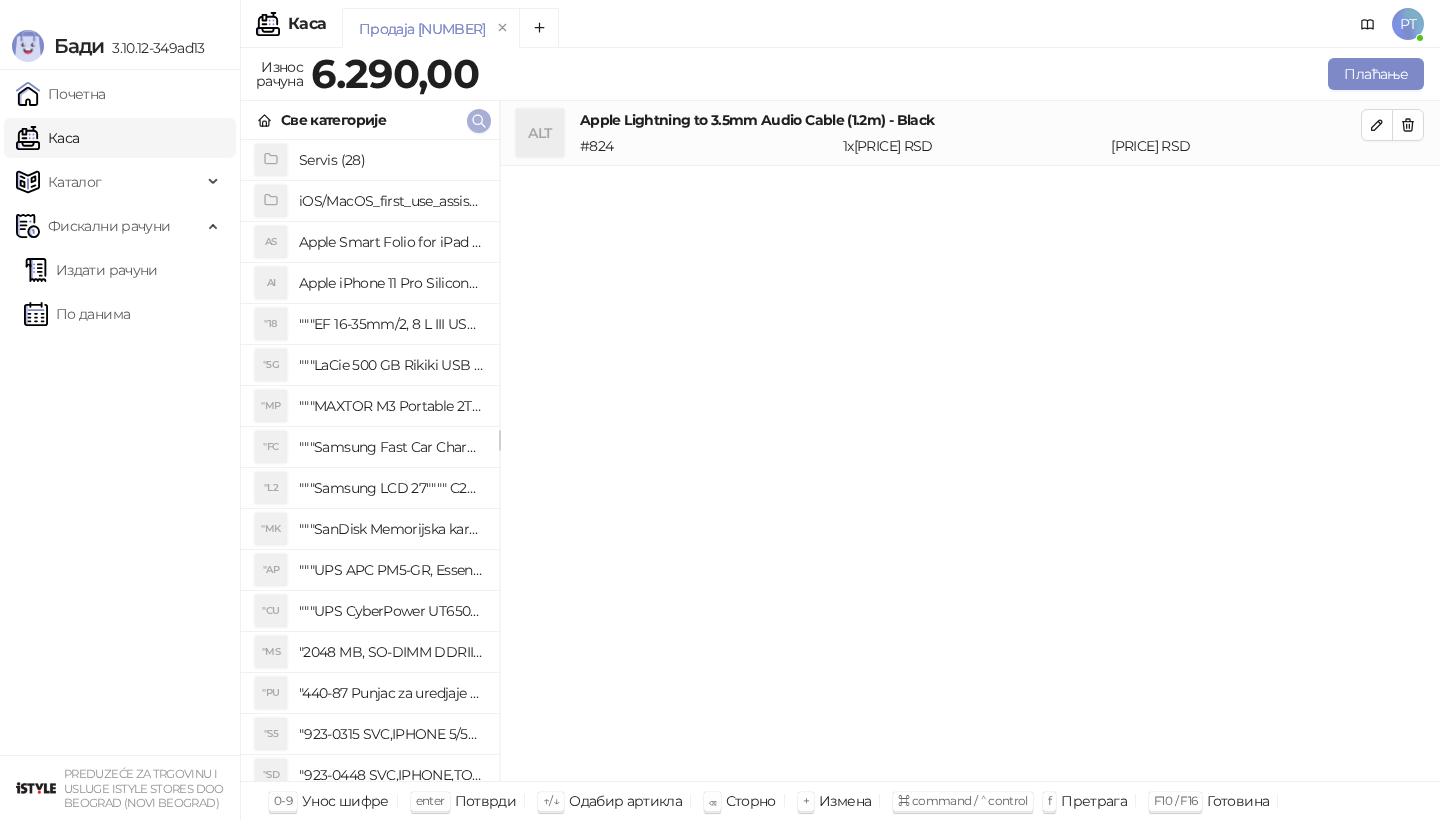 click 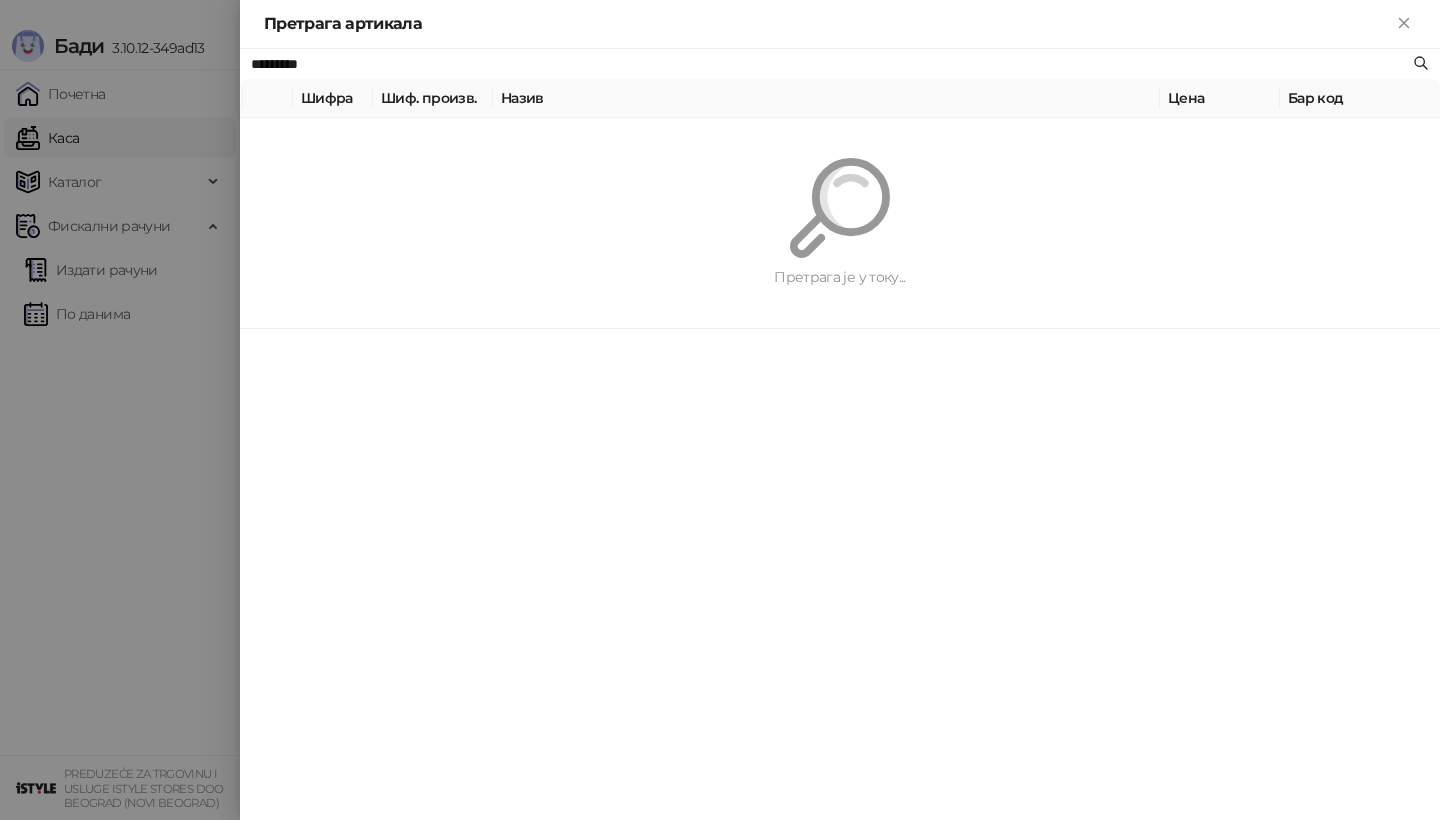 paste 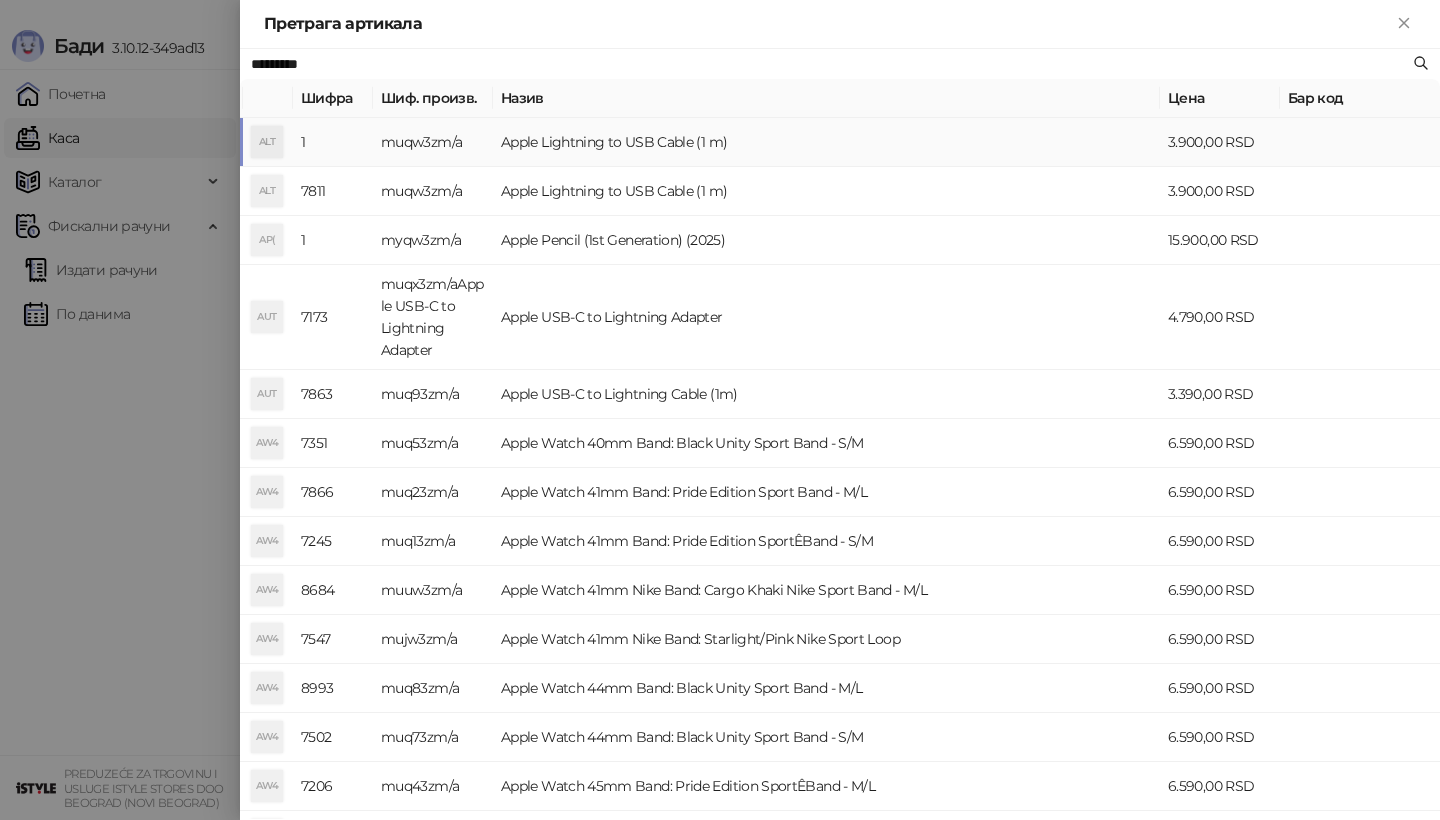 click on "ALT" at bounding box center [267, 142] 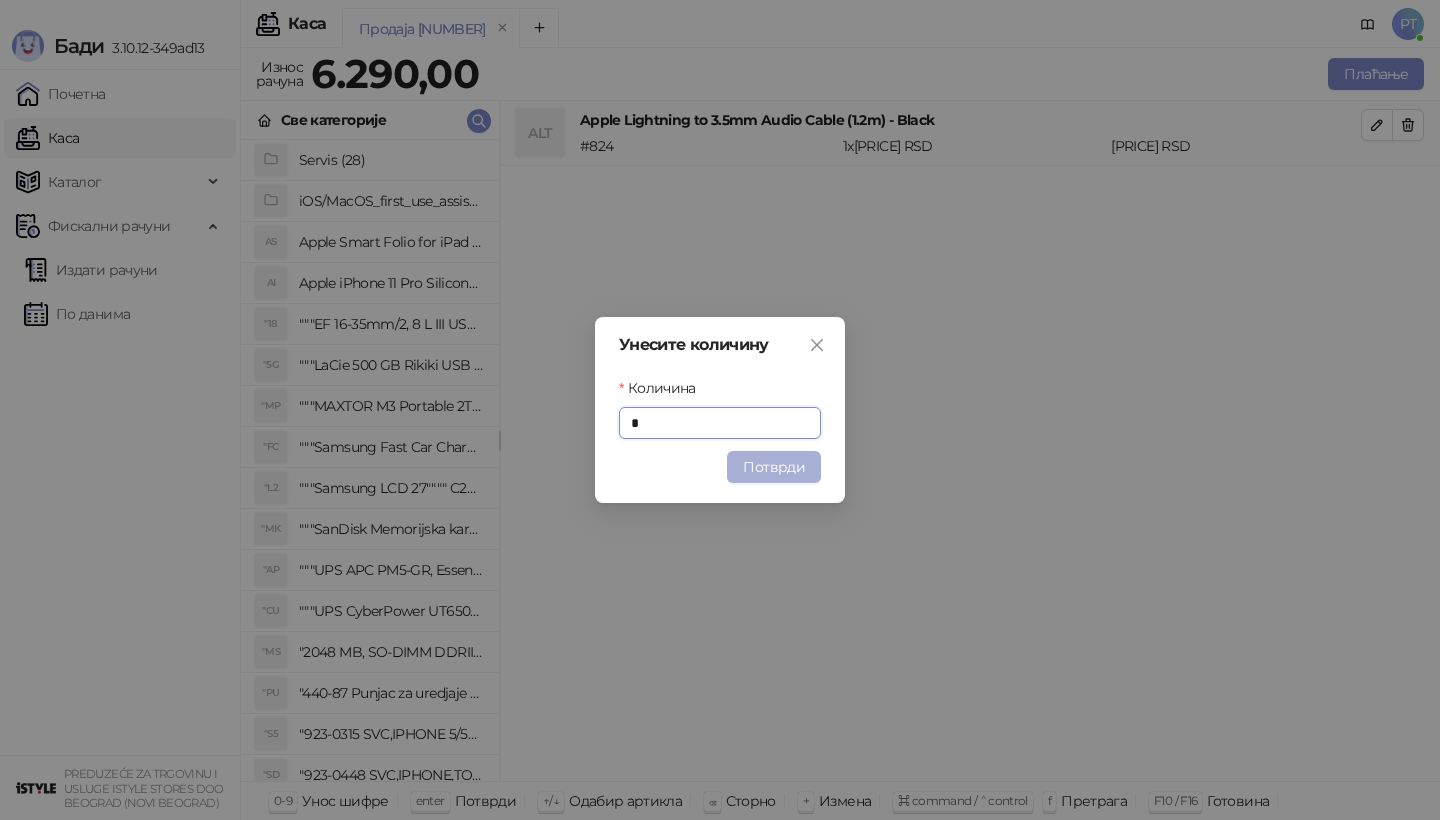 click on "Потврди" at bounding box center [774, 467] 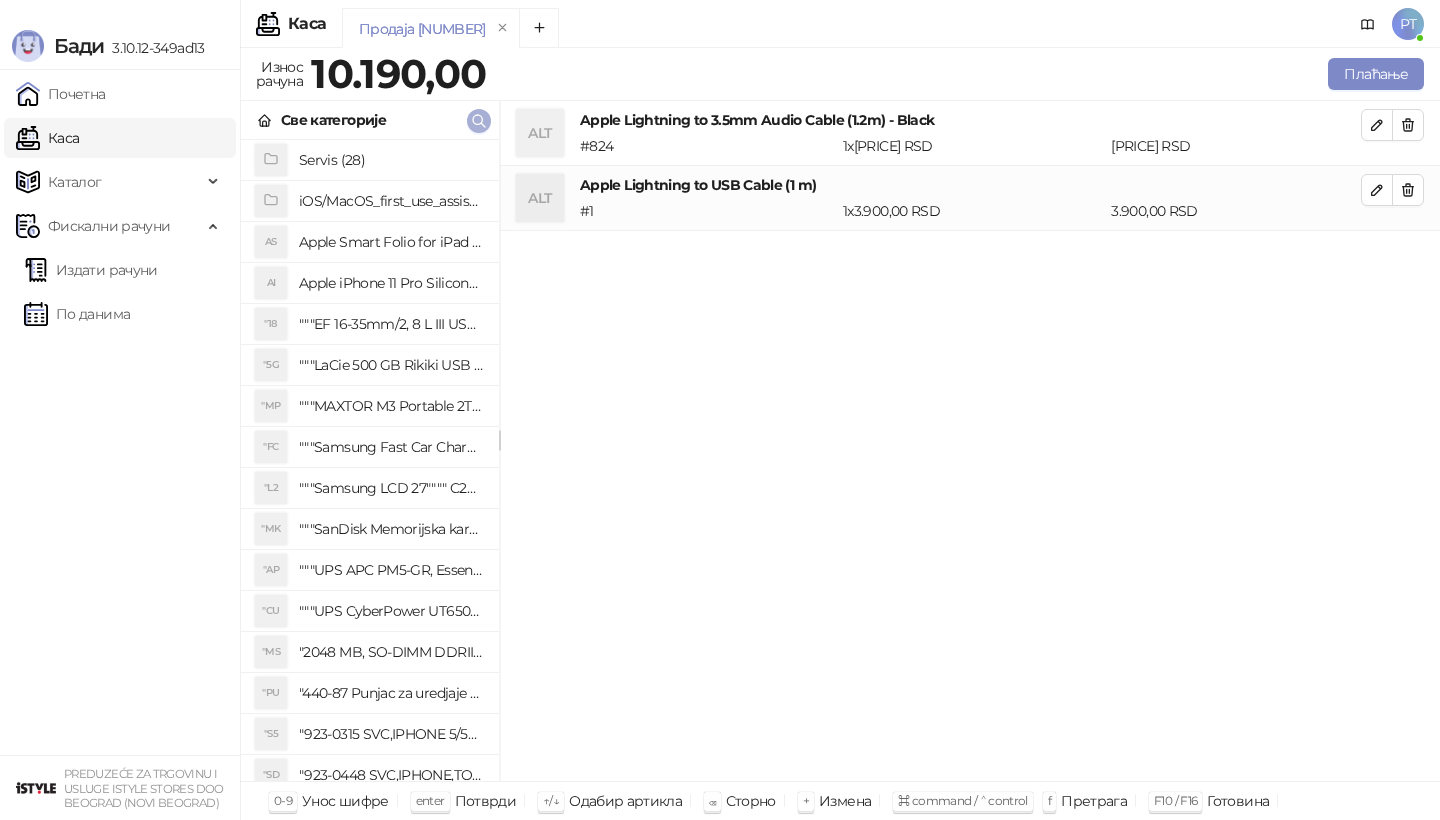 click 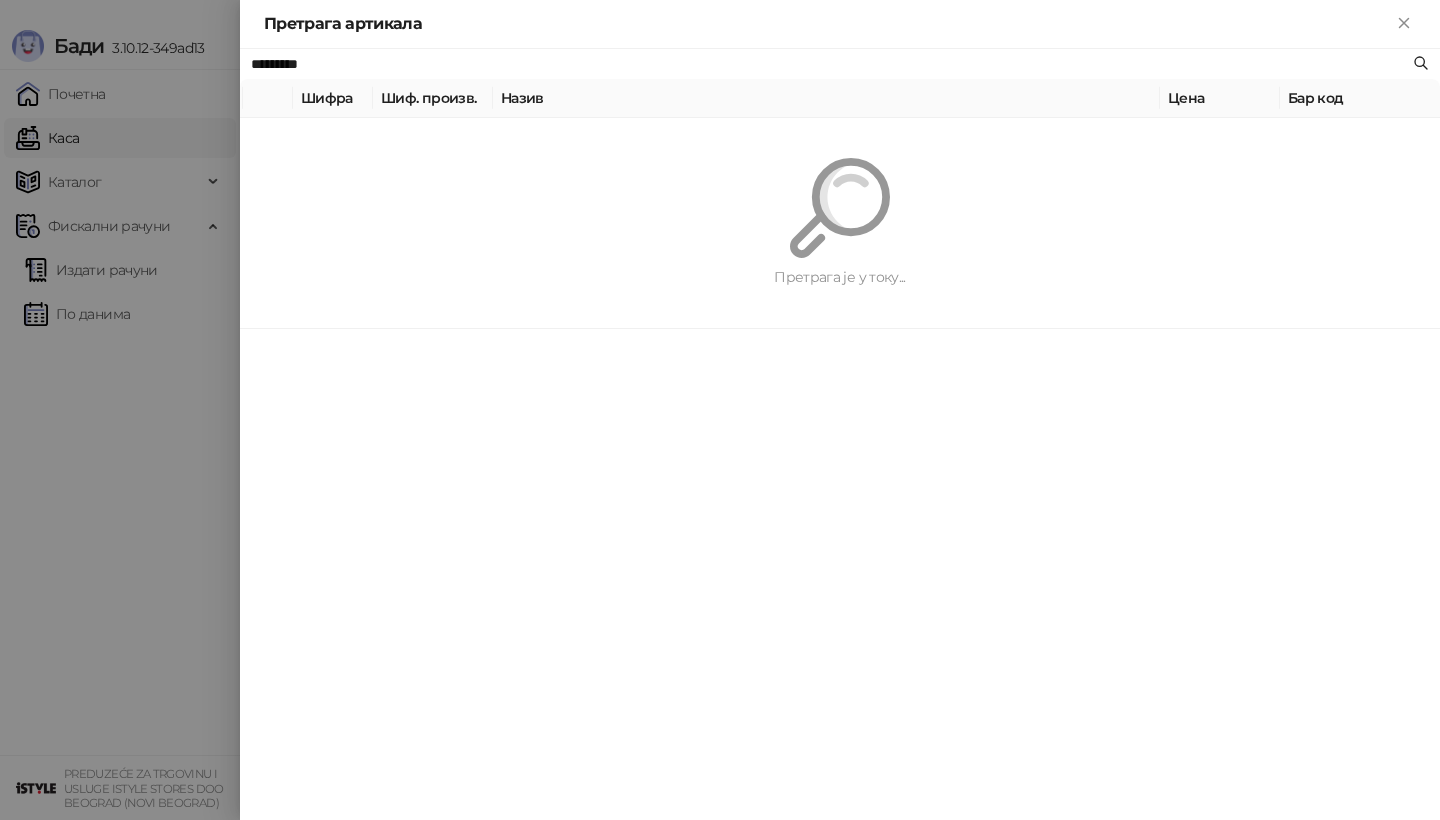paste on "**********" 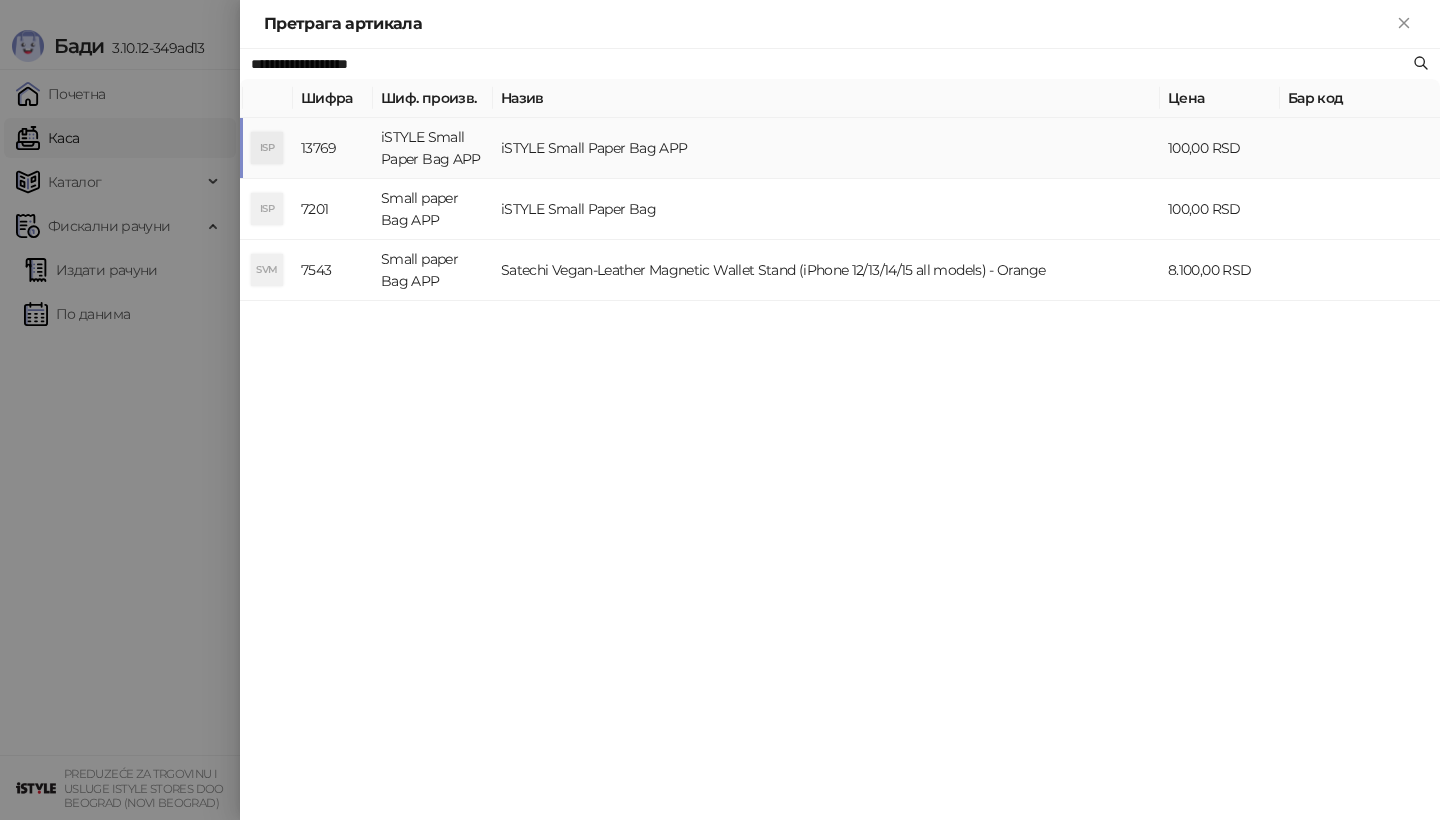 type on "**********" 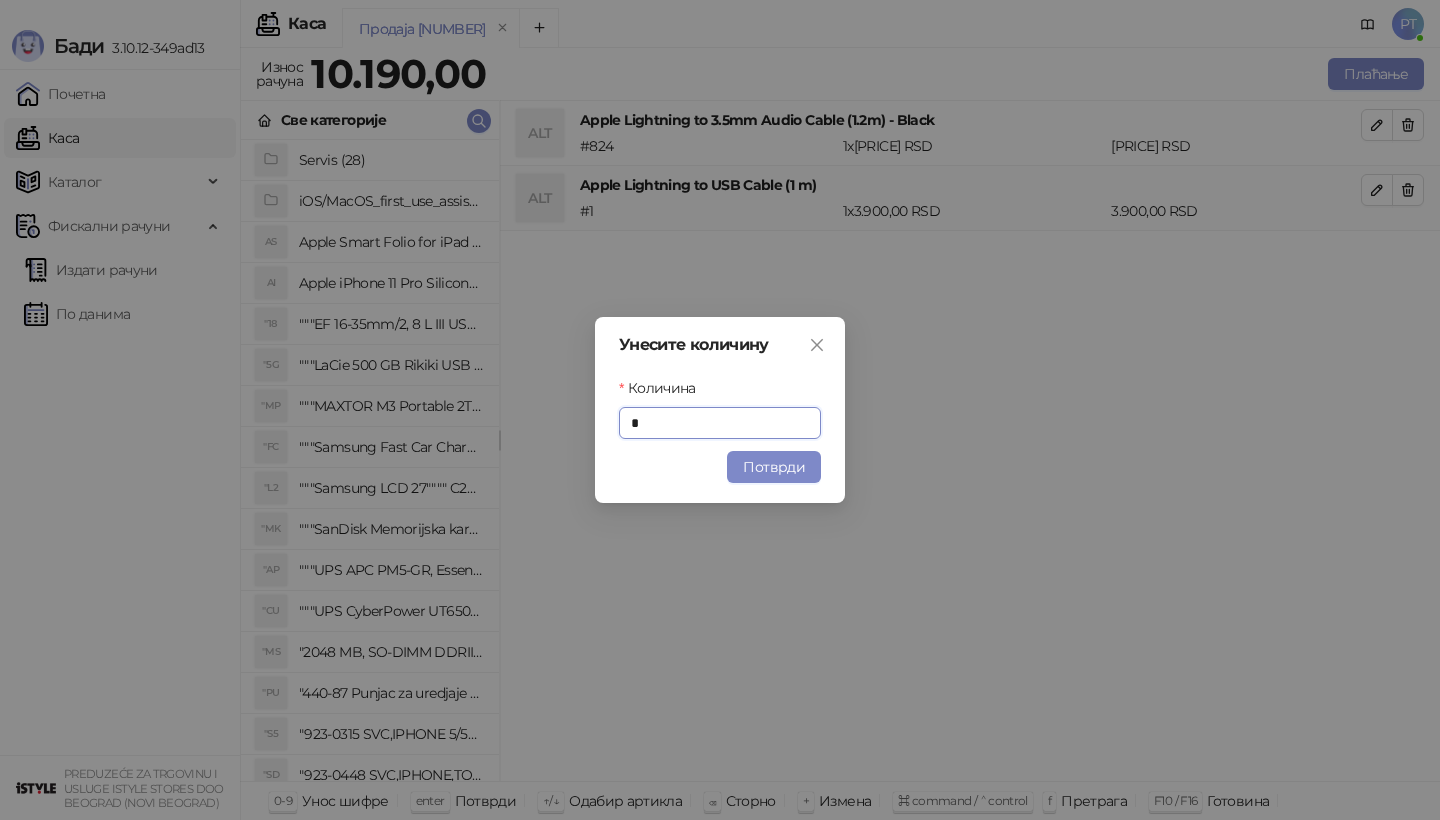 click on "Унесите количину Количина * Потврди" at bounding box center [720, 410] 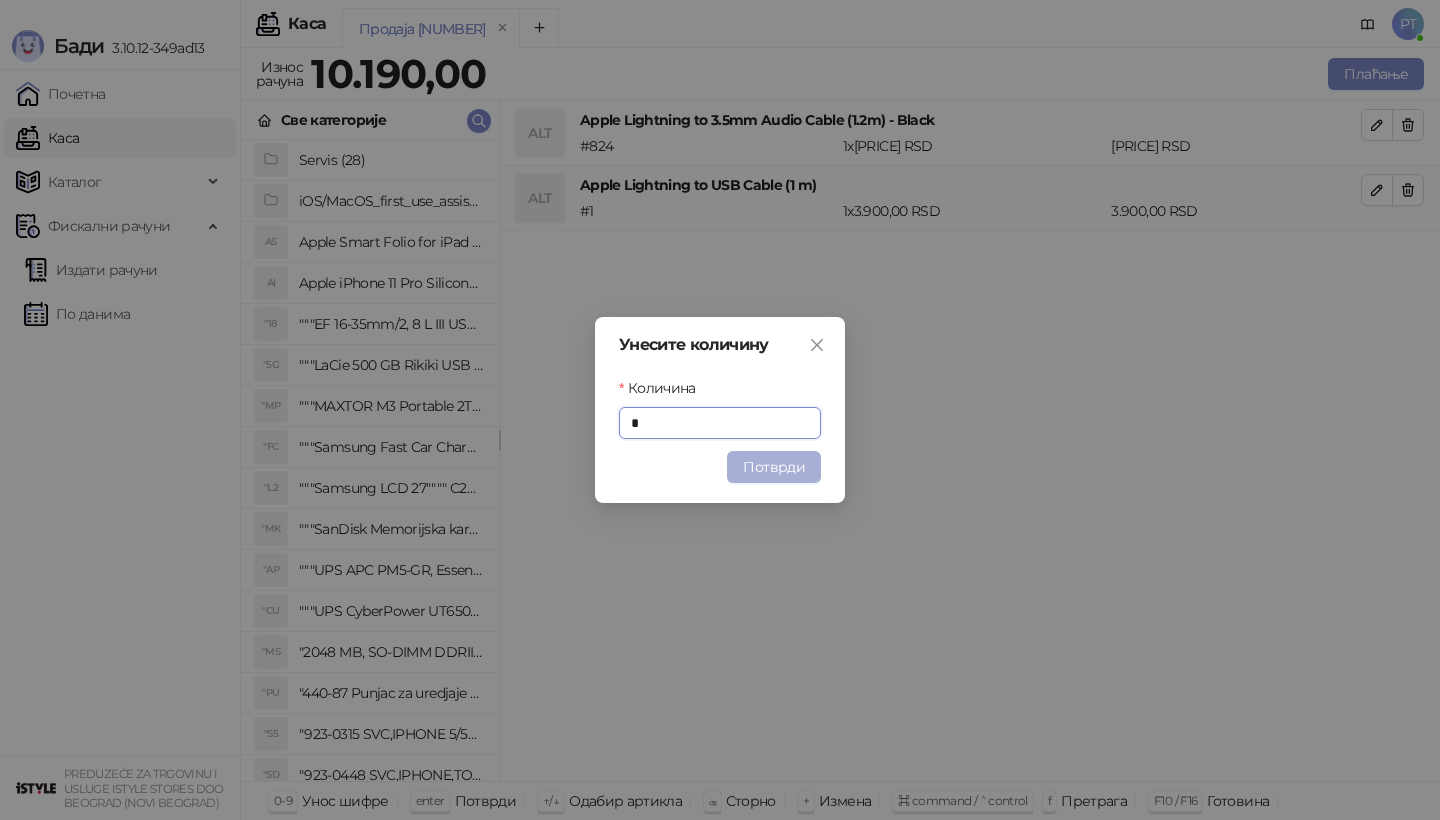 click on "Потврди" at bounding box center (774, 467) 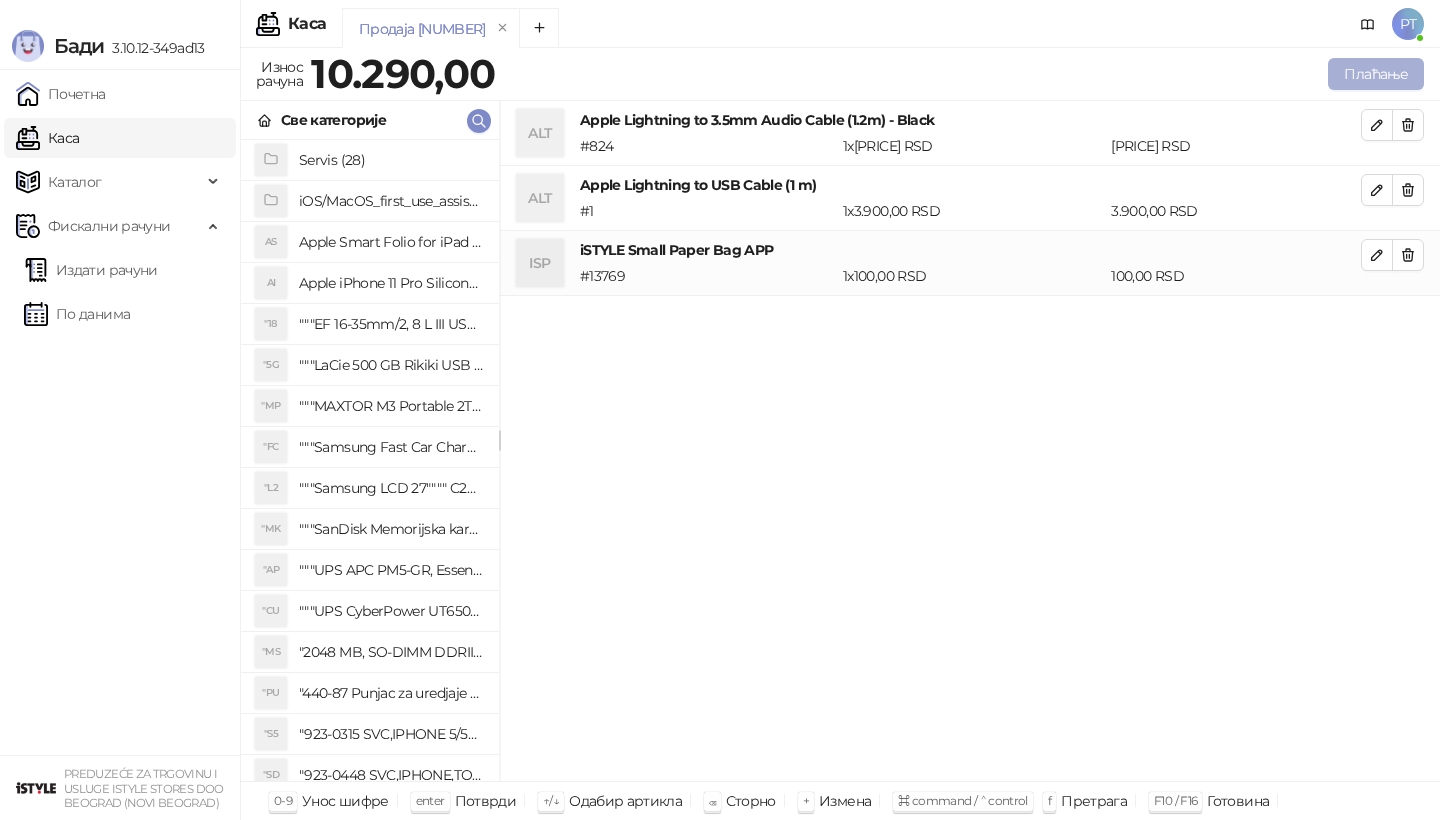 click on "Плаћање" at bounding box center (1376, 74) 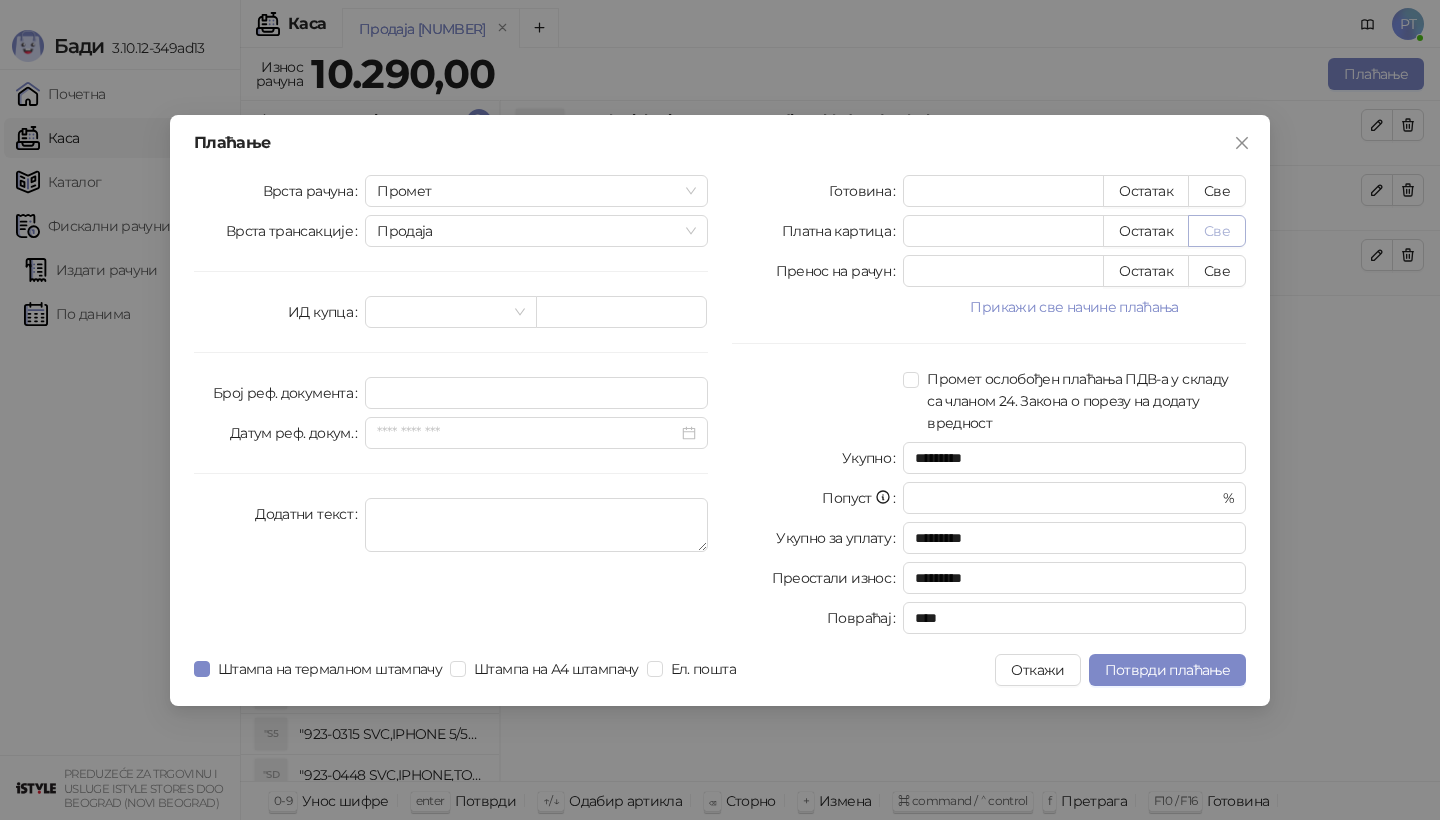 click on "Све" at bounding box center (1217, 231) 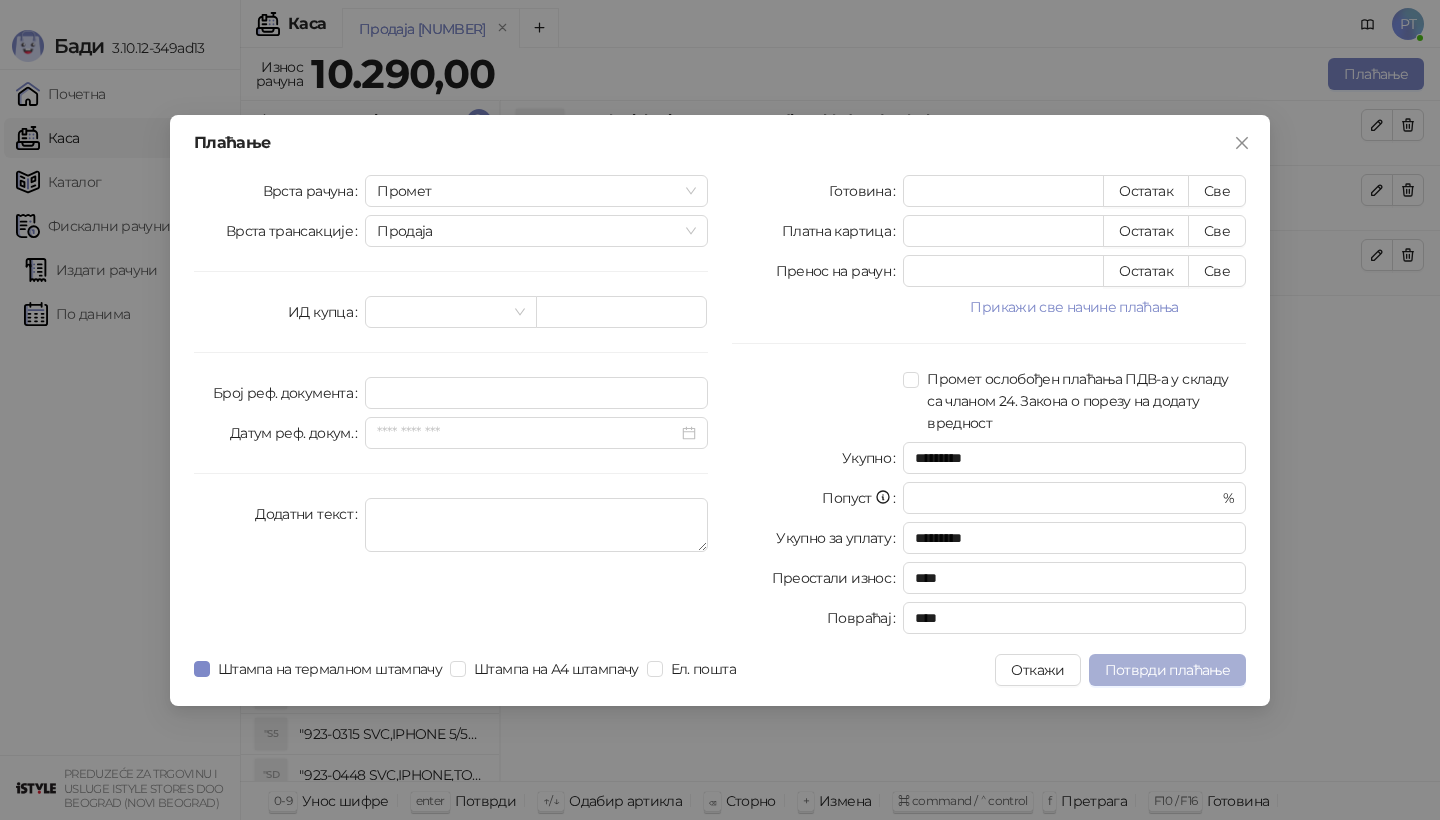 click on "Потврди плаћање" at bounding box center [1167, 670] 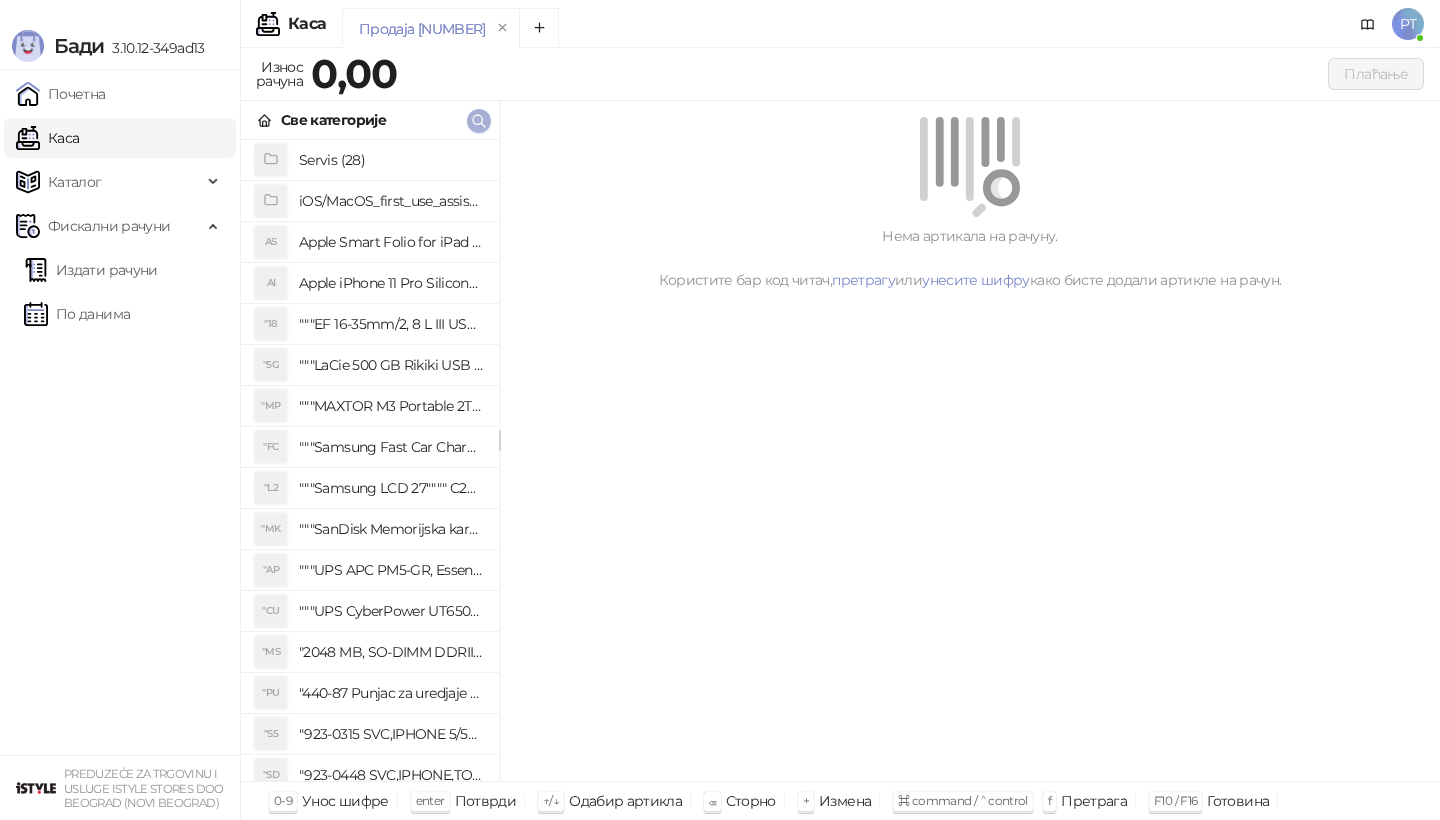 click 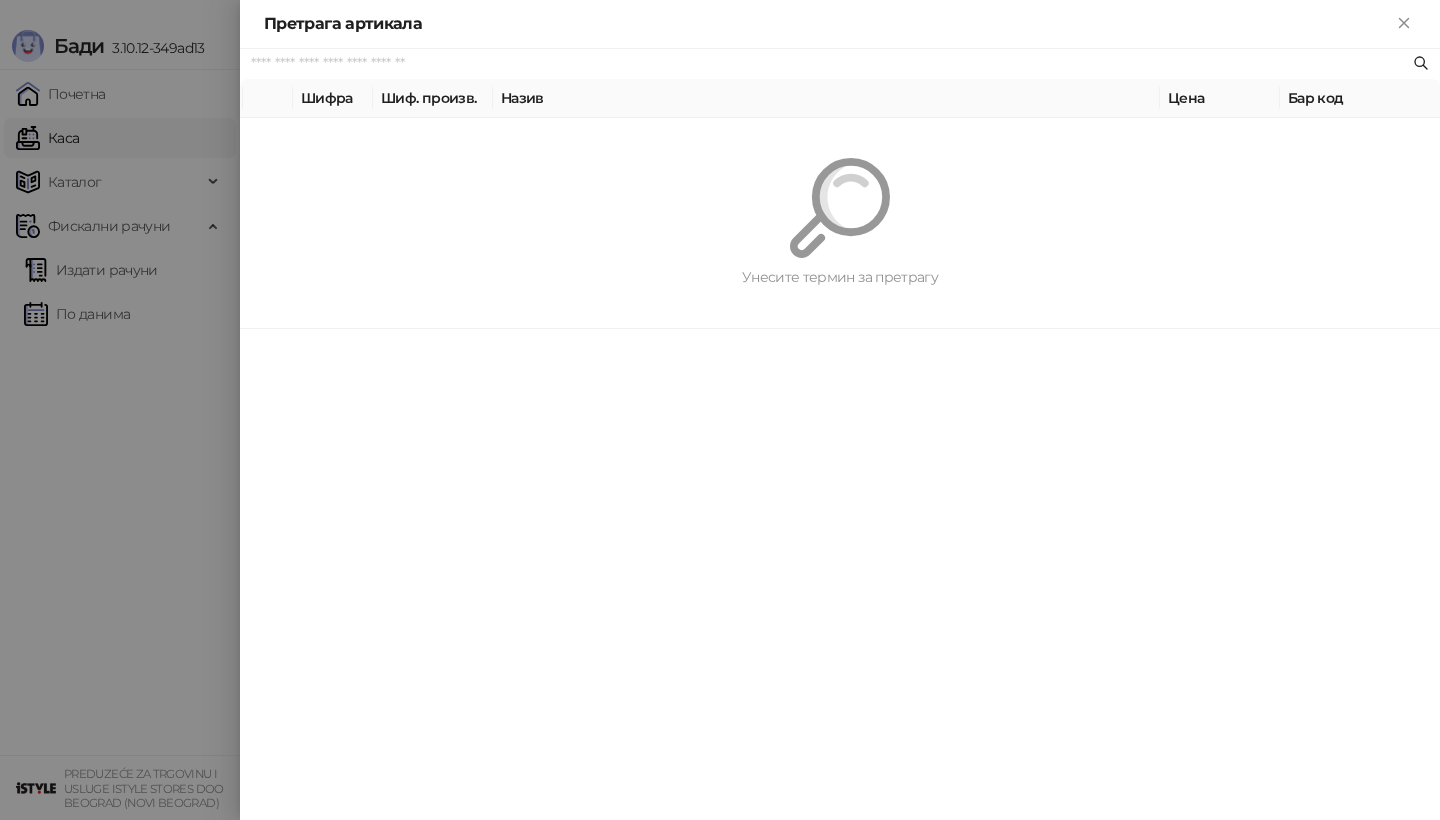 paste on "*********" 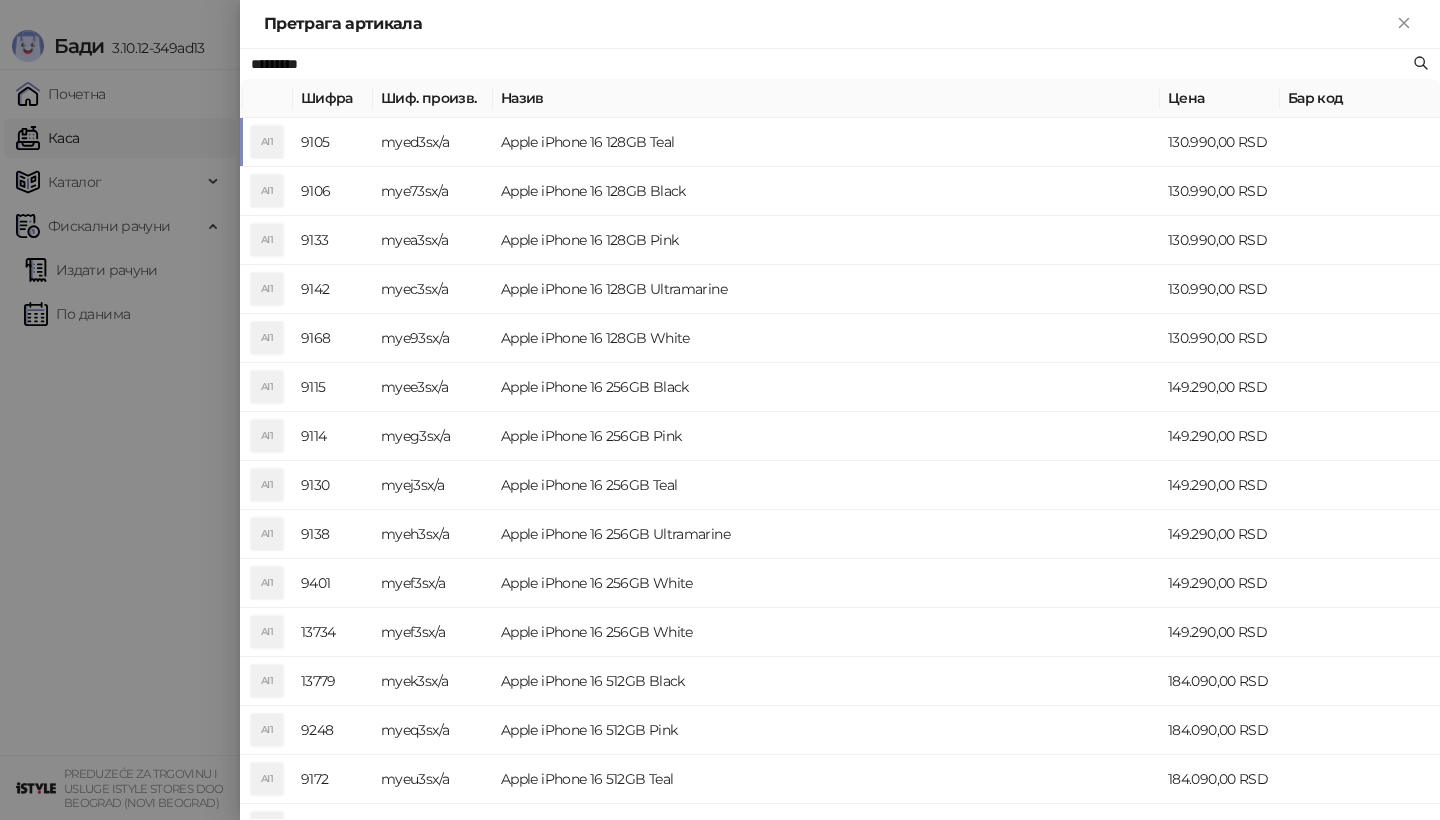 click on "AI1" at bounding box center (267, 142) 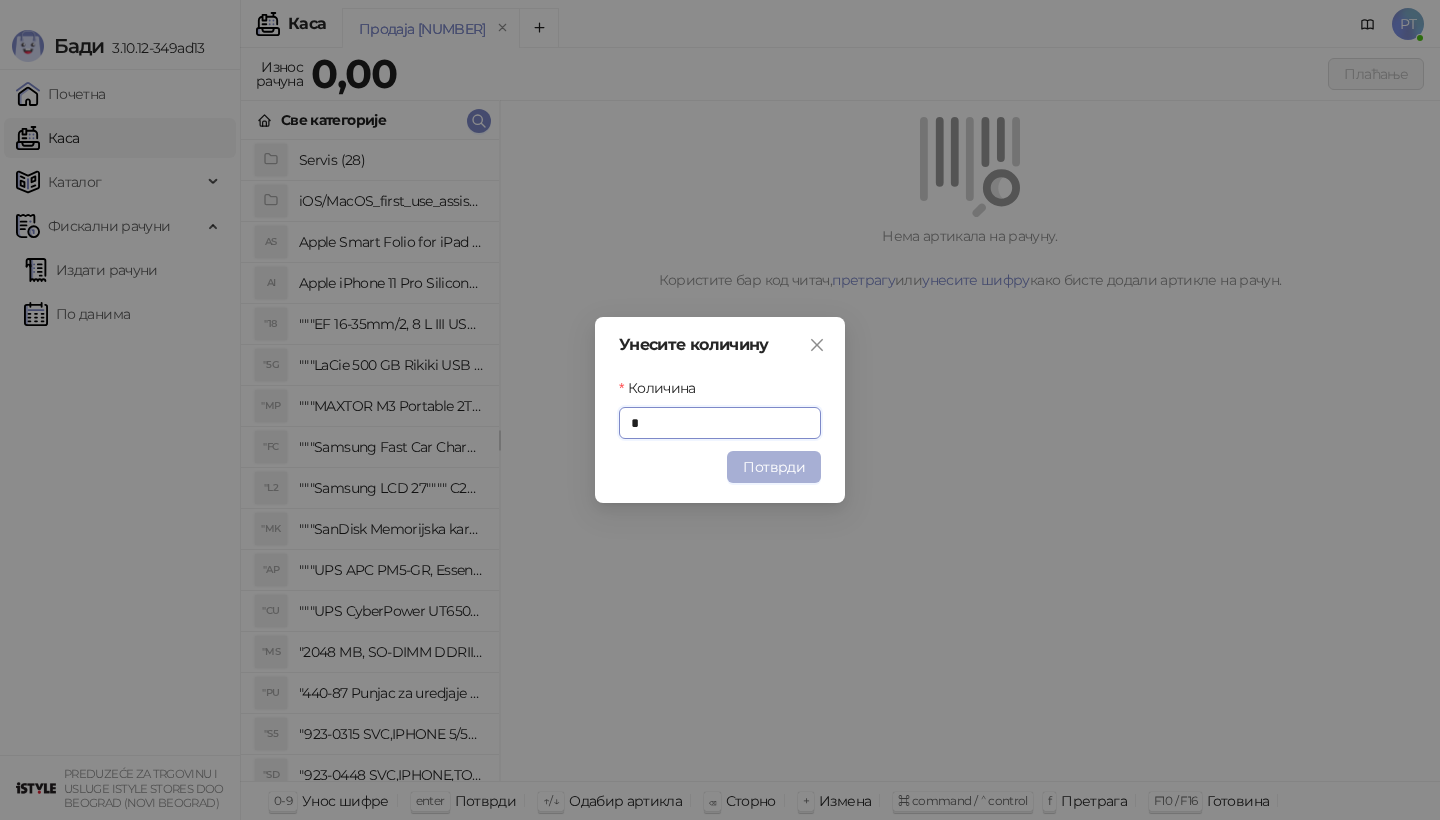 click on "Потврди" at bounding box center [774, 467] 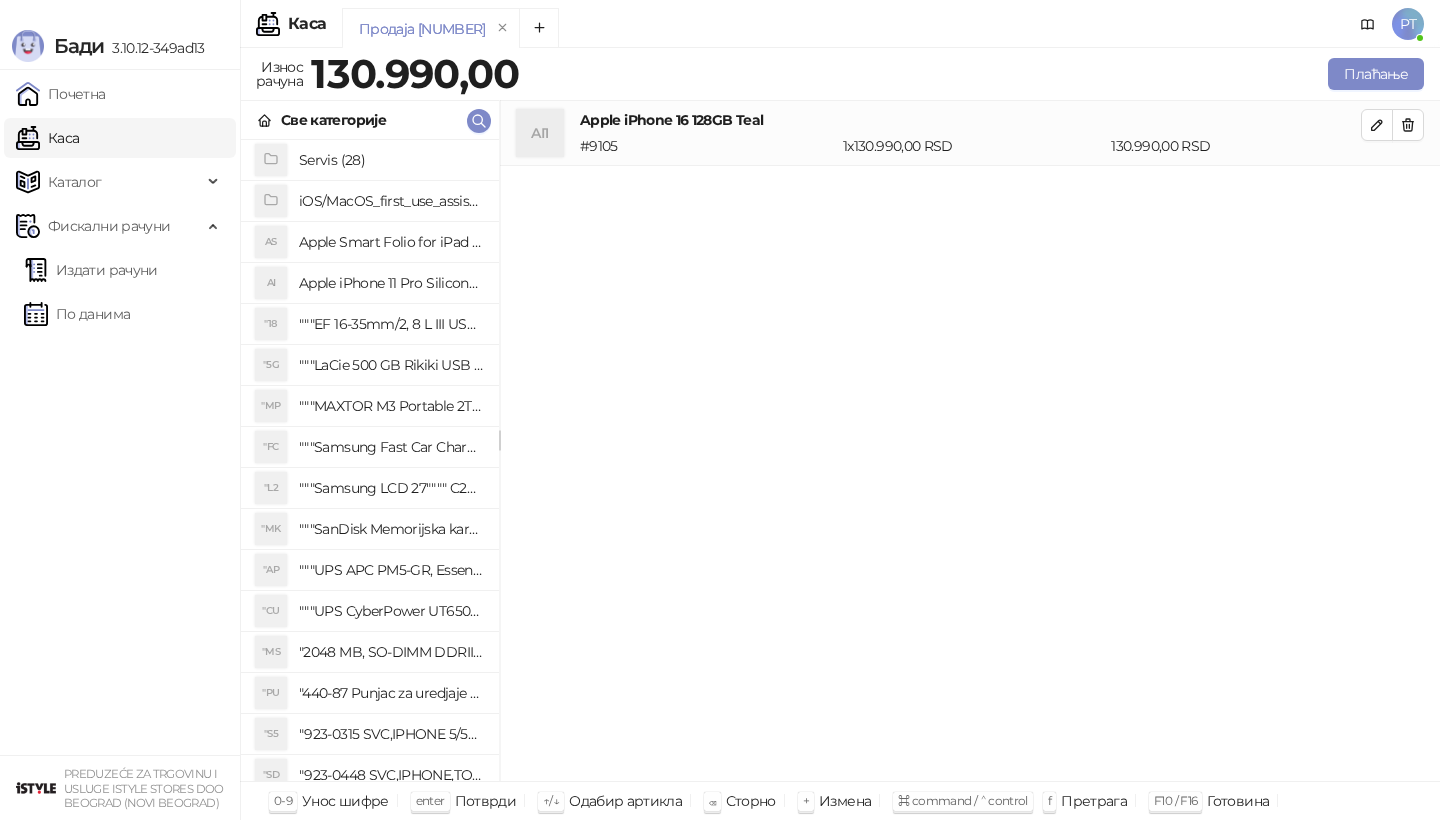 click on "Све категорије" at bounding box center [370, 120] 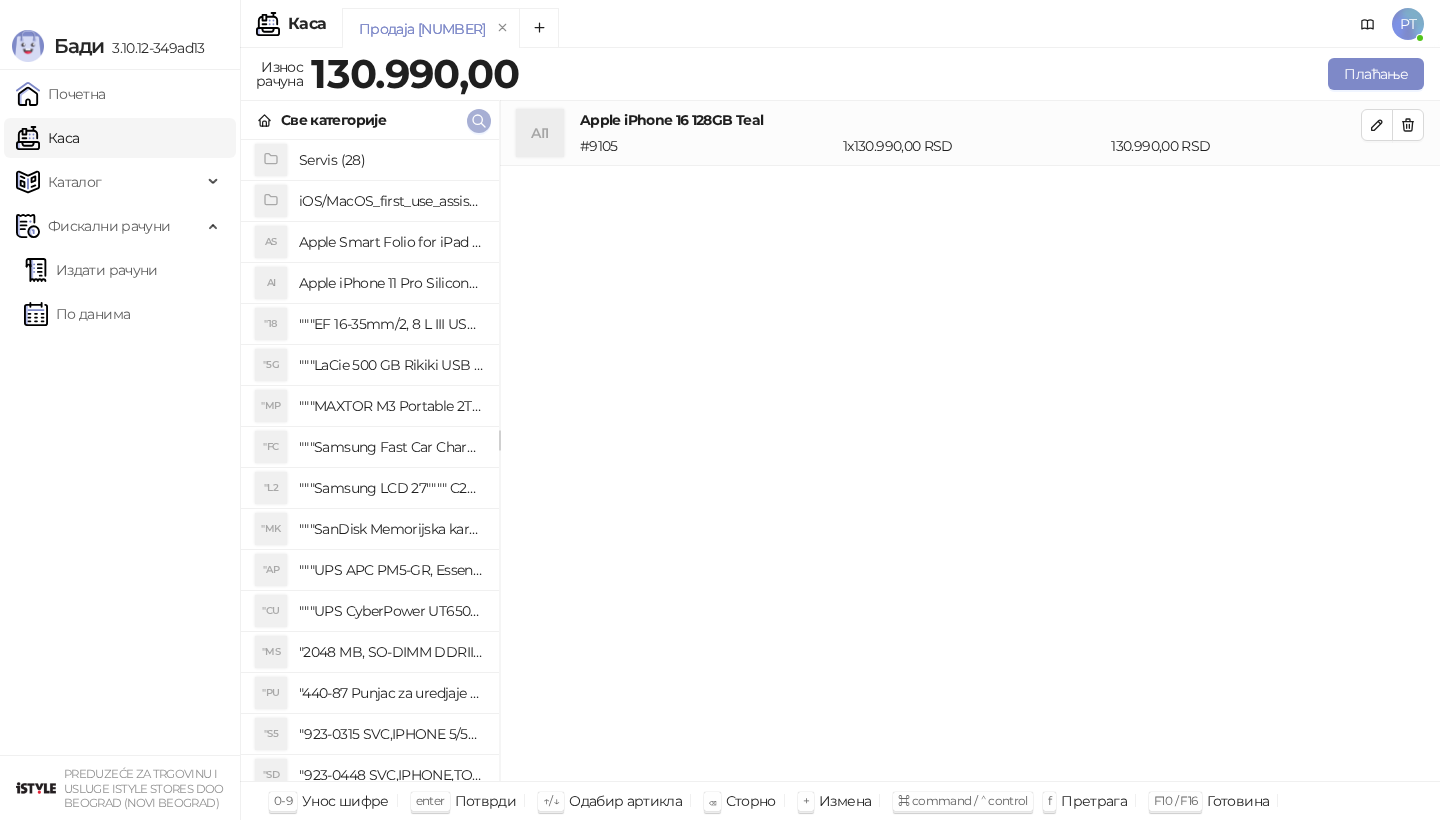 click 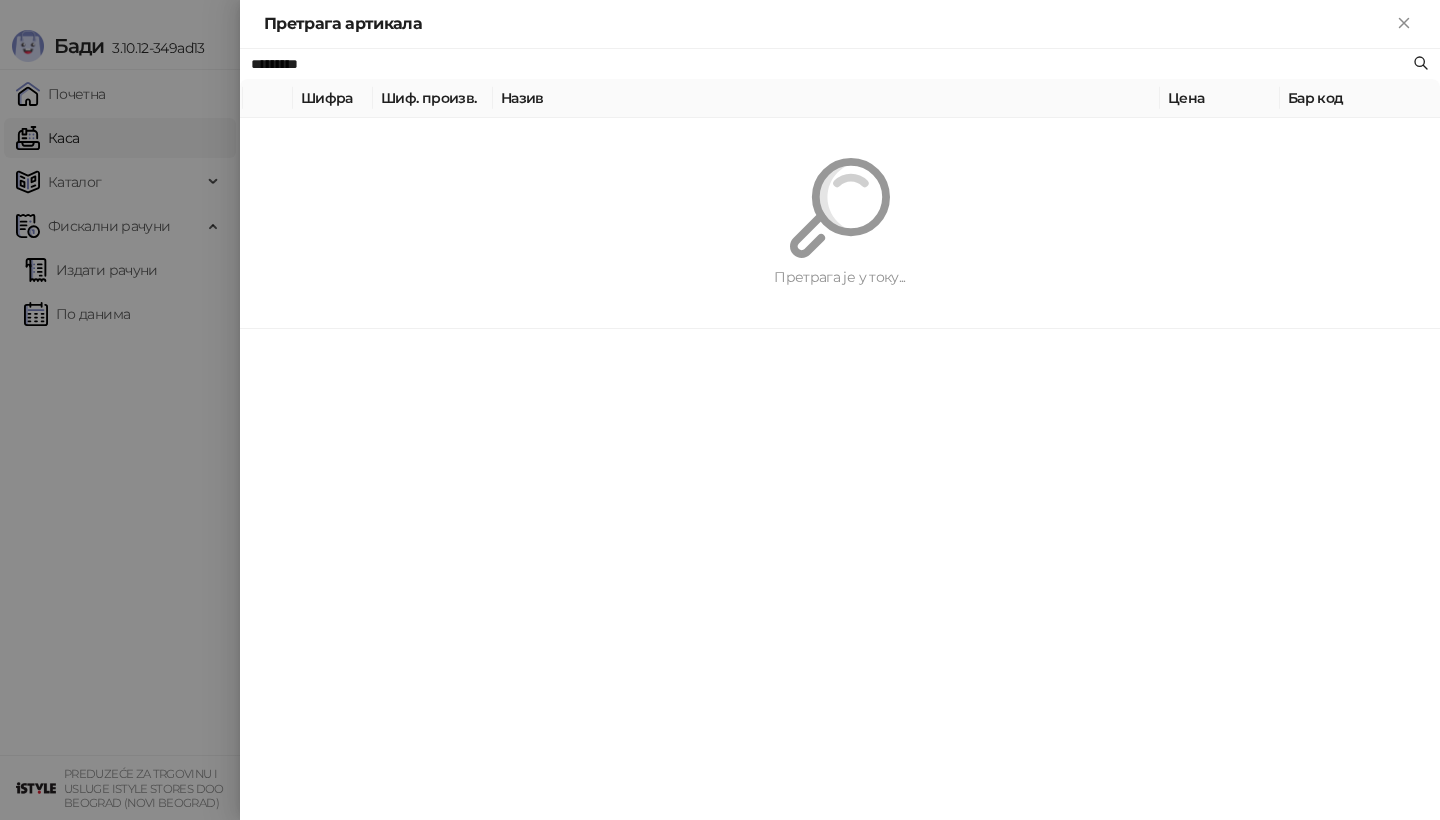 paste on "****" 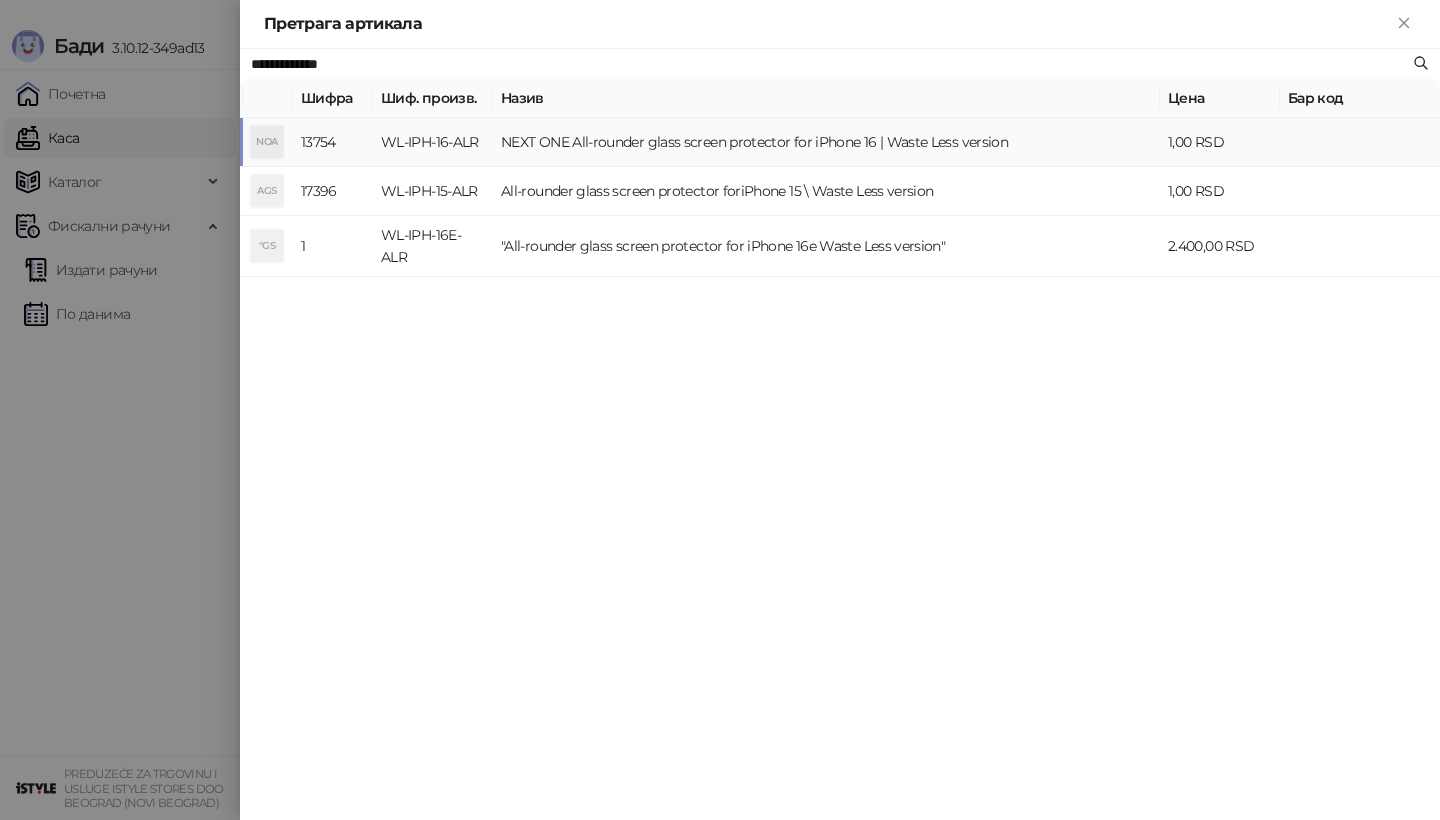 click on "NOA" at bounding box center (267, 142) 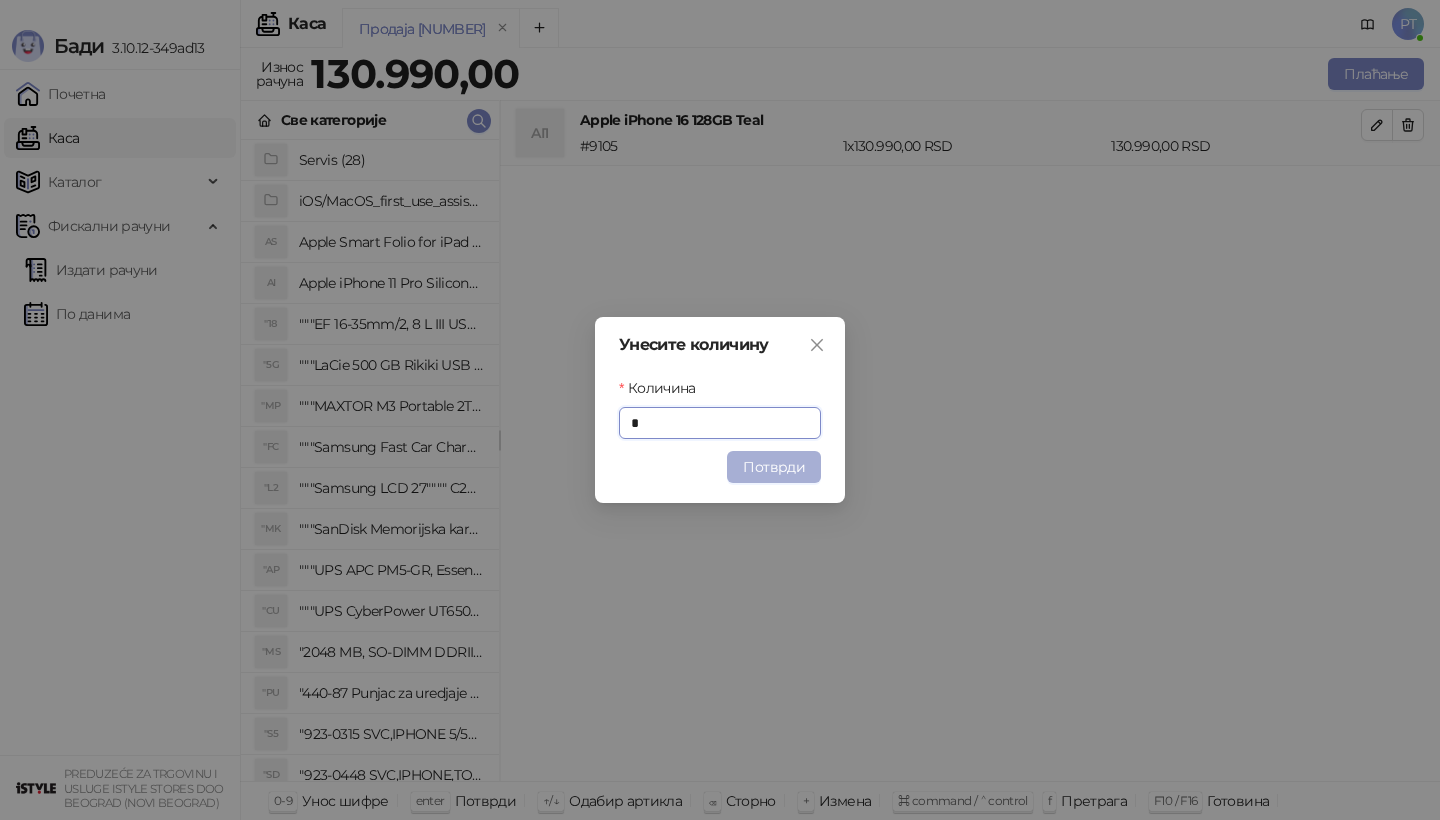click on "Потврди" at bounding box center [774, 467] 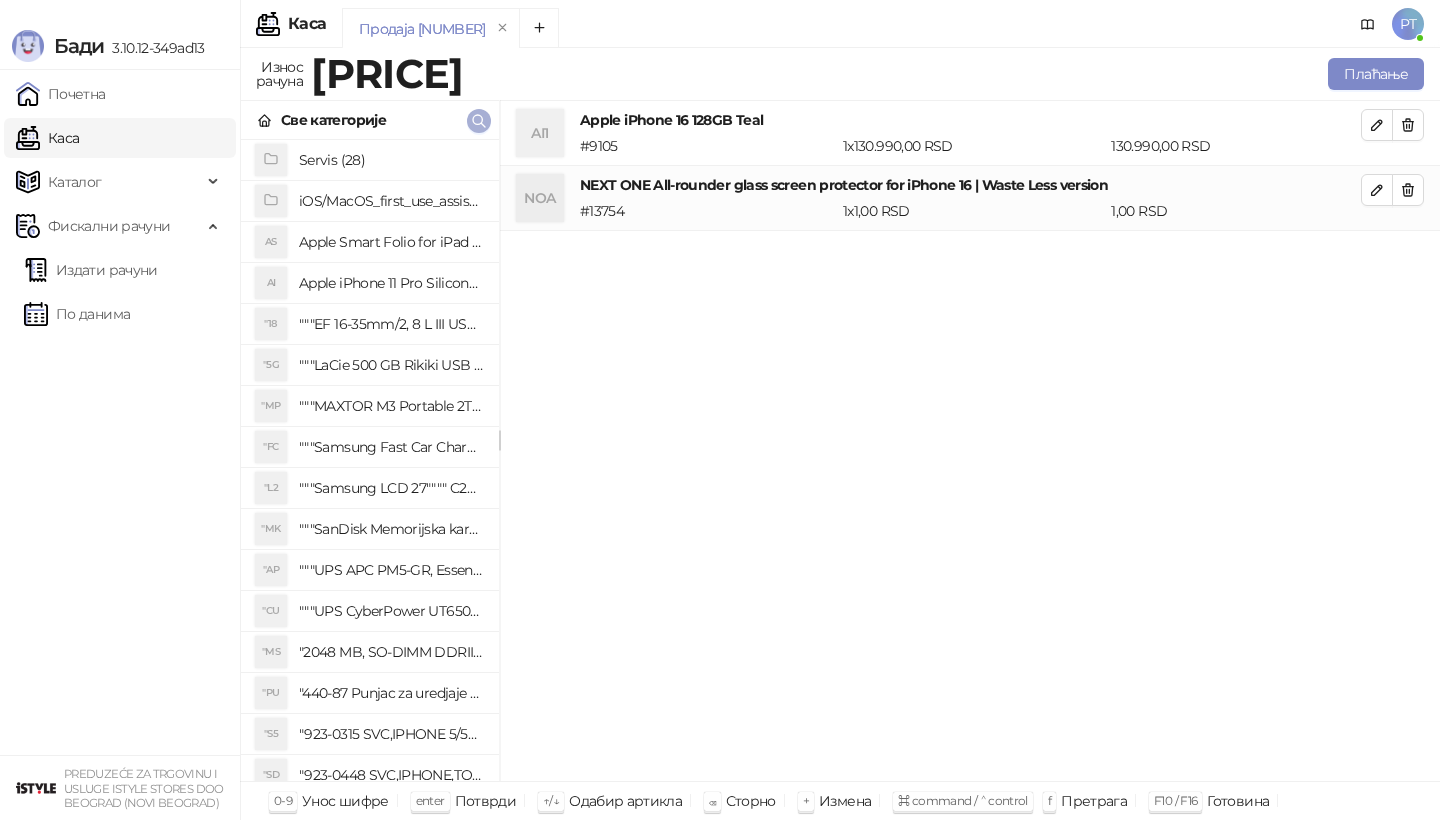 click 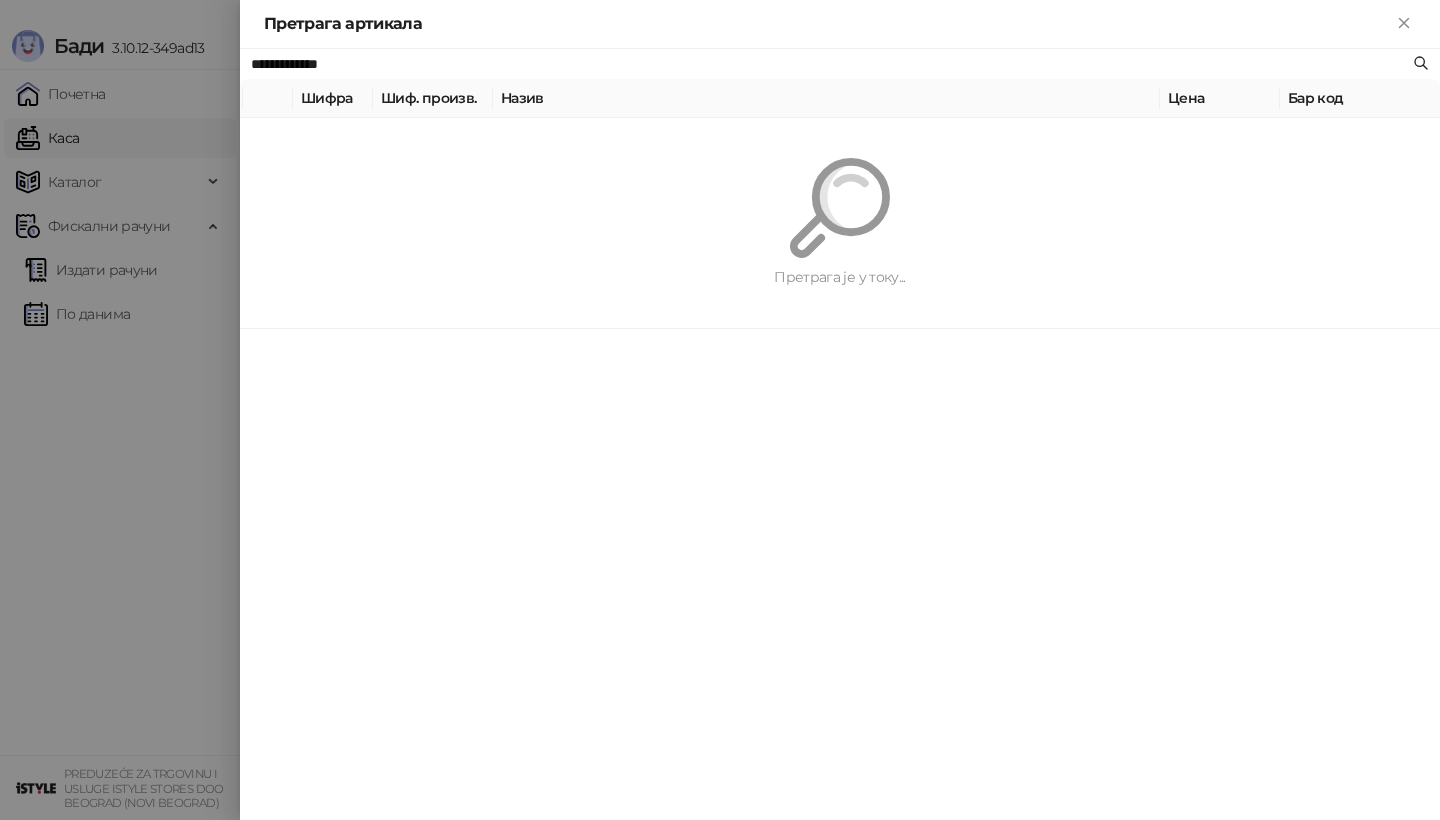 paste on "**********" 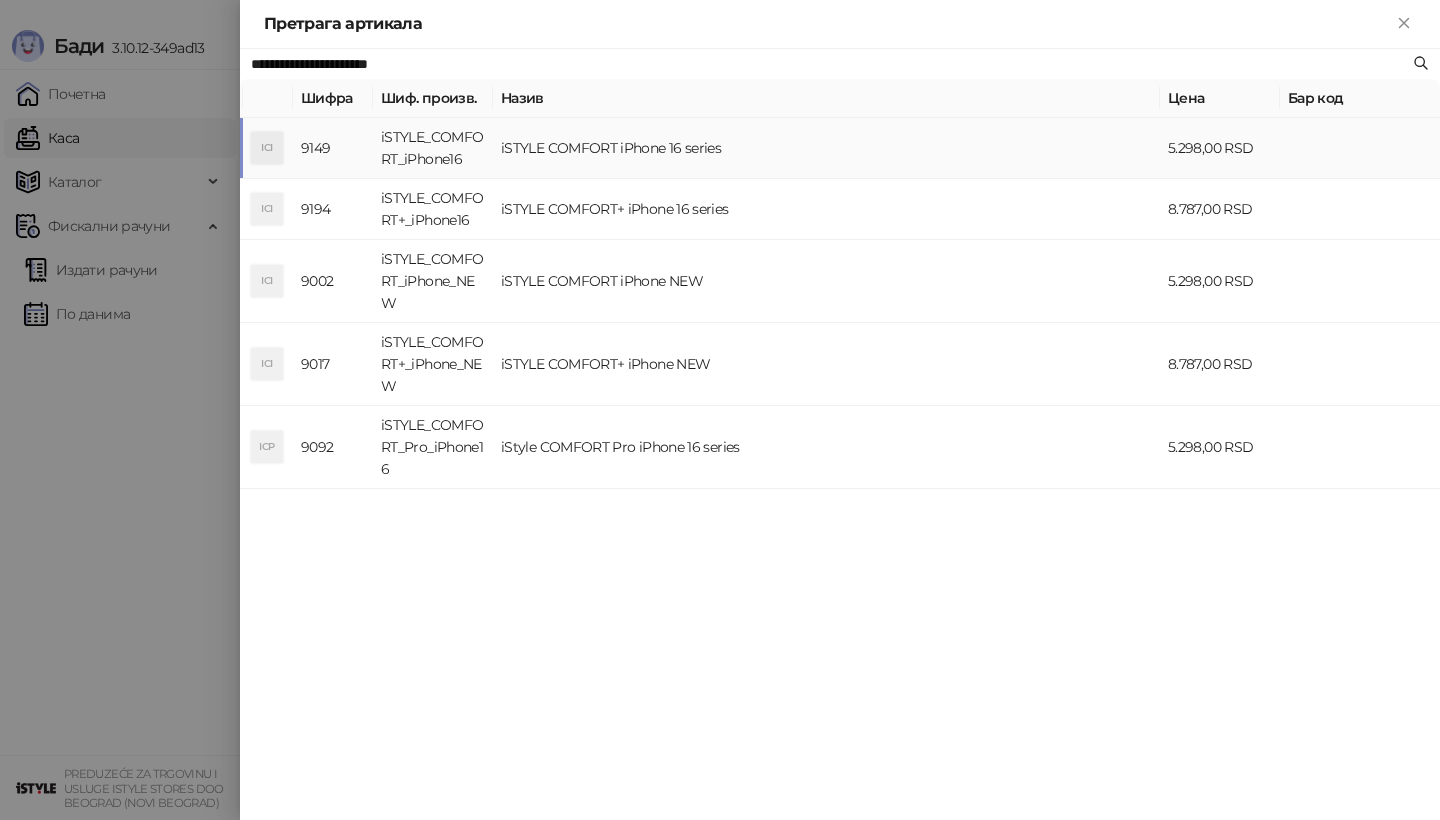 click on "ICI" at bounding box center [267, 148] 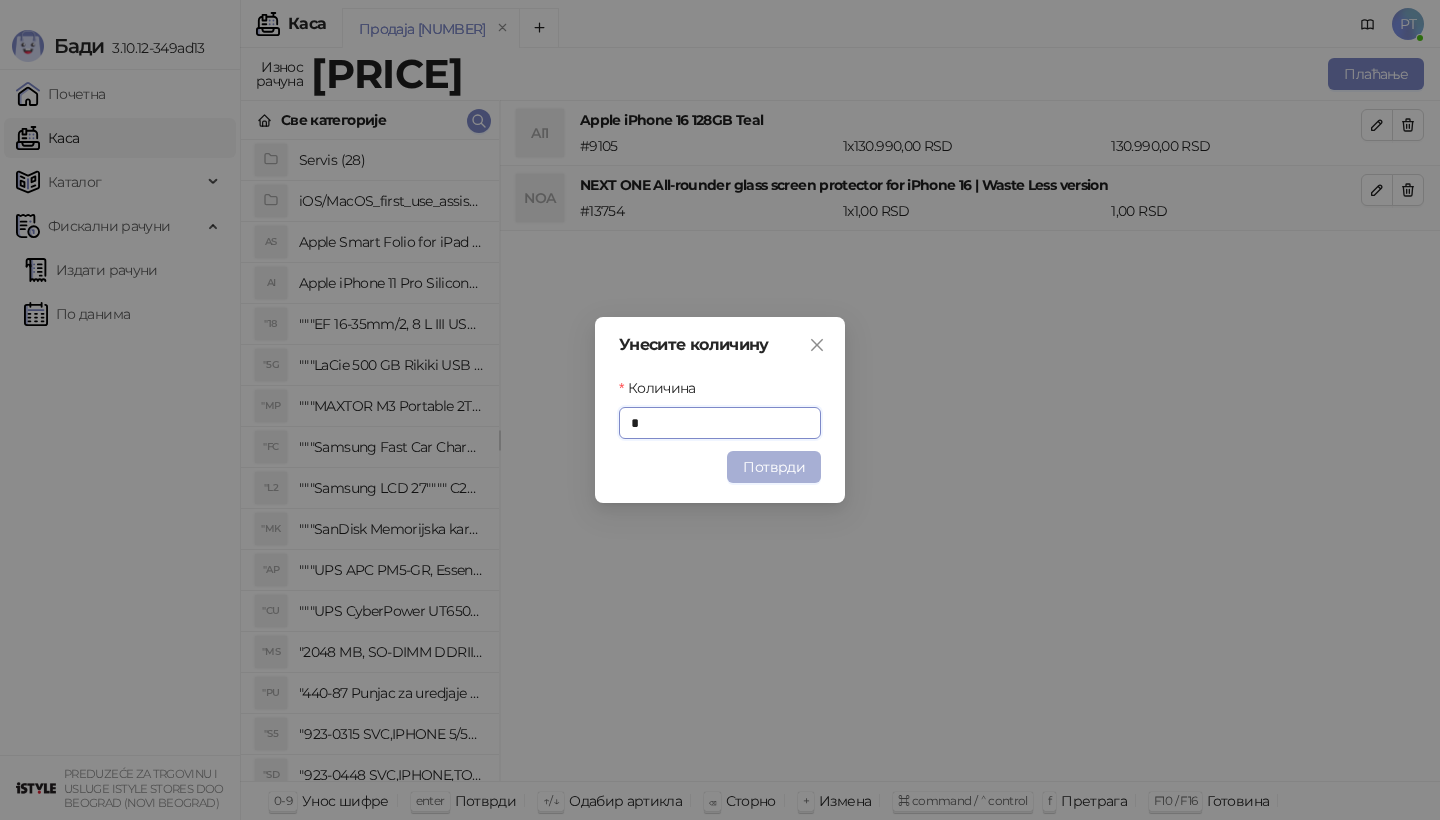 click on "Потврди" at bounding box center (774, 467) 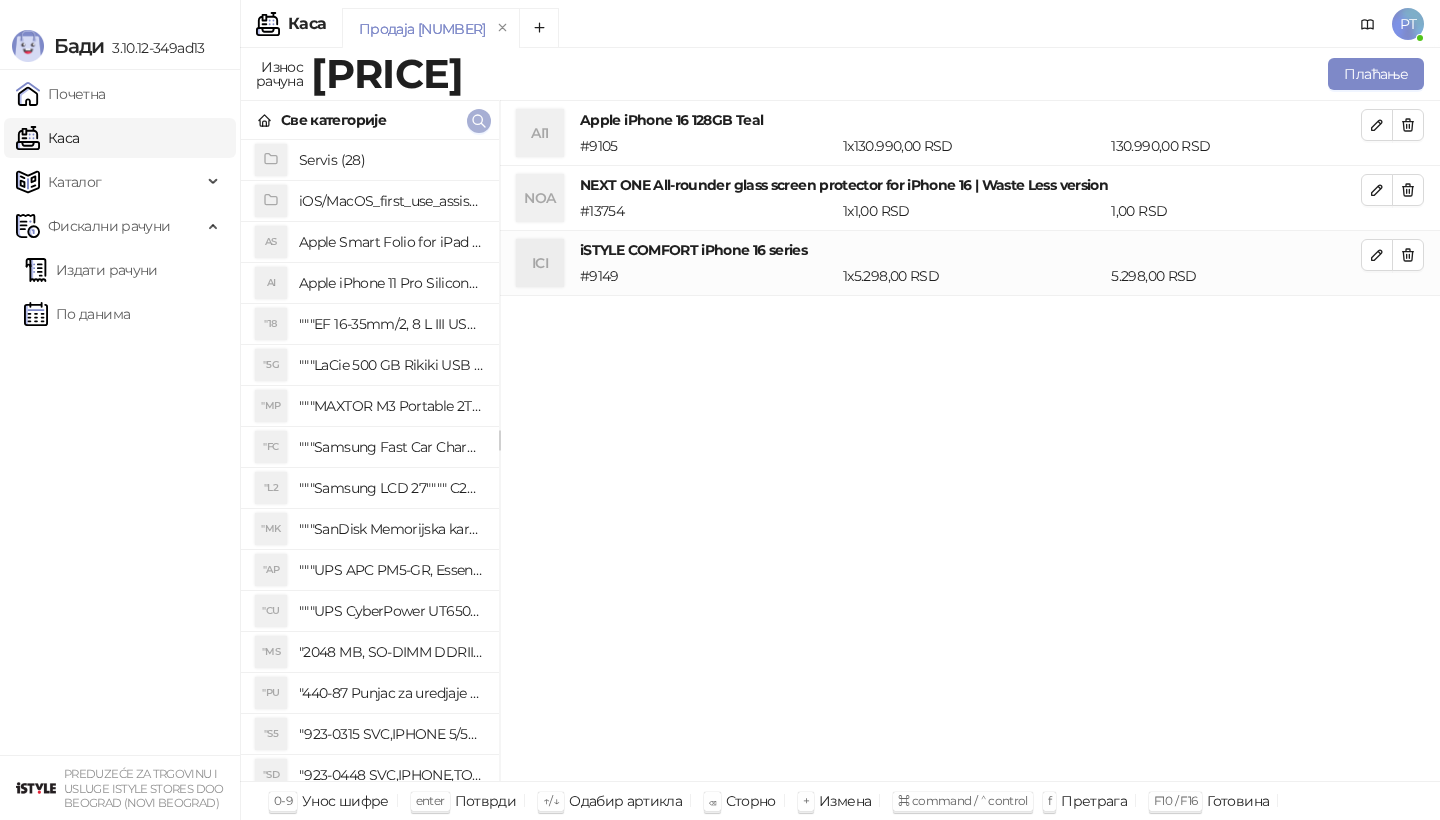 click 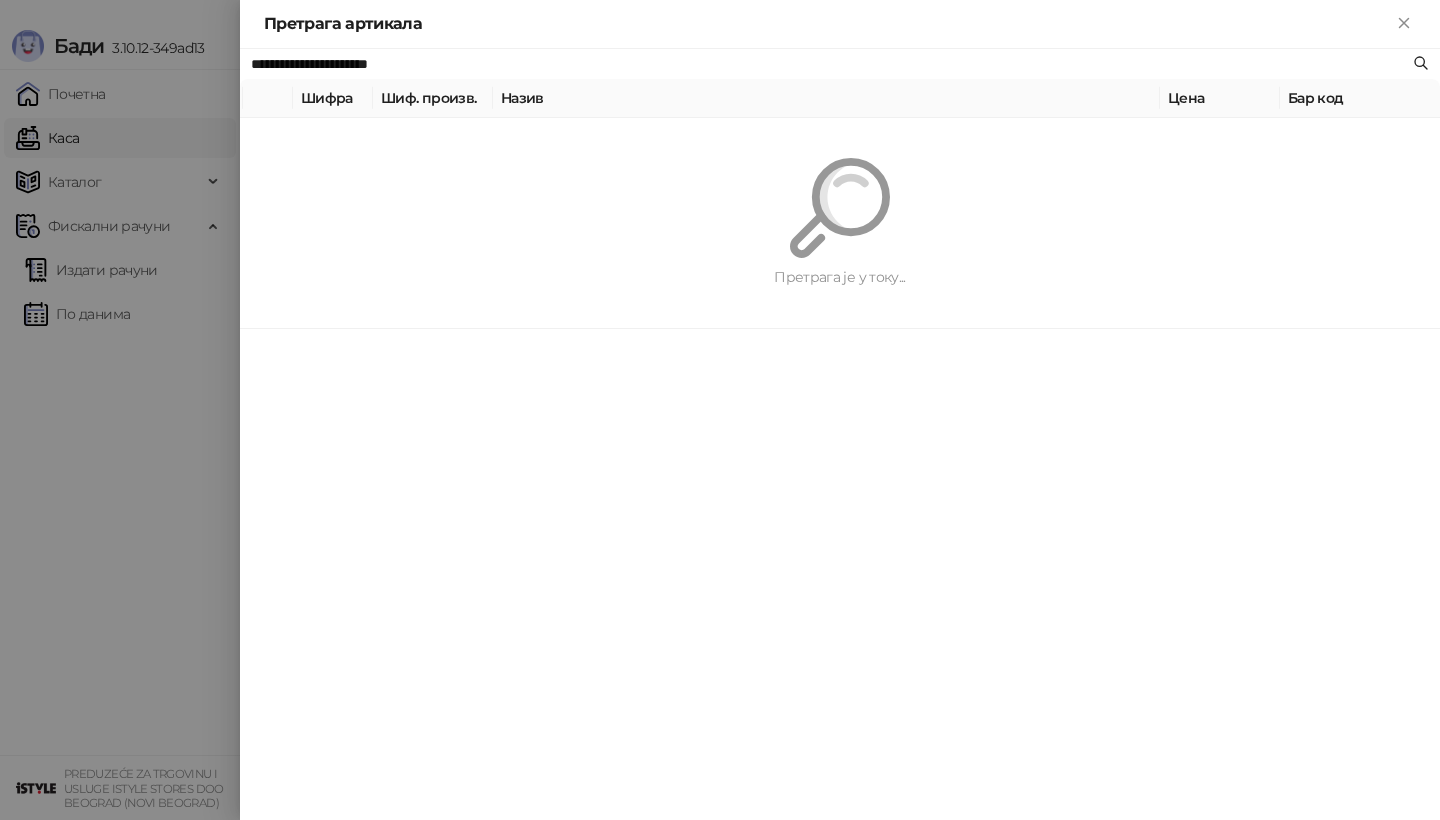 paste 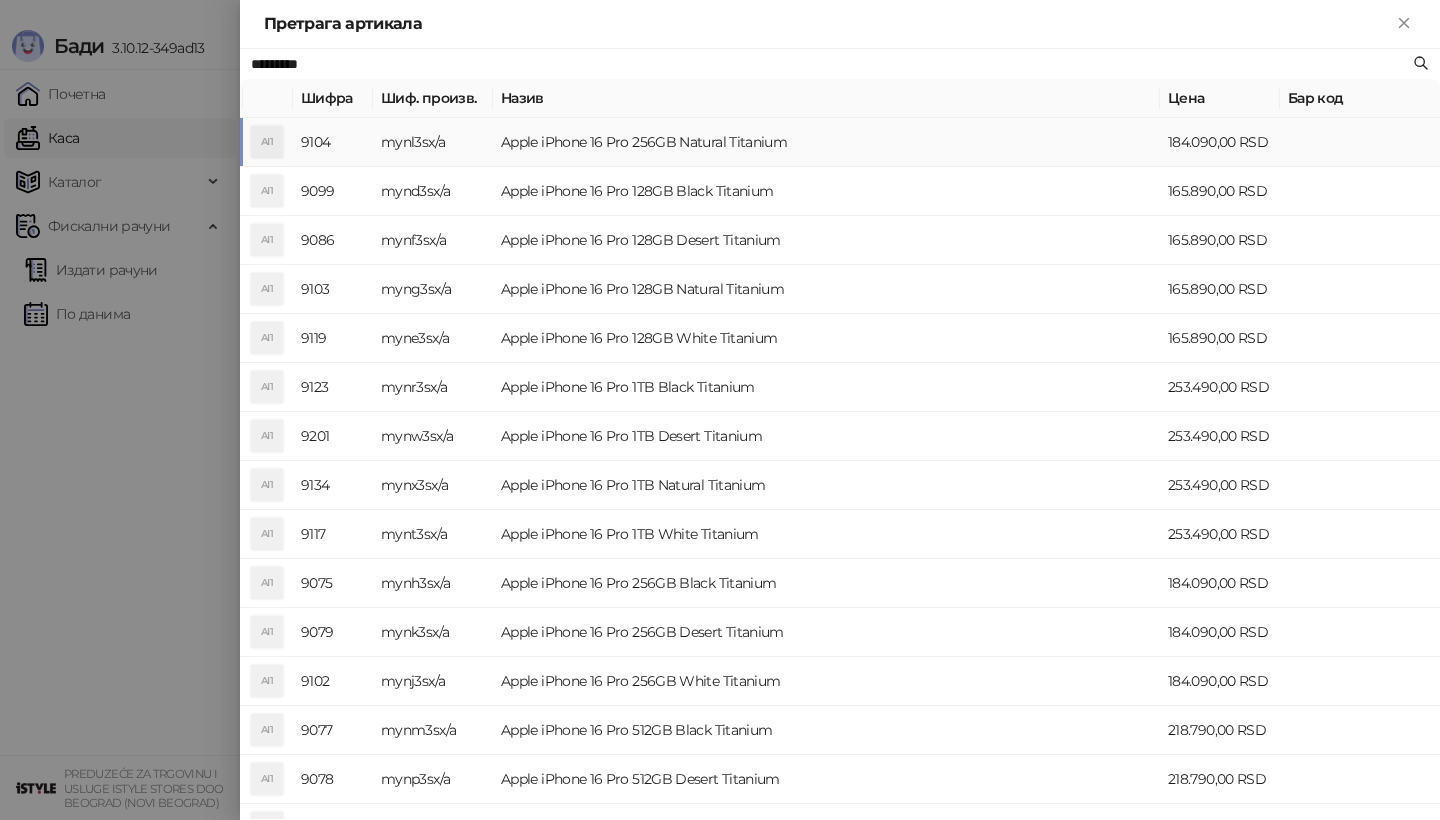 click on "AI1" at bounding box center (267, 142) 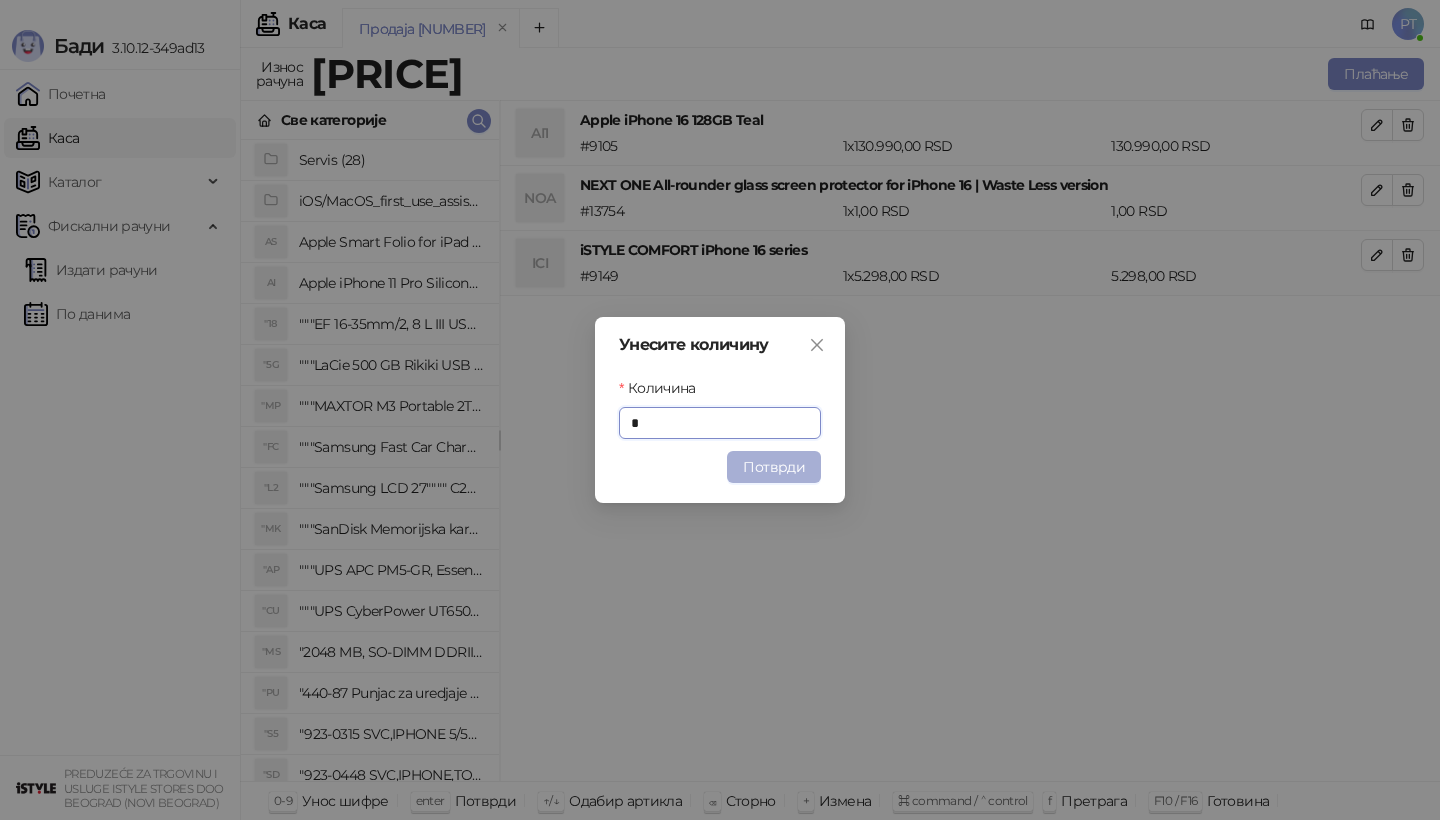 click on "Потврди" at bounding box center [774, 467] 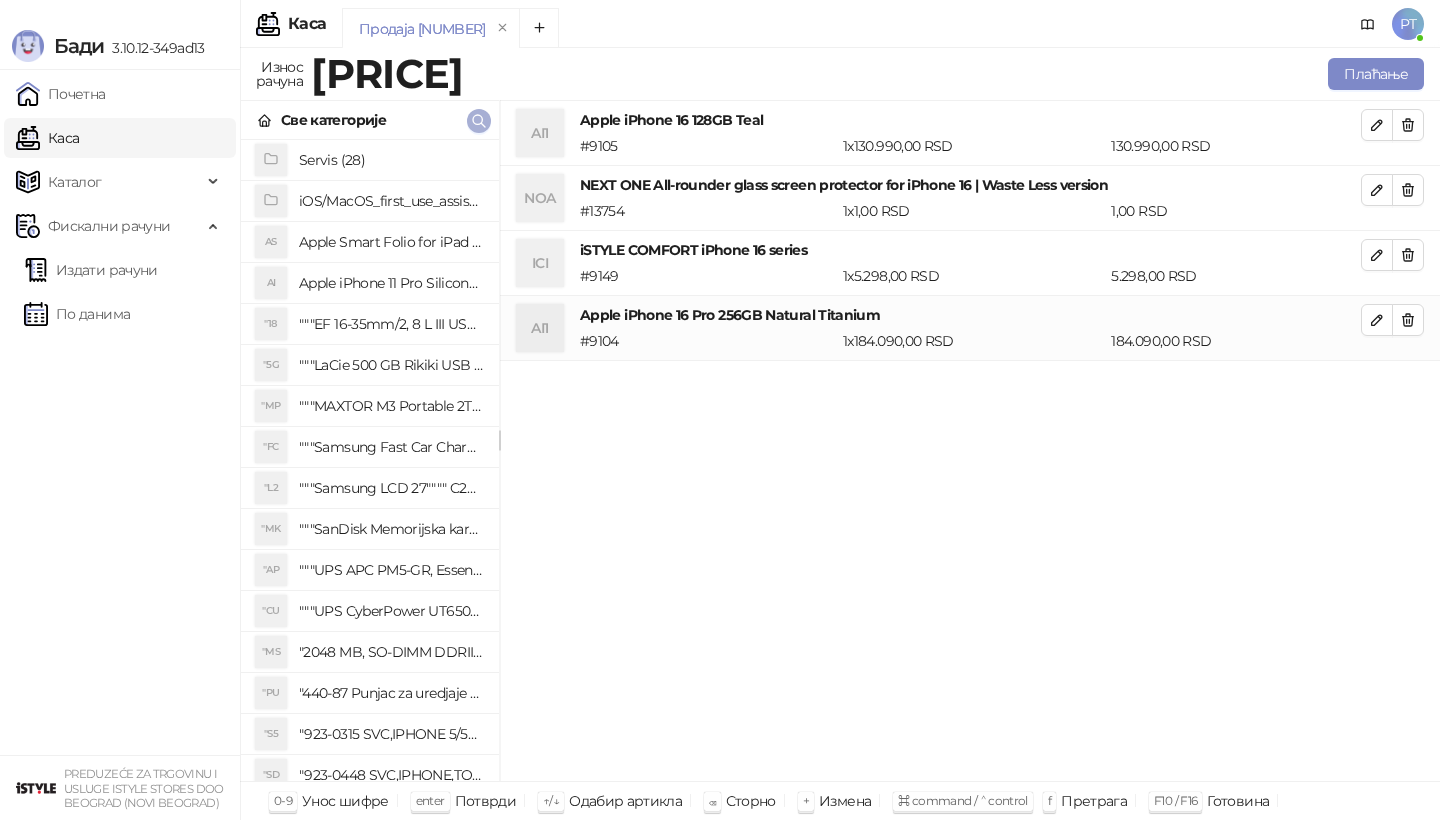 click 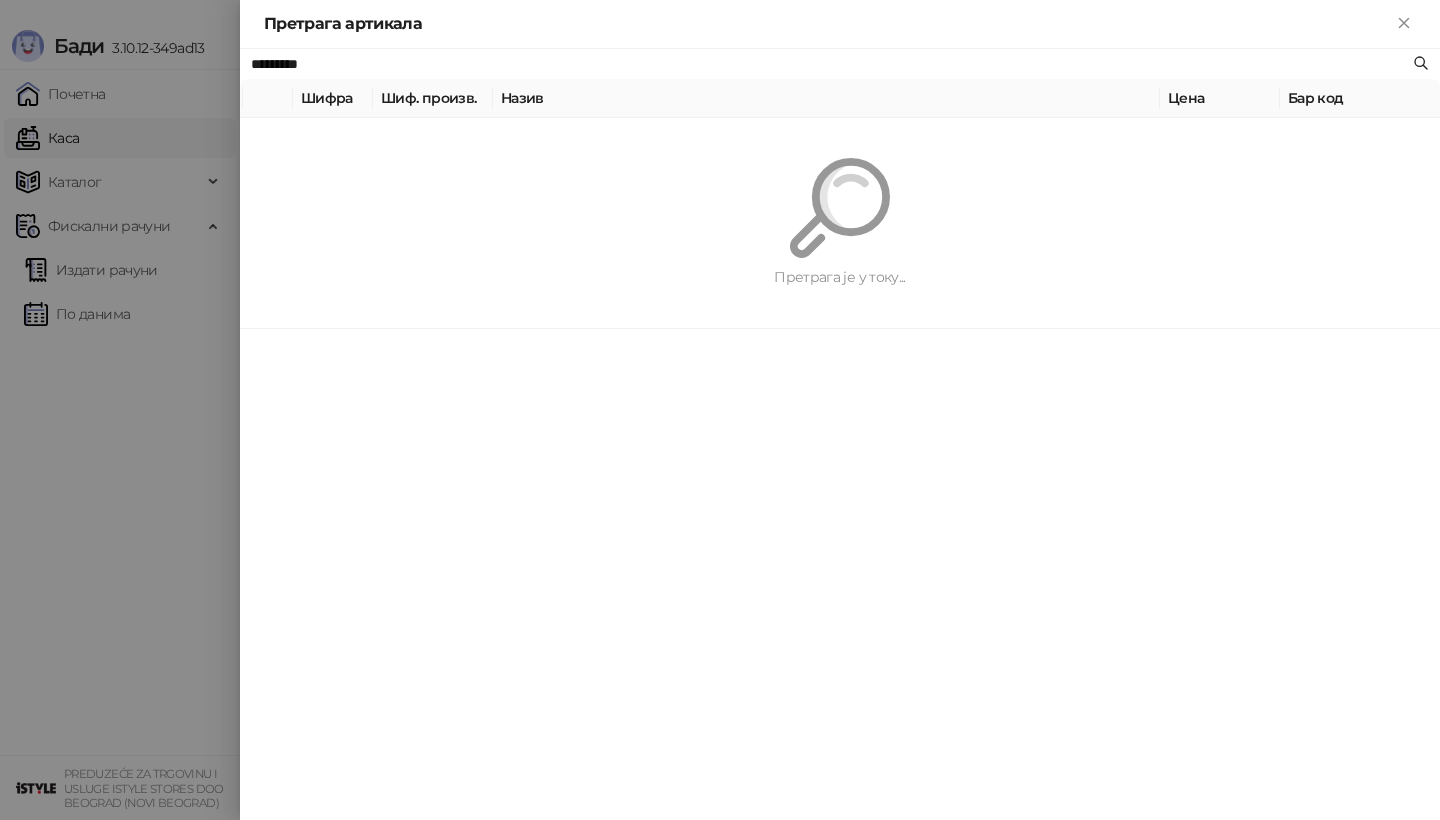 paste on "*******" 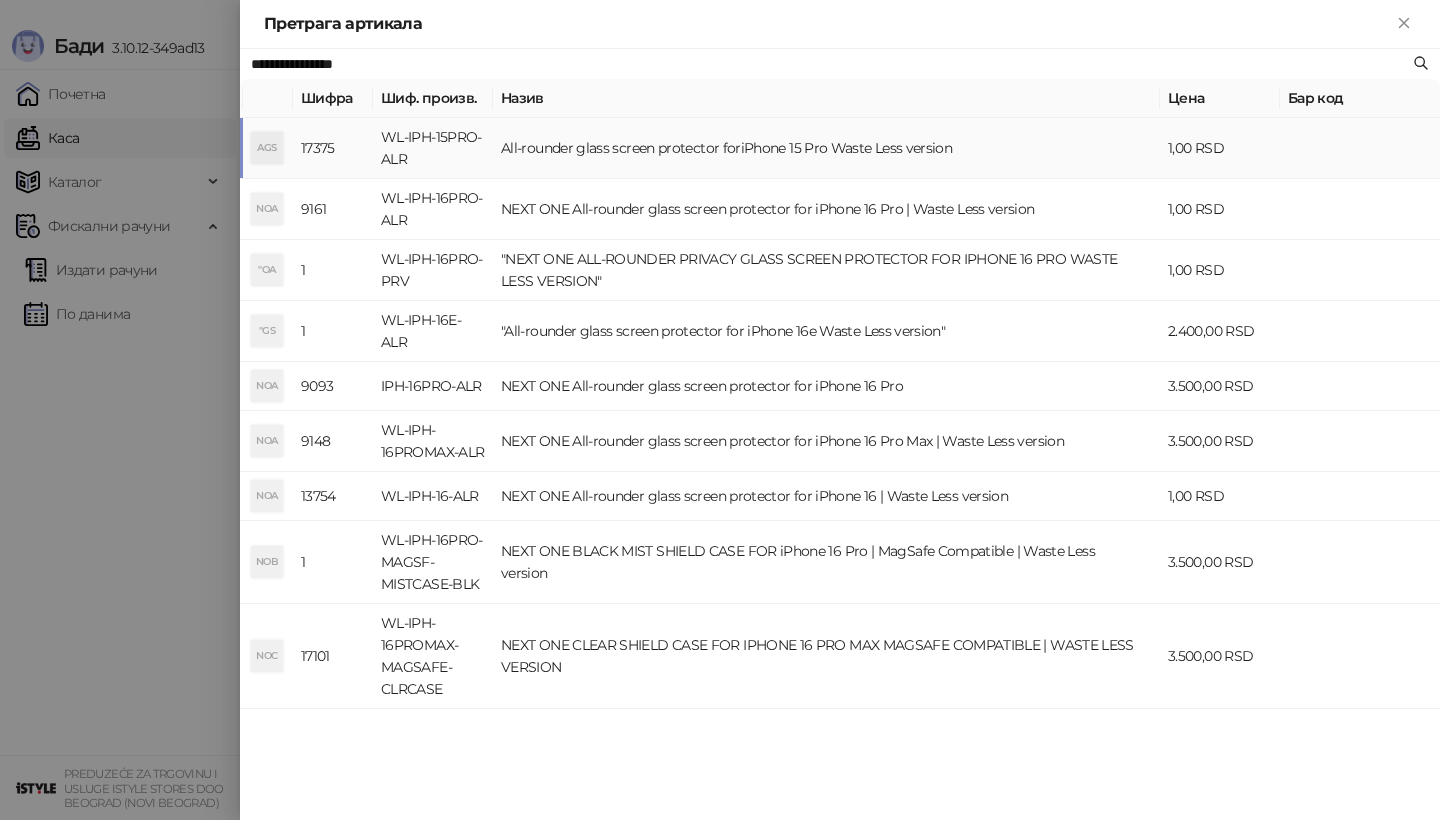 click on "AGS" at bounding box center (267, 148) 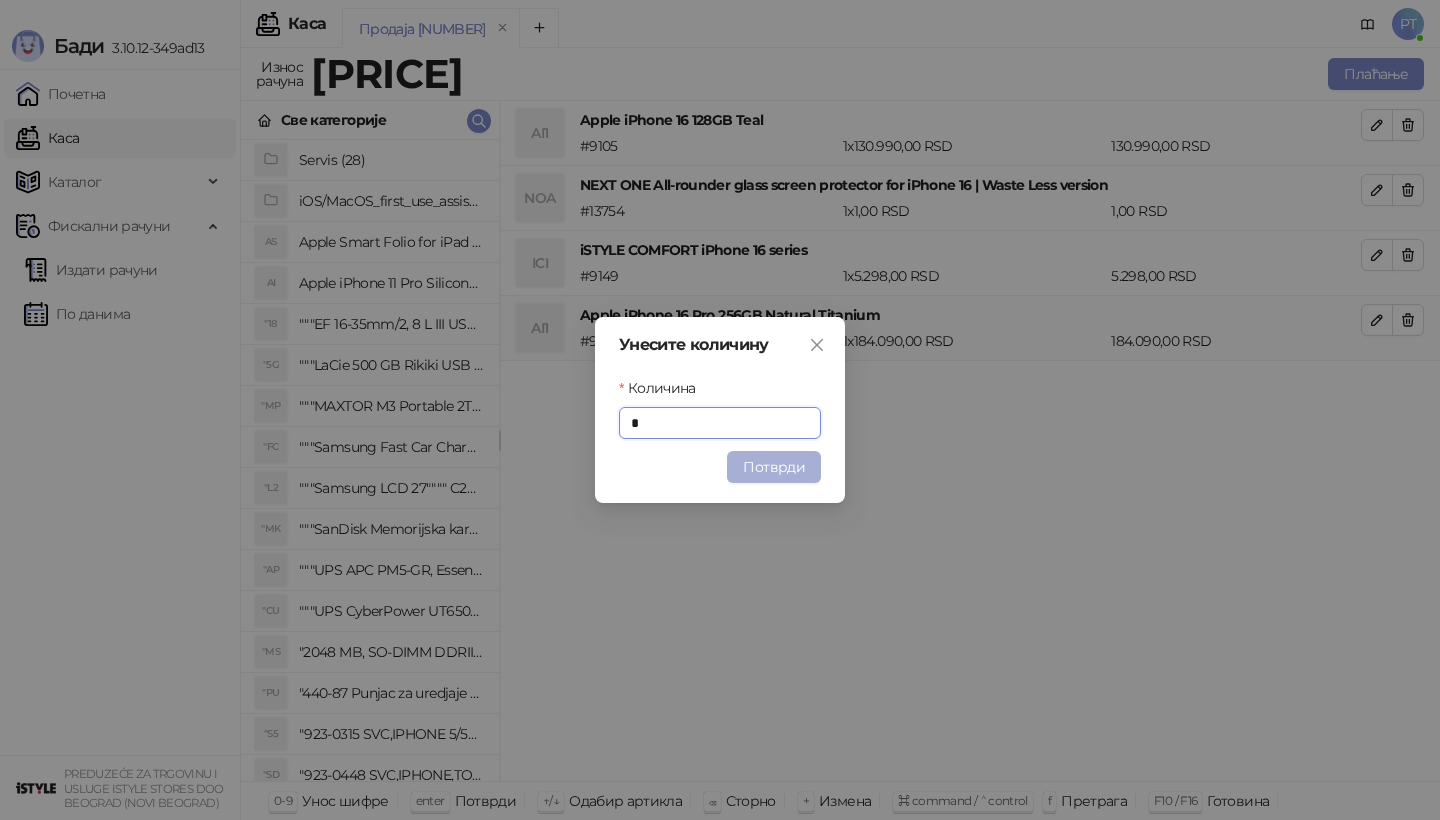 click on "Потврди" at bounding box center [774, 467] 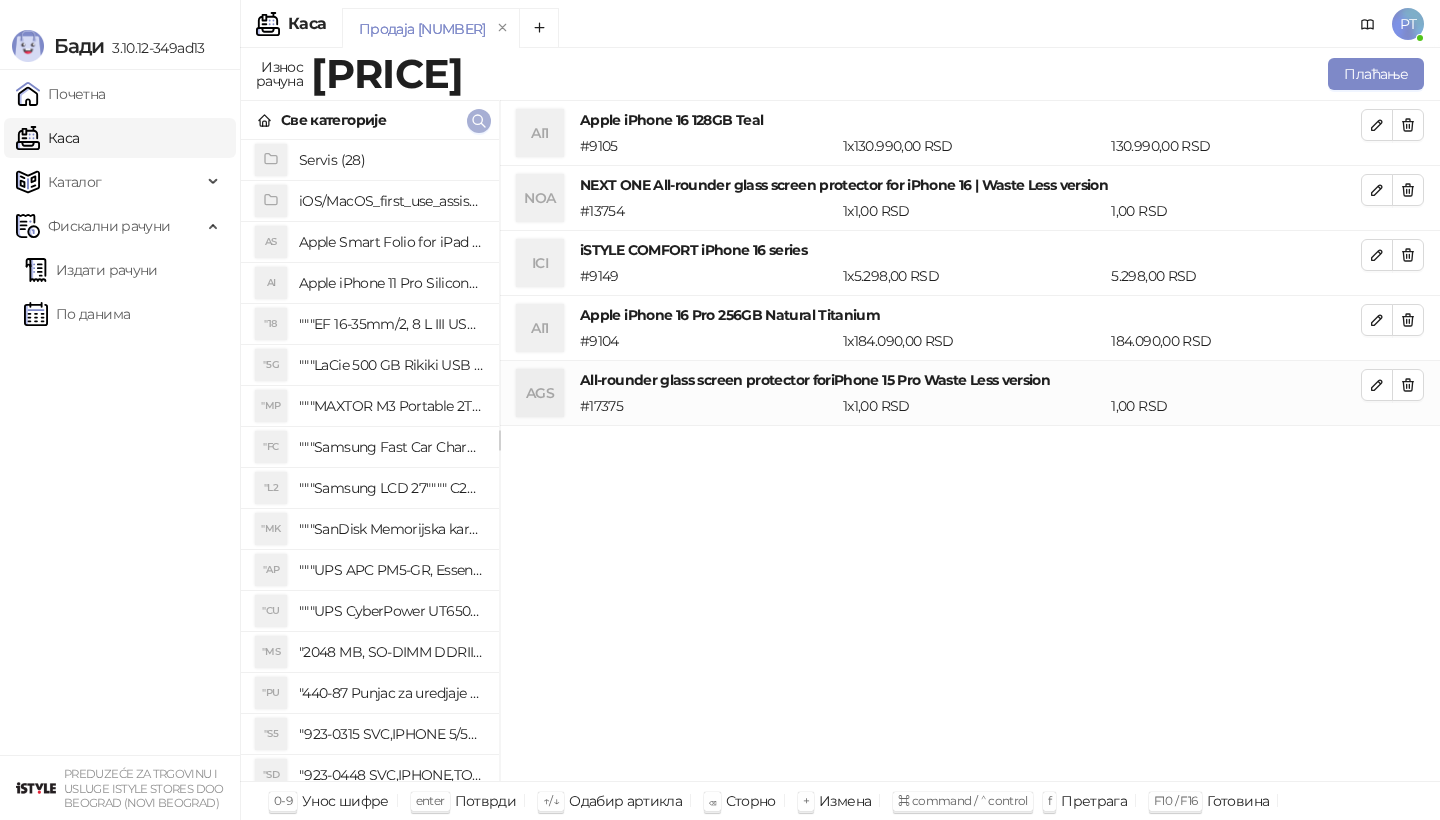 click at bounding box center [479, 121] 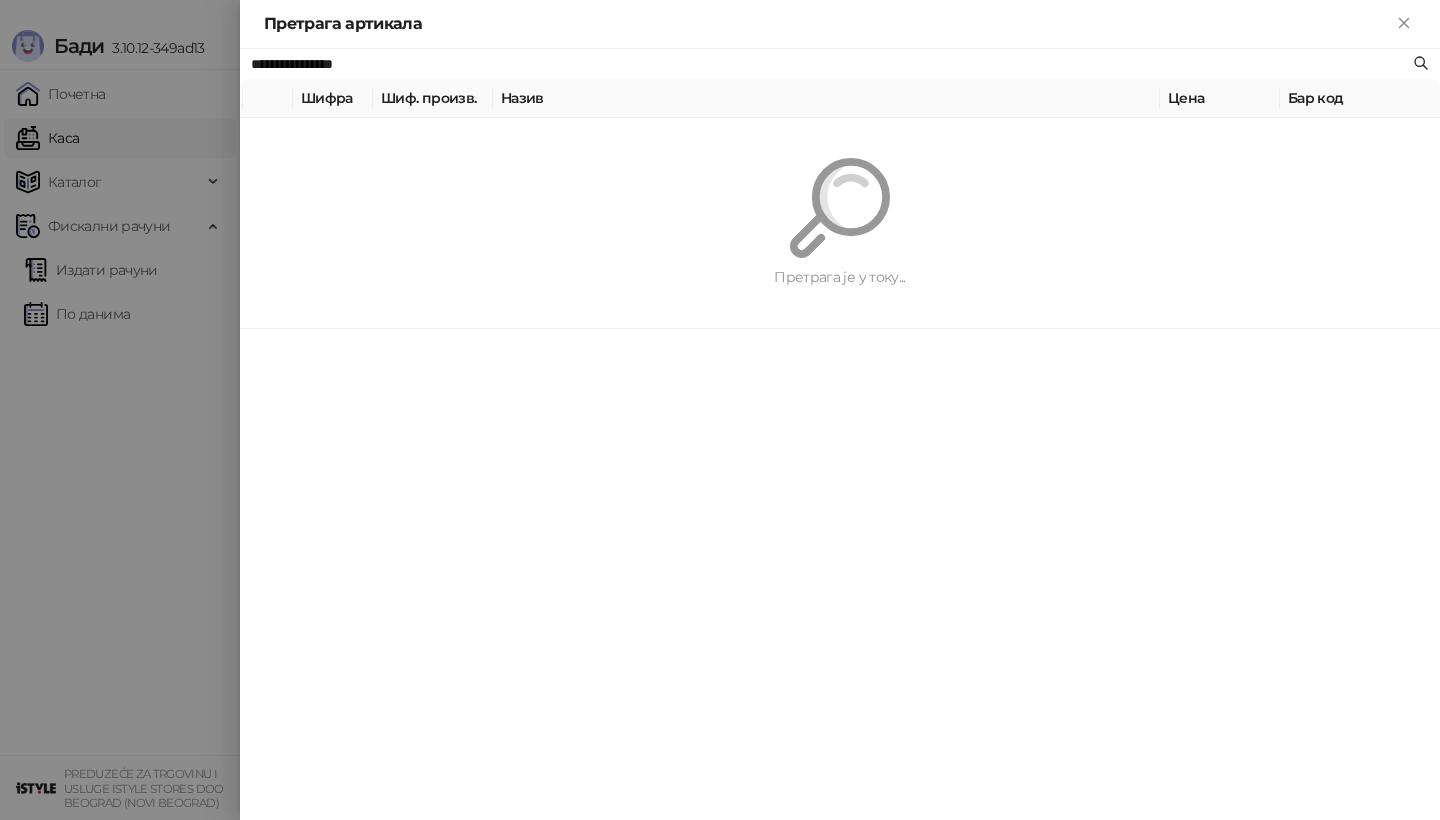paste on "**********" 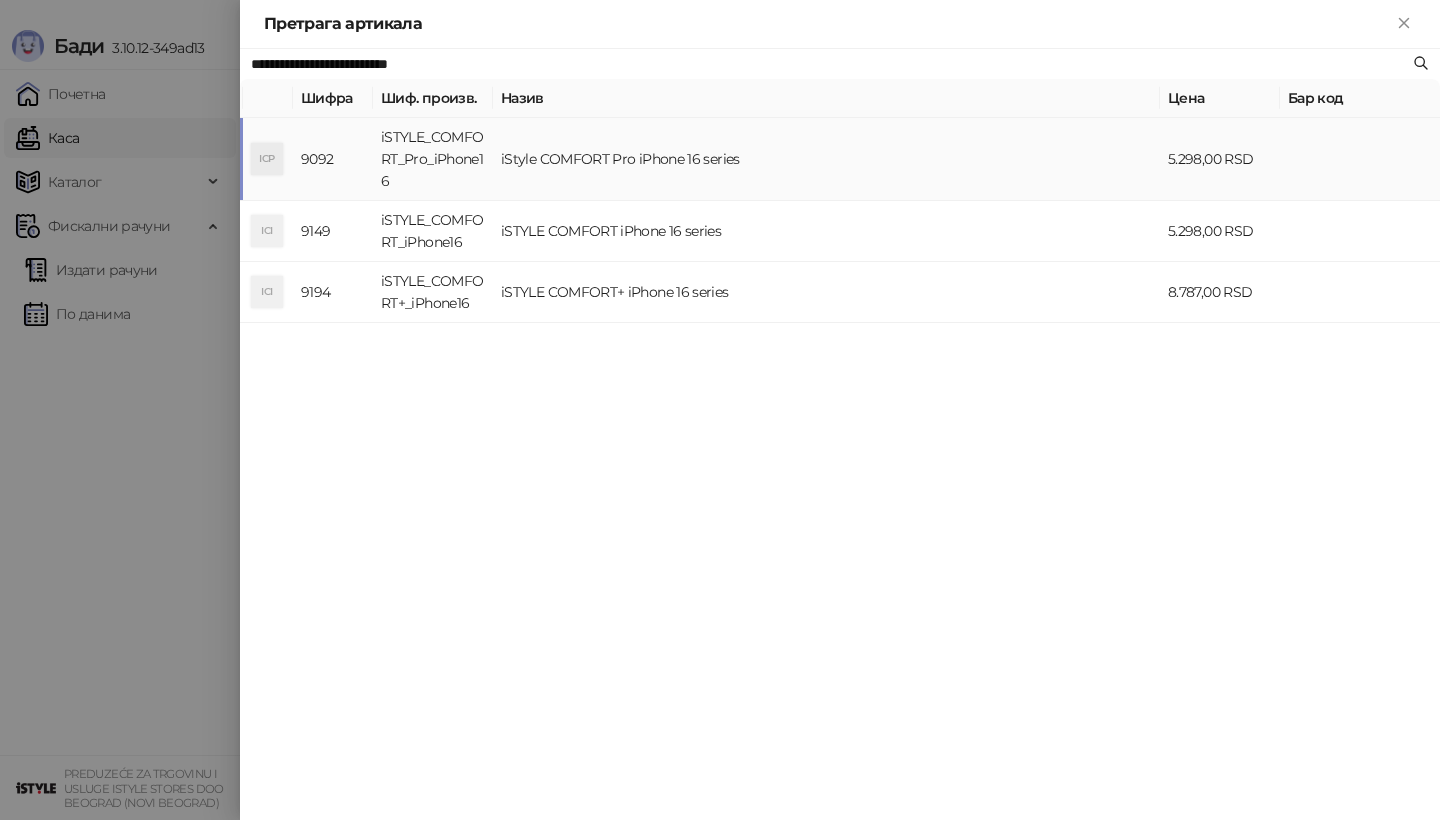 type on "**********" 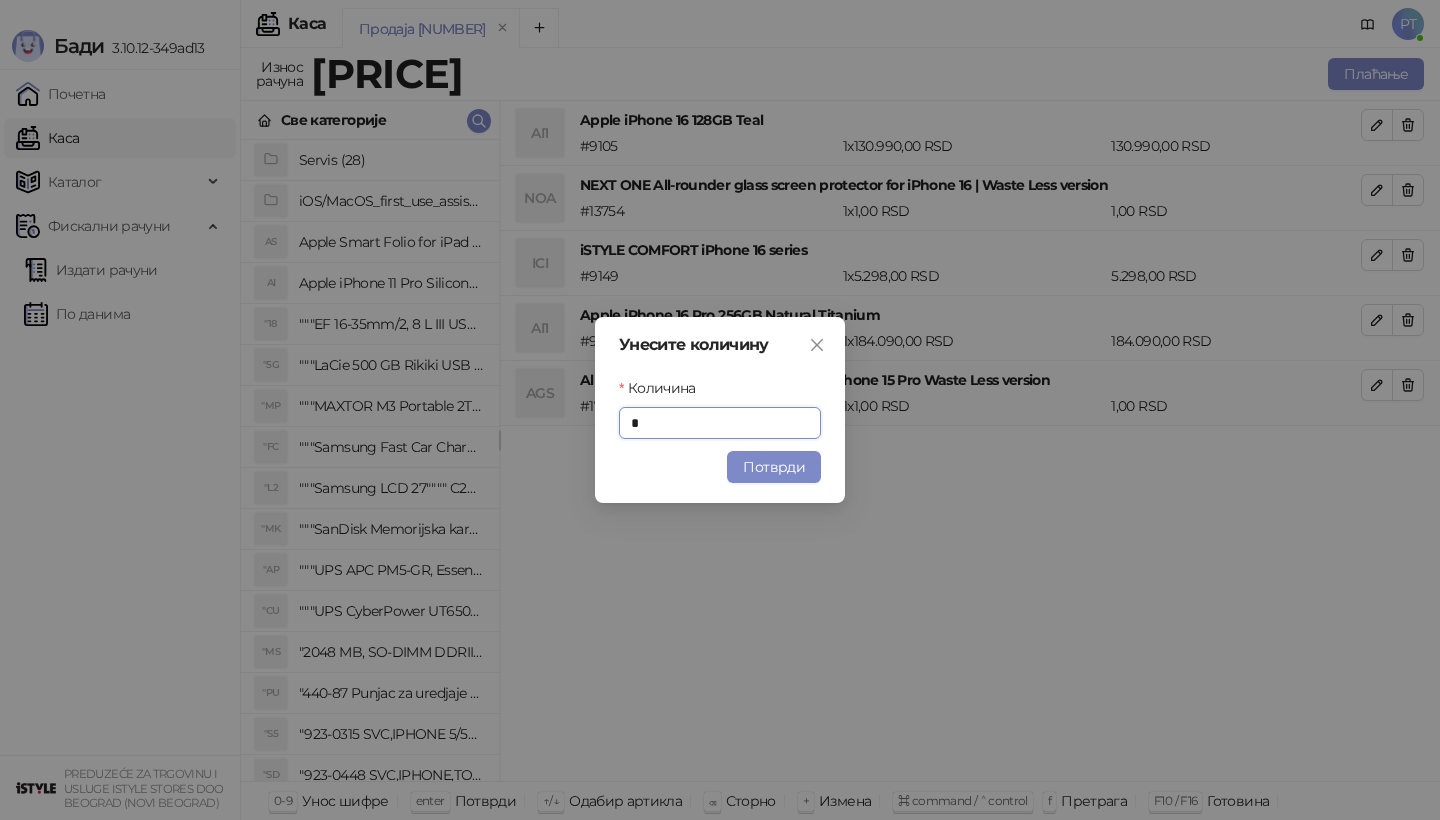 click on "Потврди" at bounding box center [774, 467] 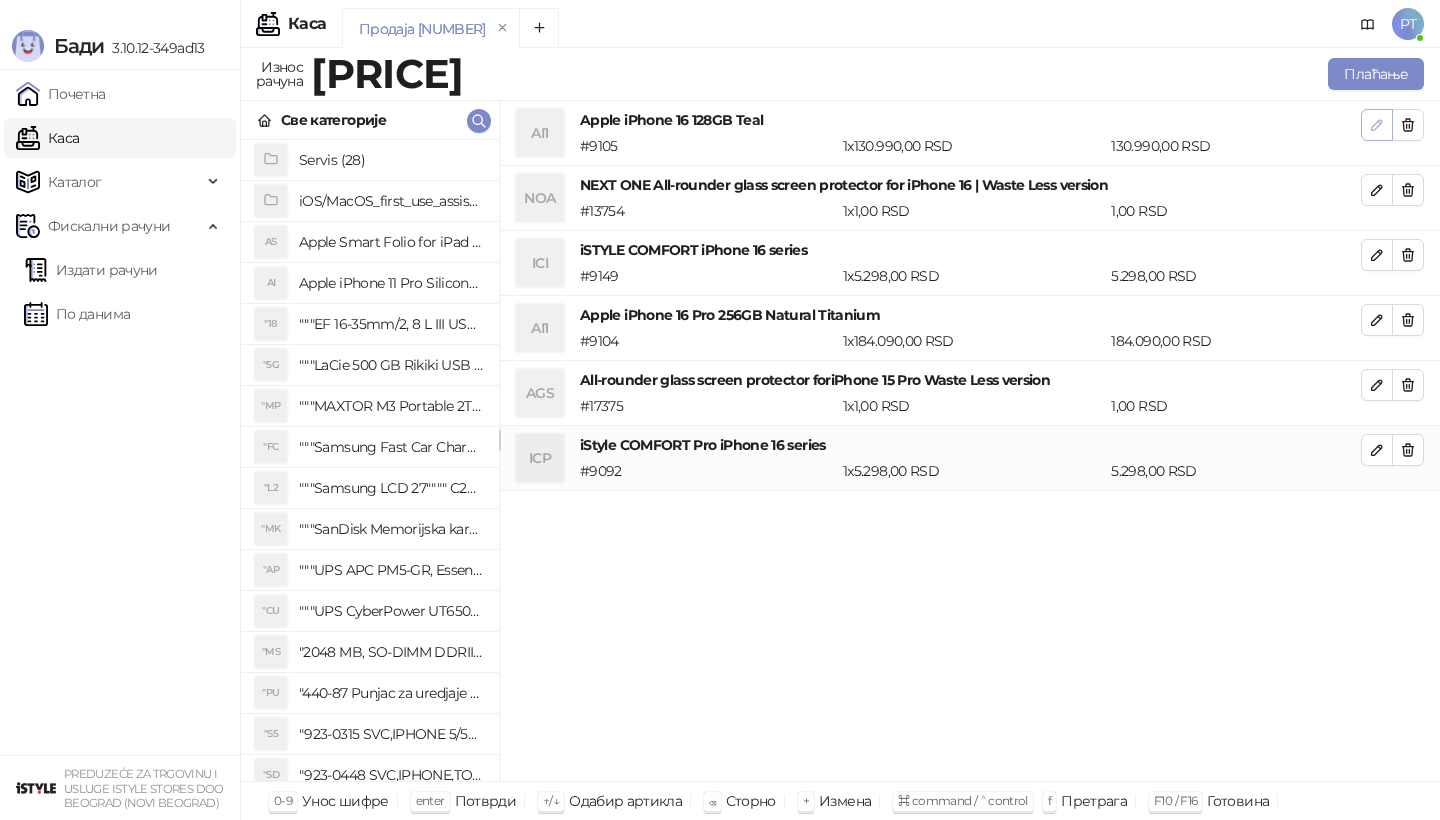 click 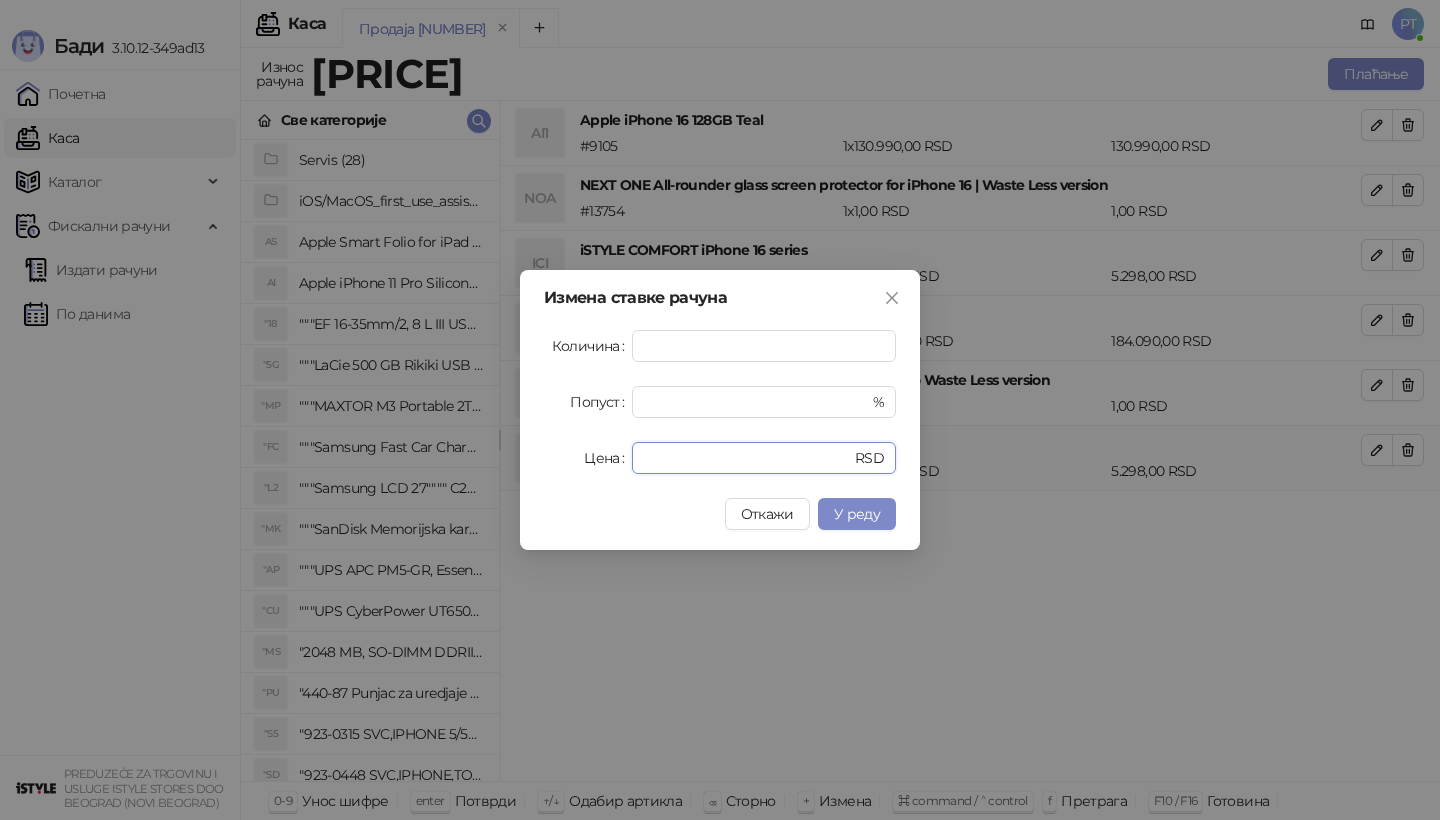 drag, startPoint x: 705, startPoint y: 456, endPoint x: 558, endPoint y: 456, distance: 147 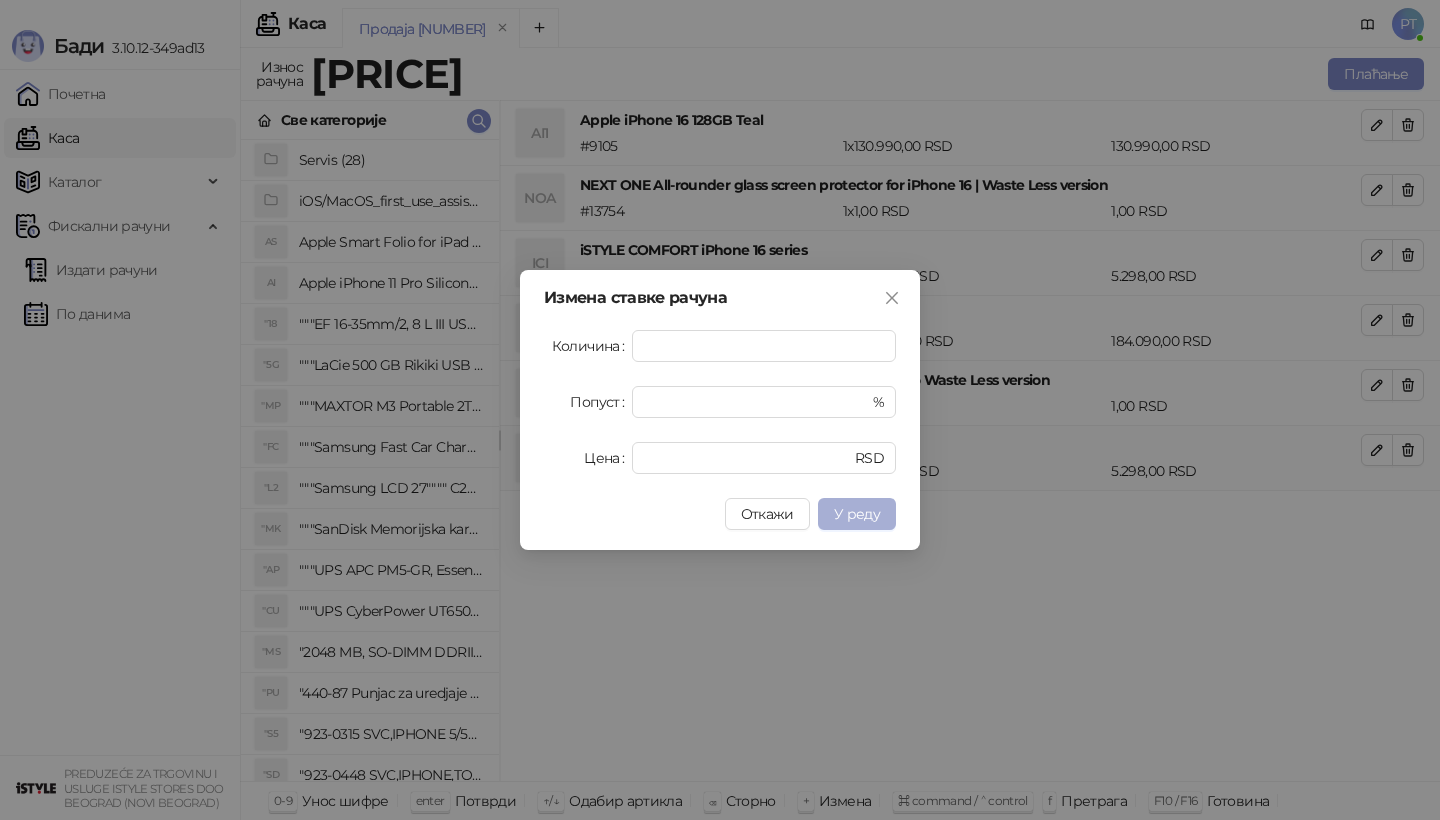 click on "У реду" at bounding box center (857, 514) 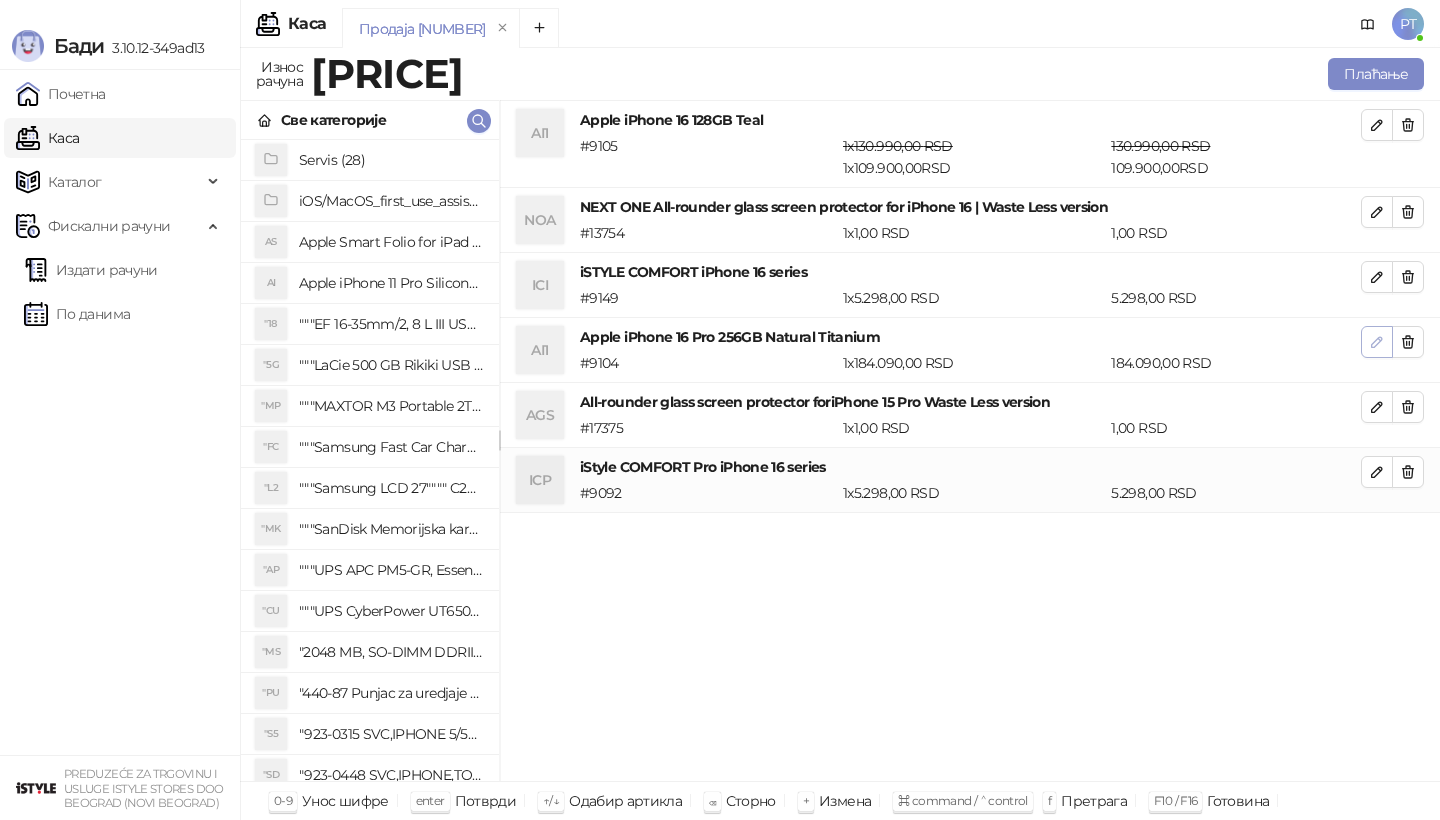 click at bounding box center [1377, 342] 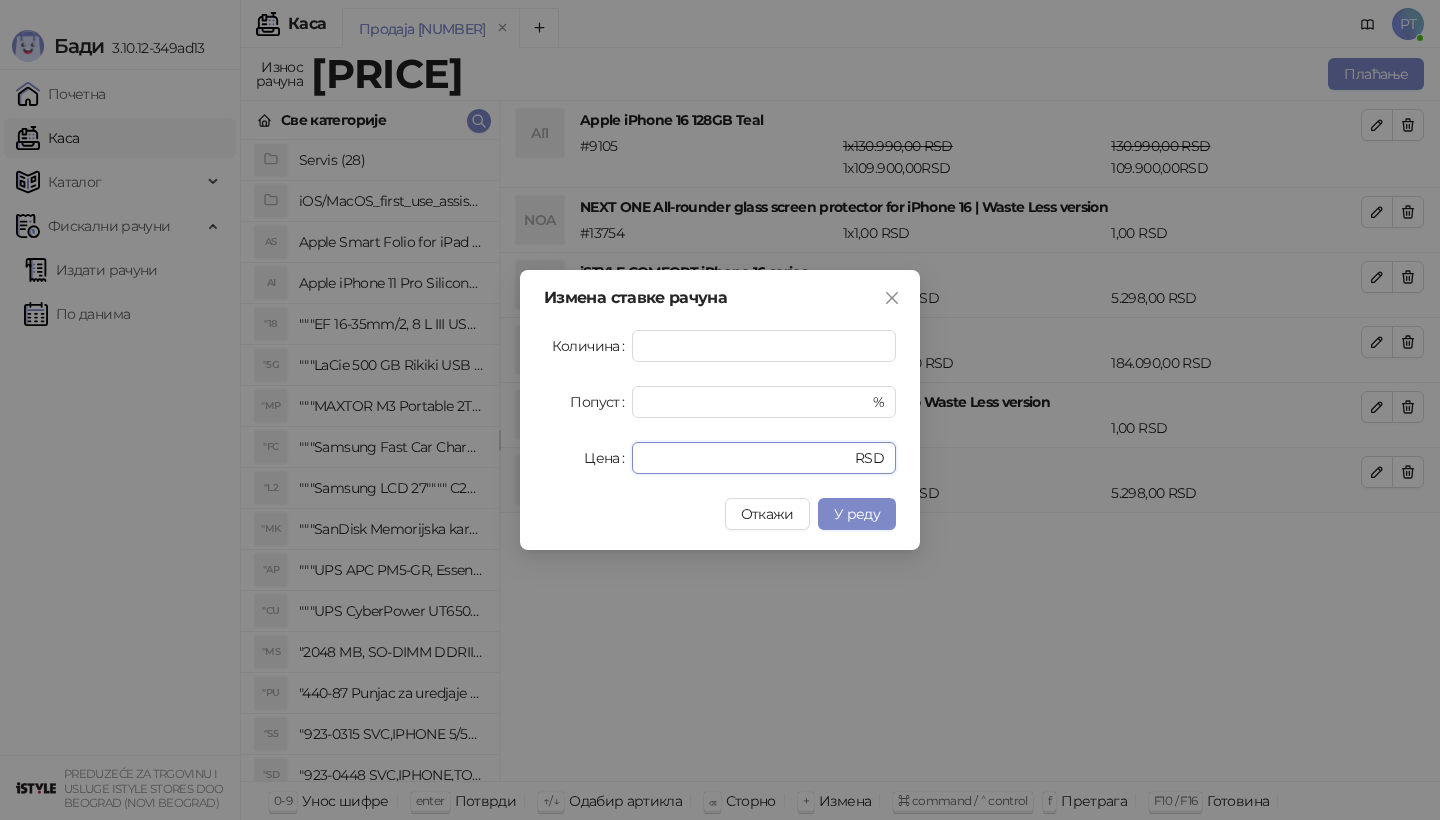 drag, startPoint x: 724, startPoint y: 454, endPoint x: 525, endPoint y: 454, distance: 199 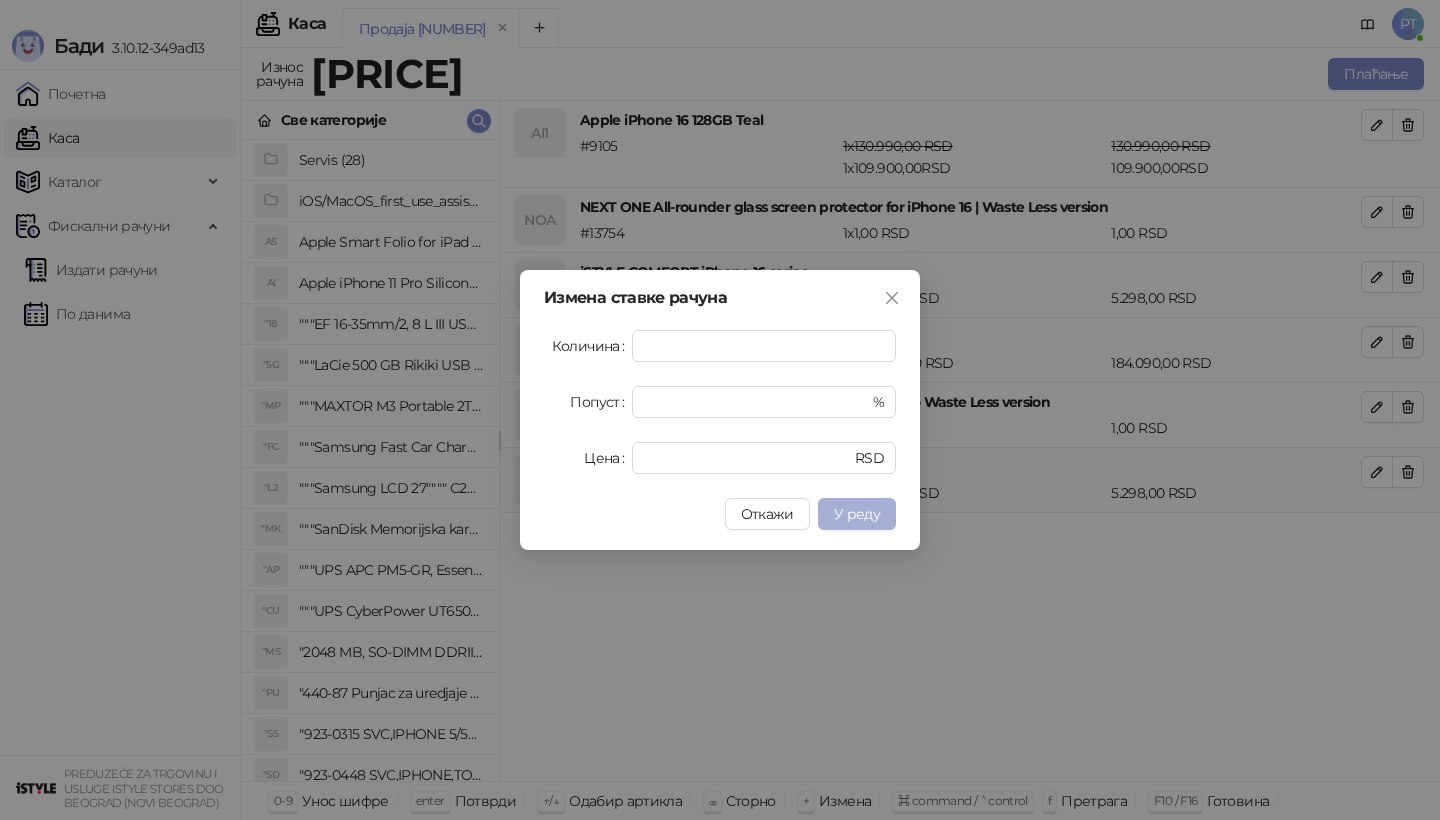 type on "******" 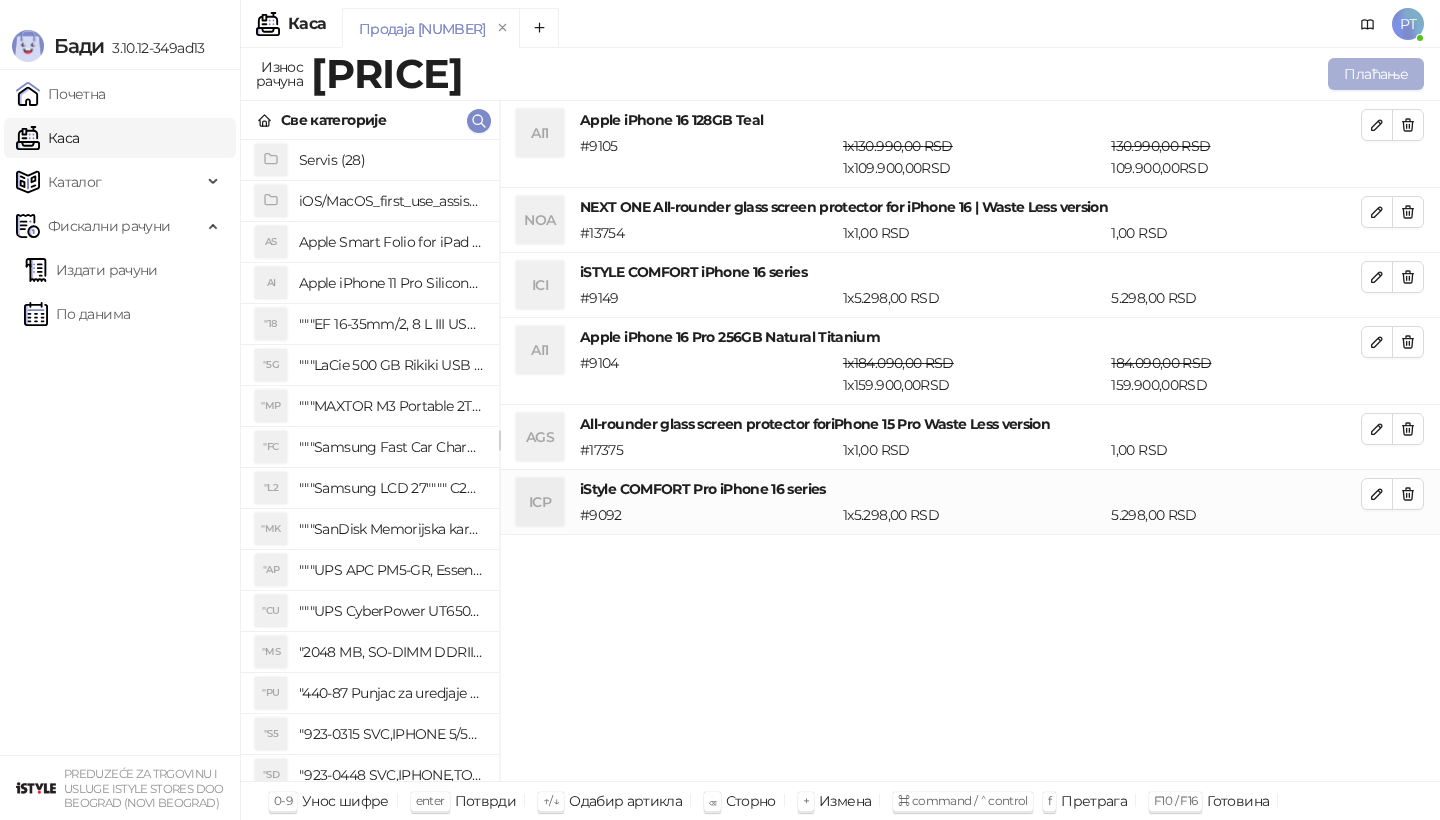 click on "Плаћање" at bounding box center [1376, 74] 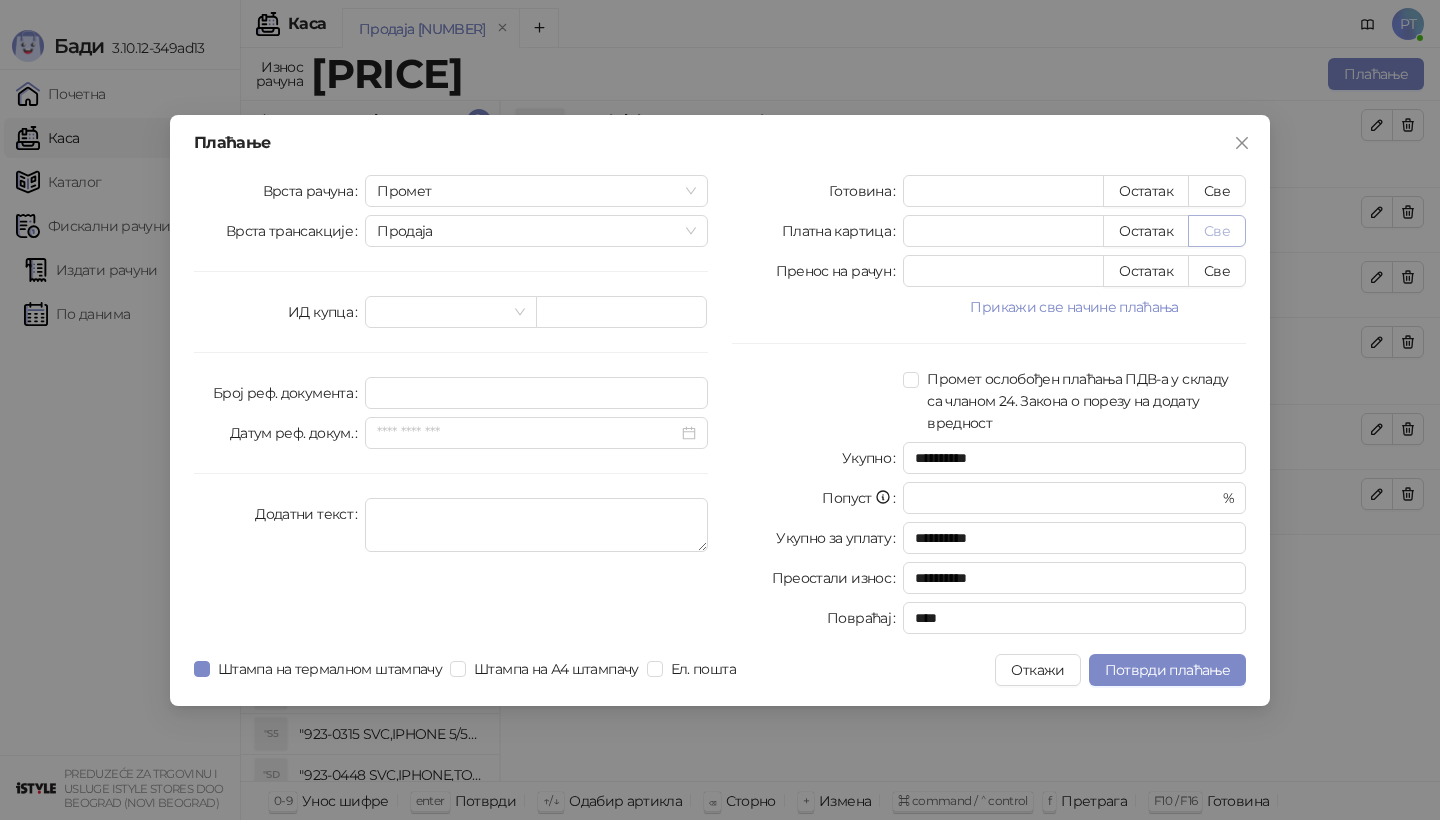 click on "Све" at bounding box center (1217, 231) 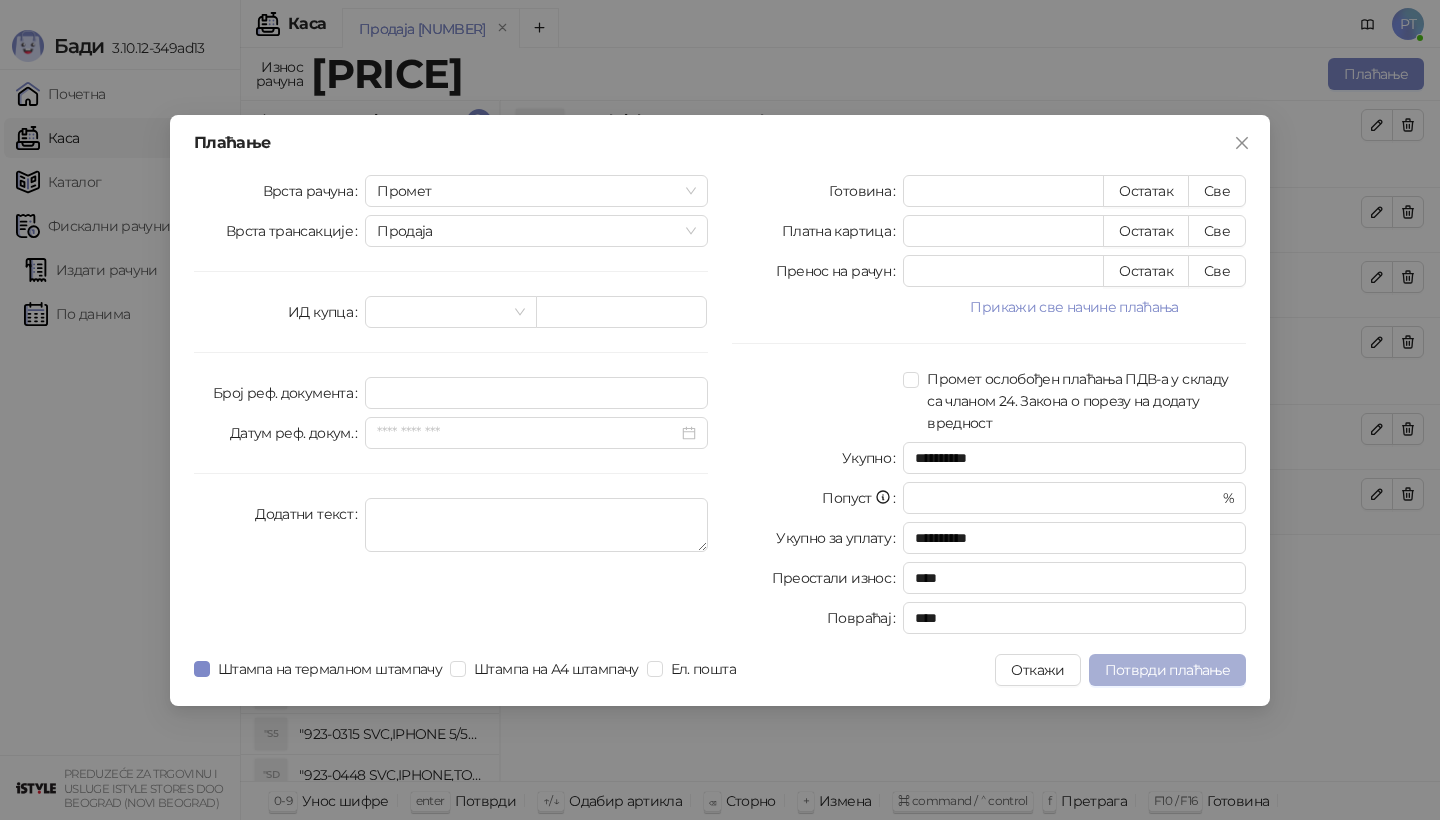 click on "Потврди плаћање" at bounding box center (1167, 670) 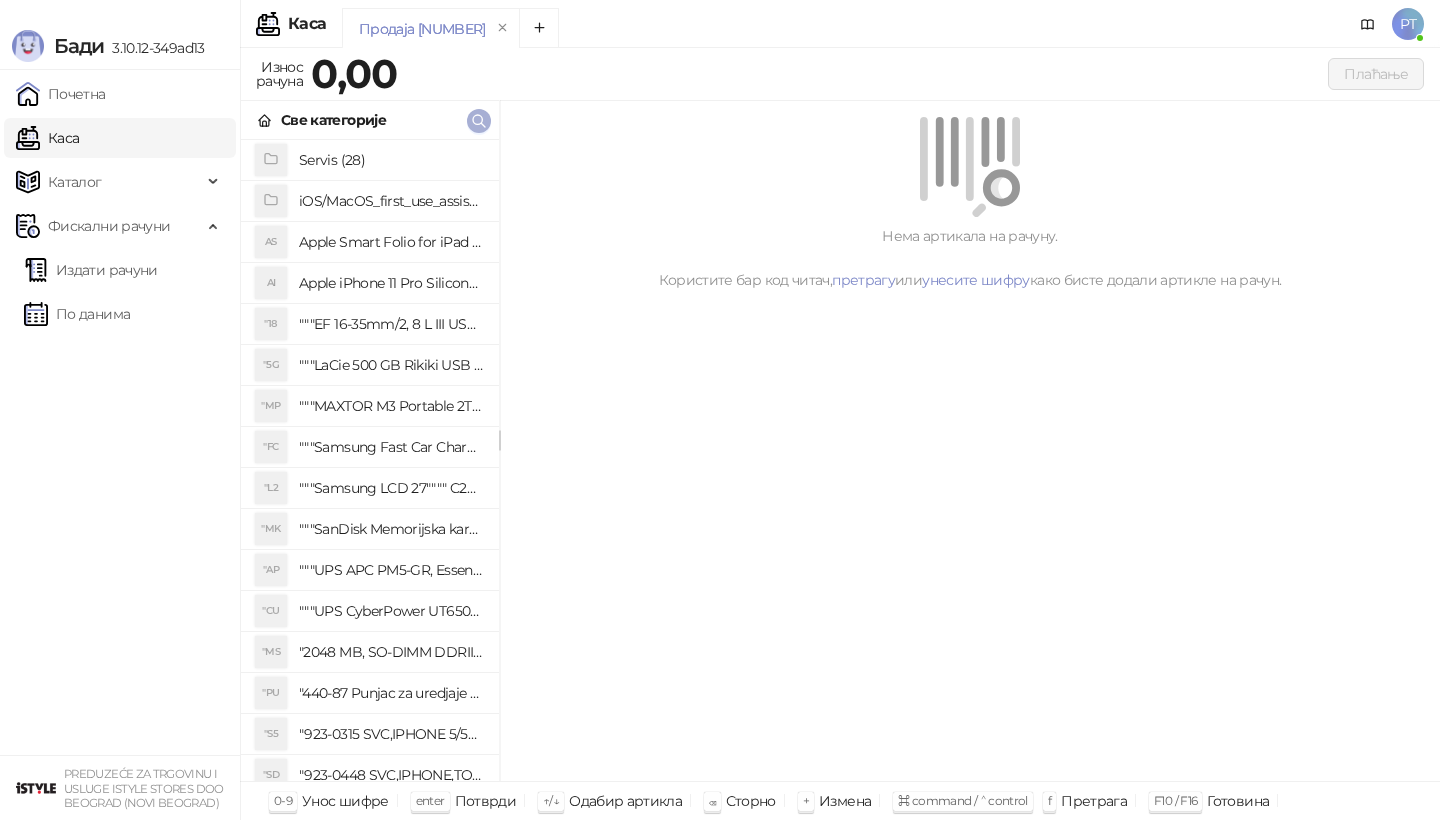 click 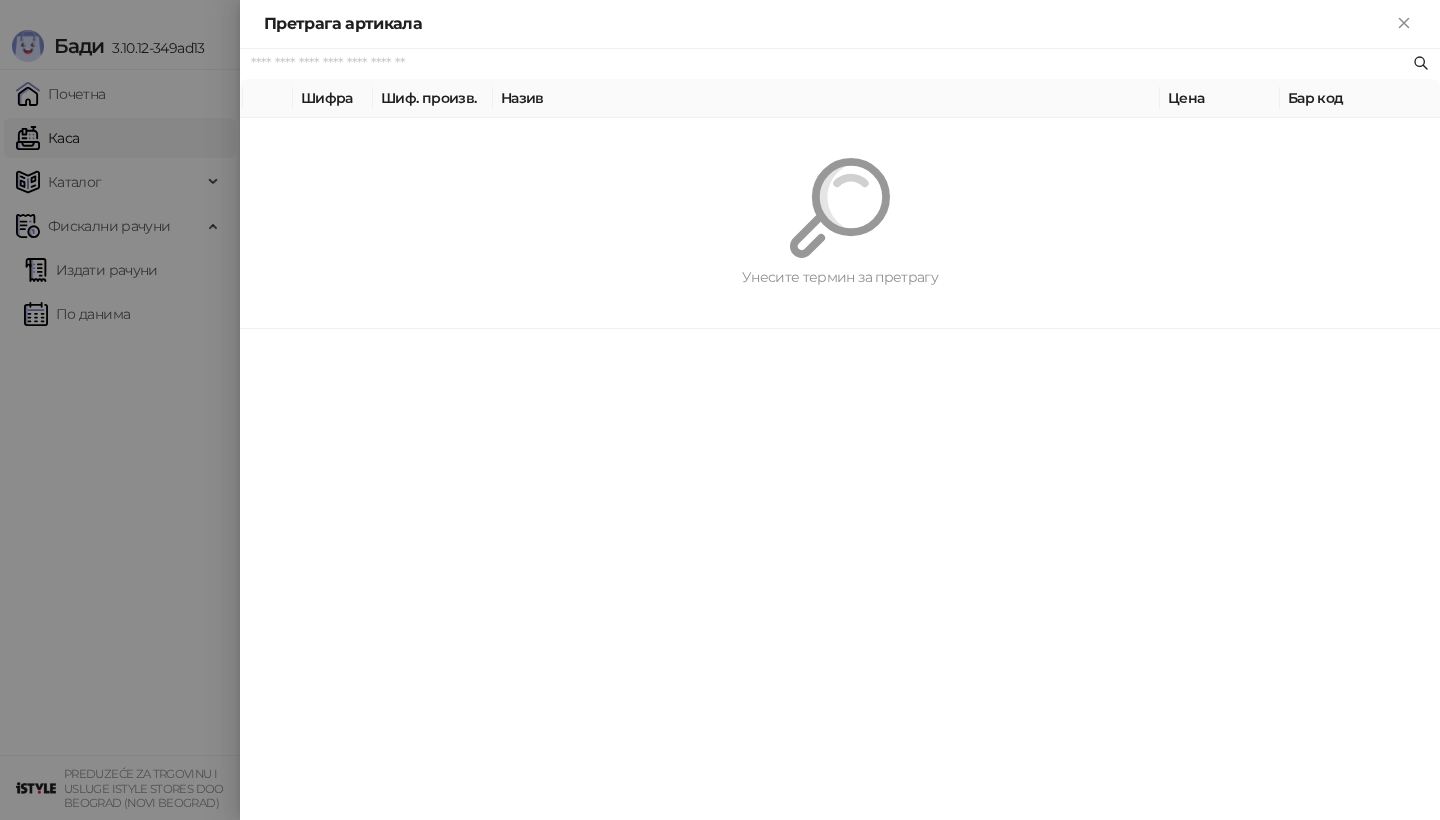 paste on "*********" 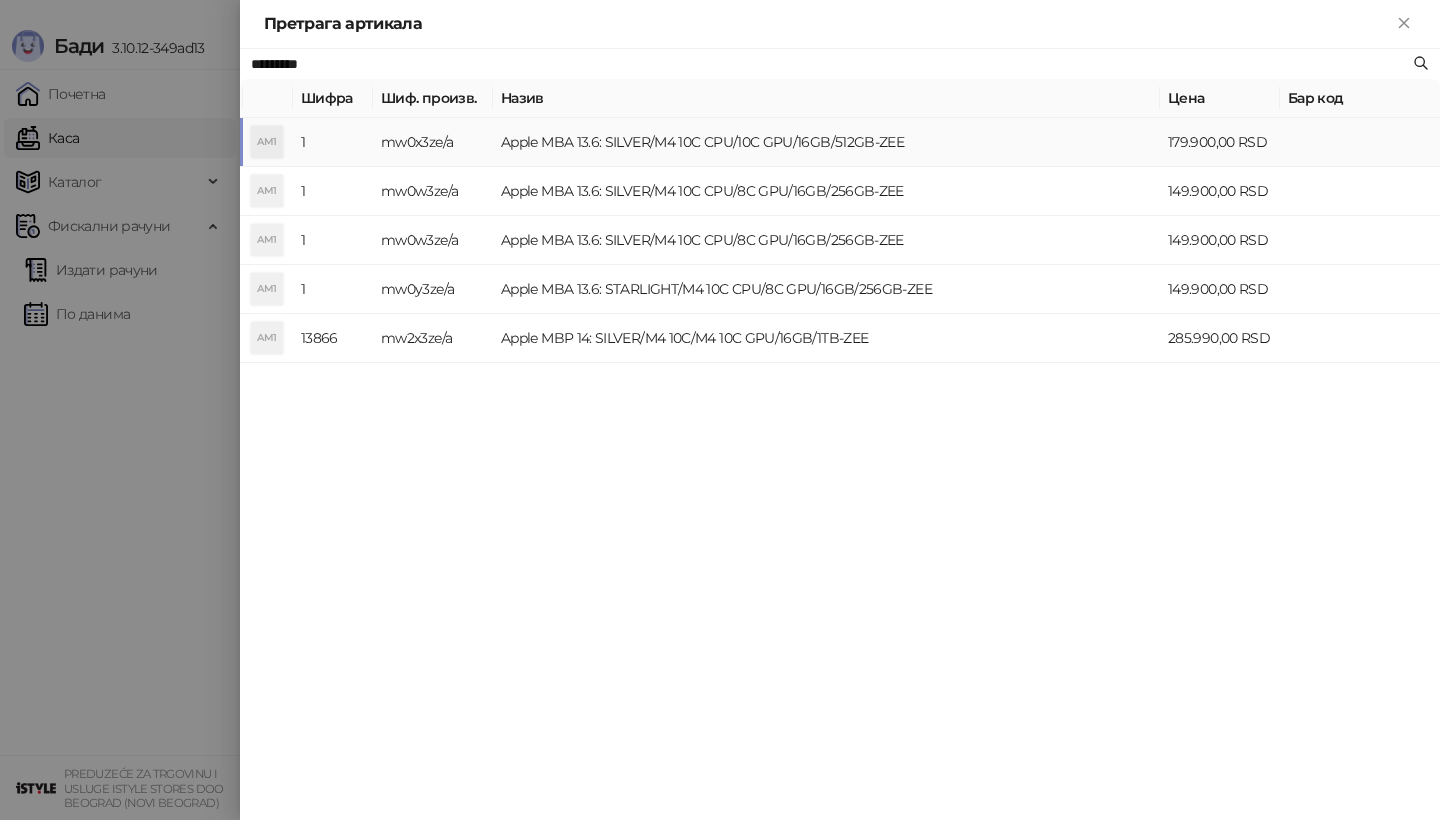 click on "AM1" at bounding box center (267, 142) 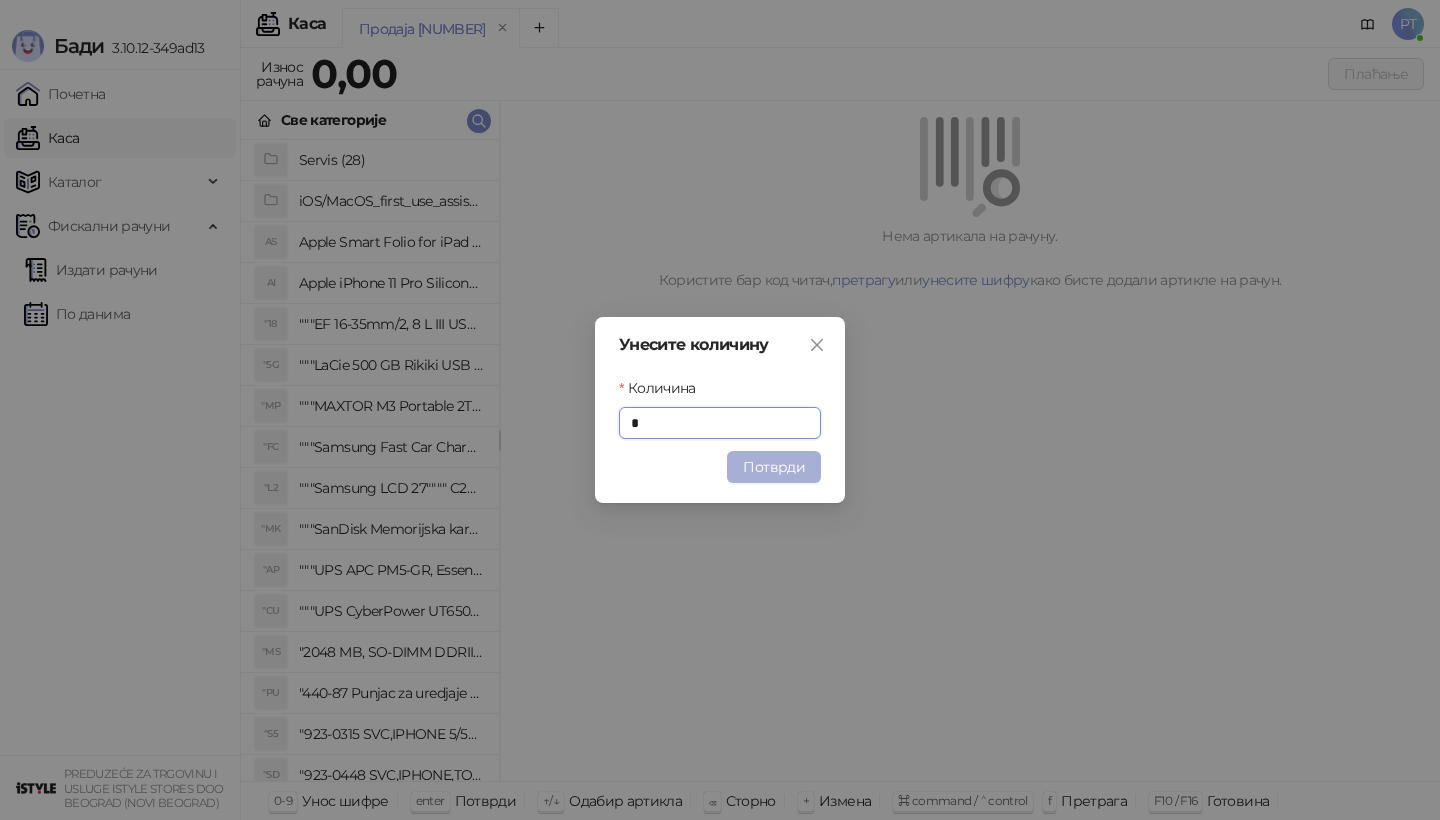 click on "Потврди" at bounding box center [774, 467] 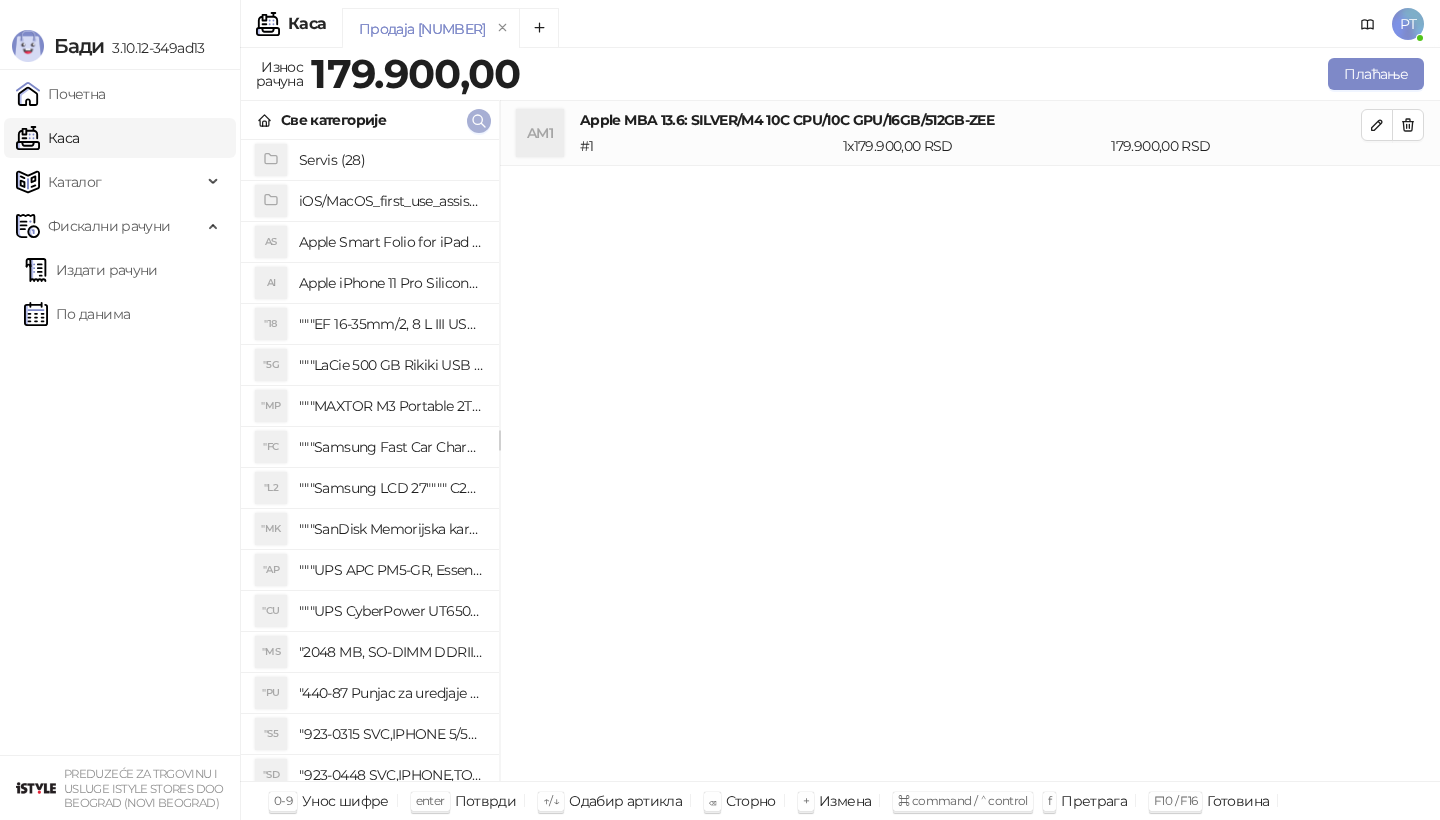 click 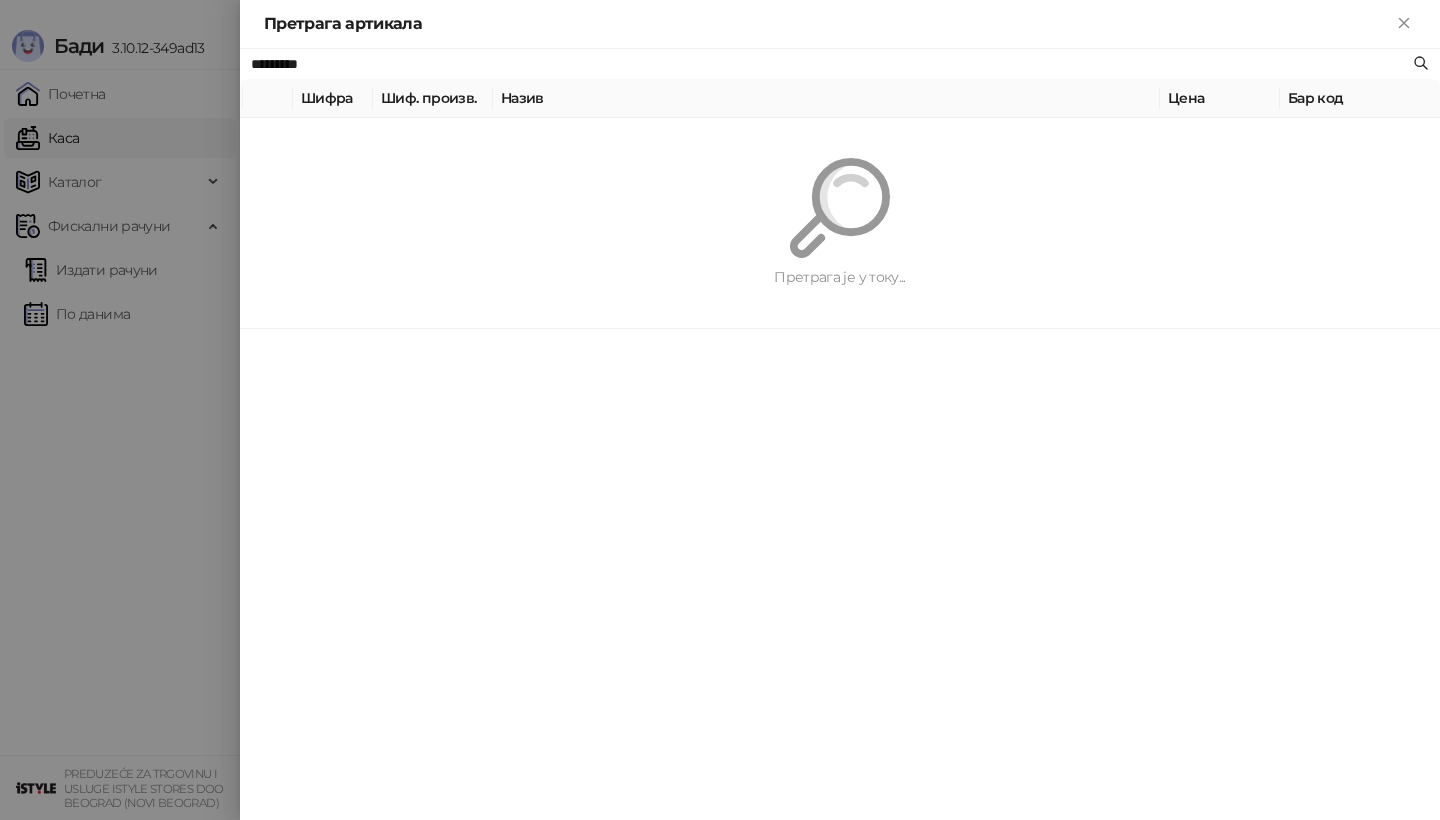 paste 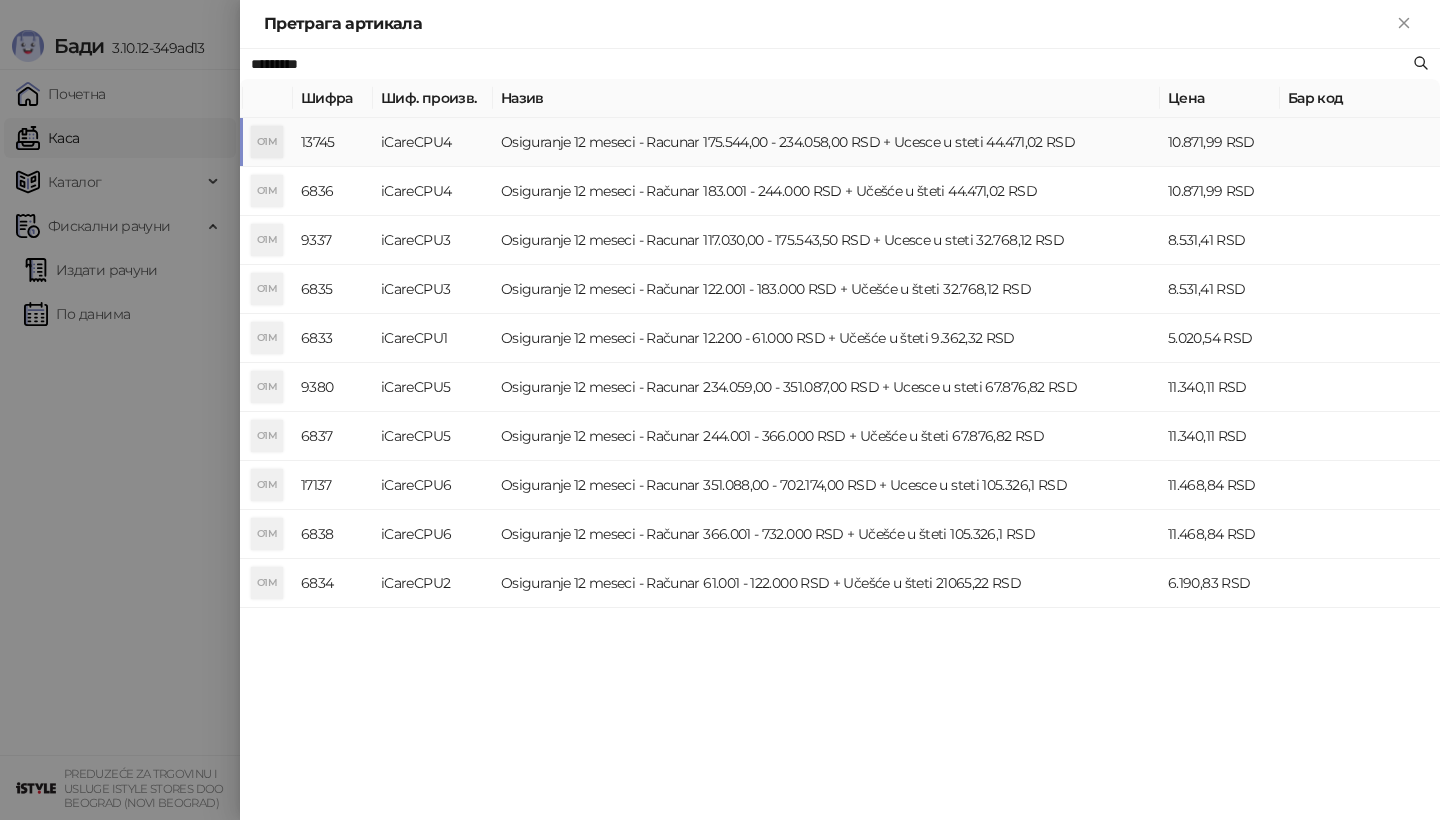 click on "O1M" at bounding box center [267, 142] 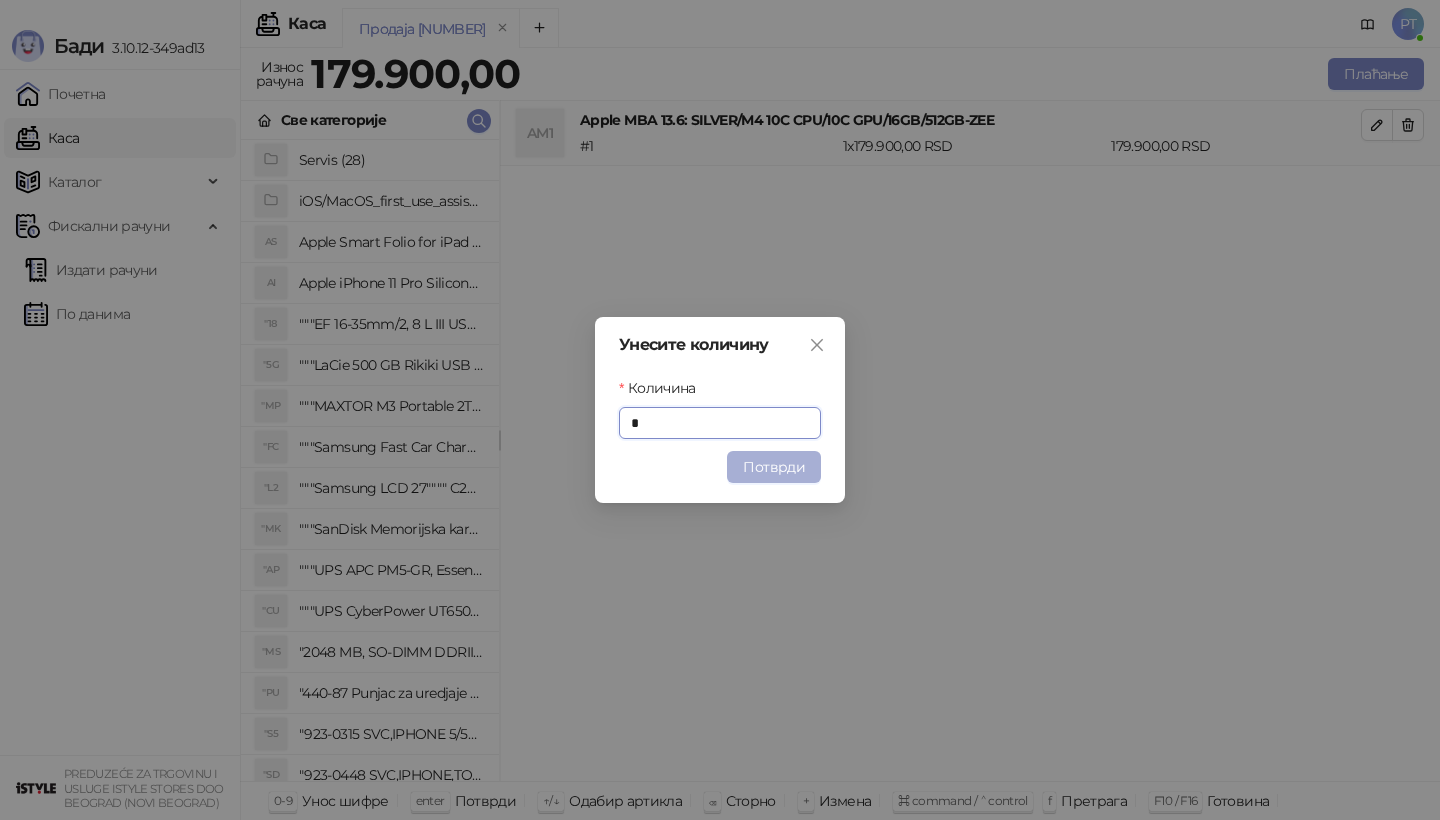 click on "Потврди" at bounding box center (774, 467) 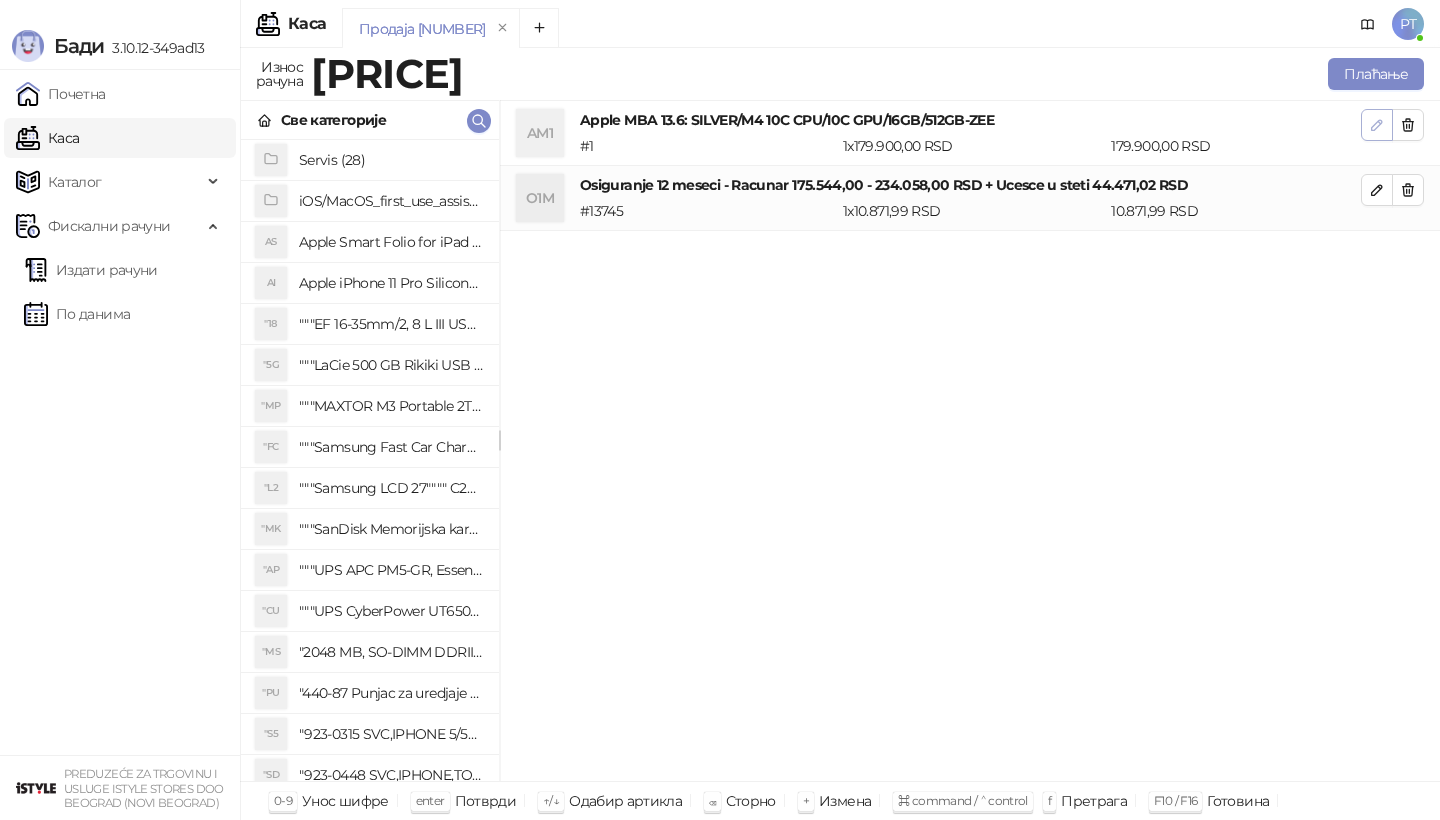 click 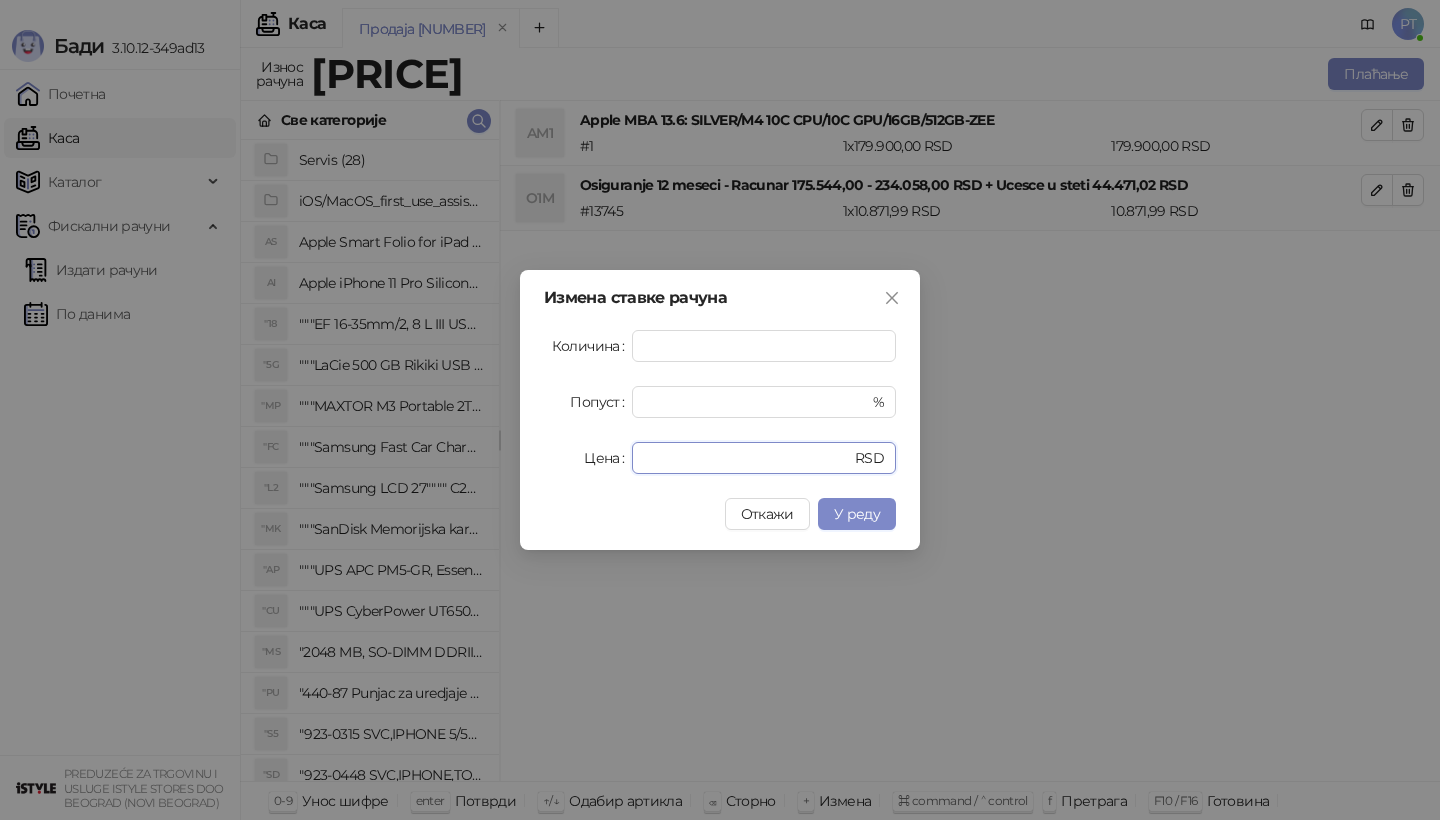 drag, startPoint x: 696, startPoint y: 460, endPoint x: 548, endPoint y: 460, distance: 148 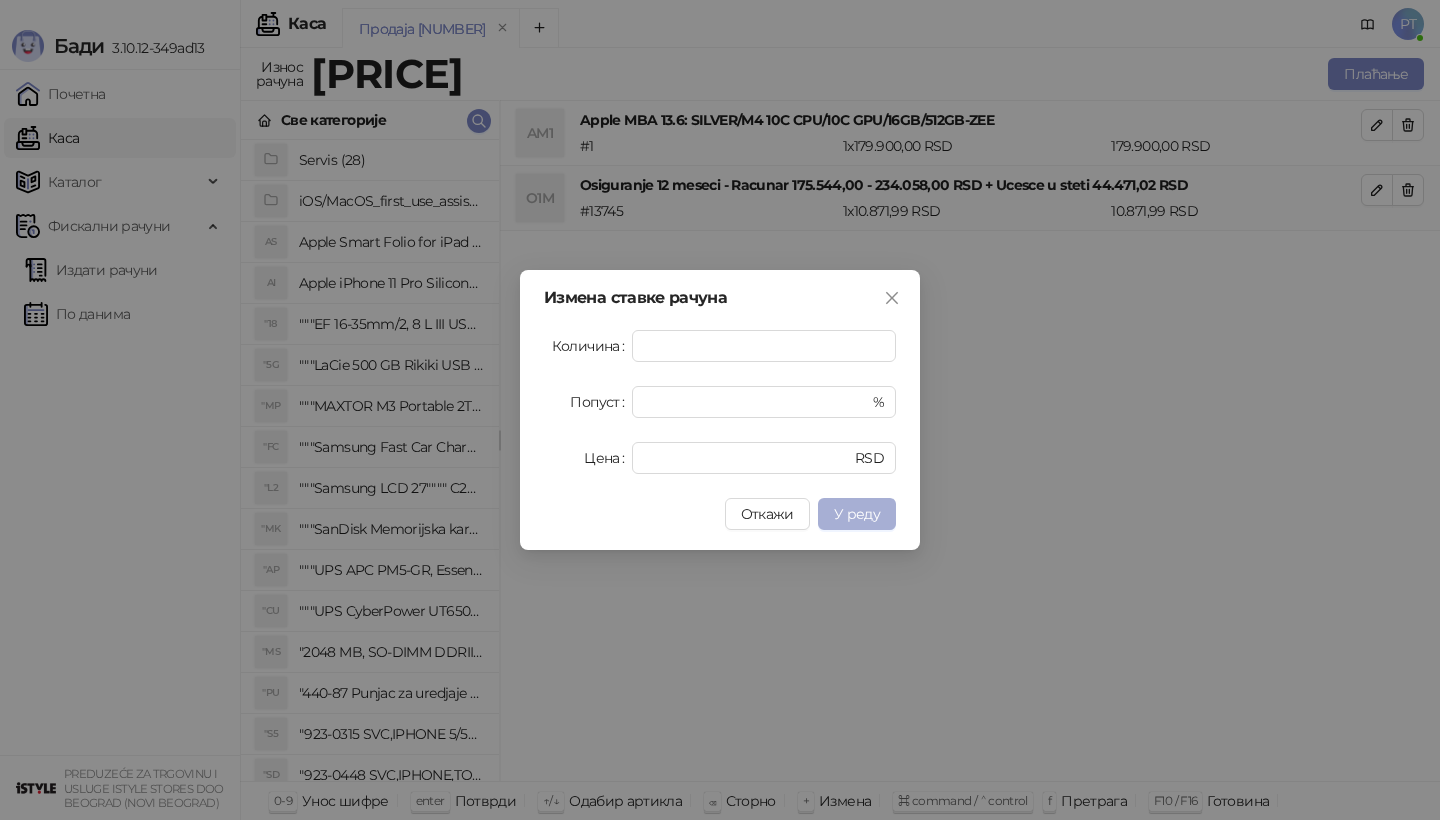type on "******" 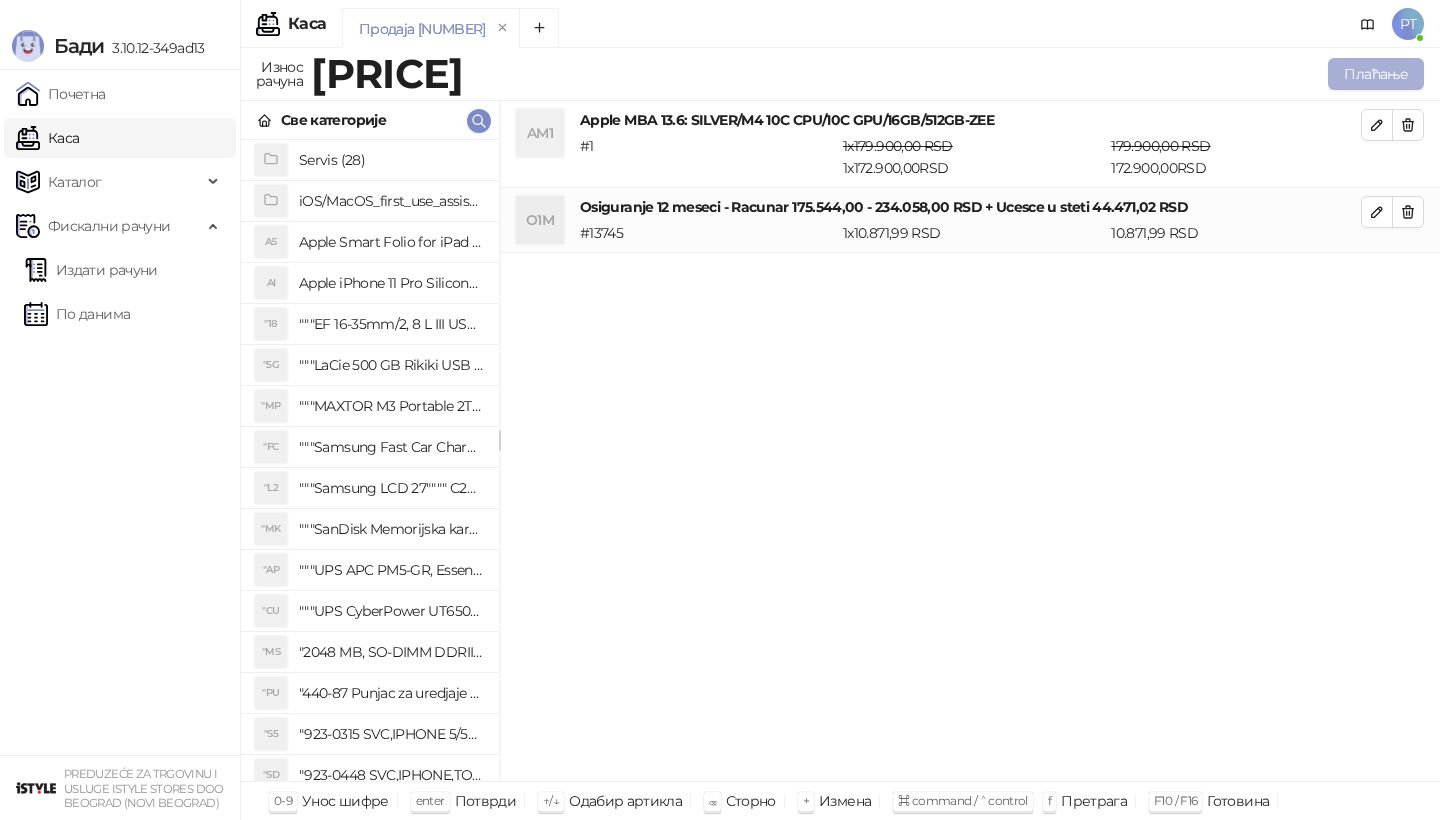 click on "Плаћање" at bounding box center (1376, 74) 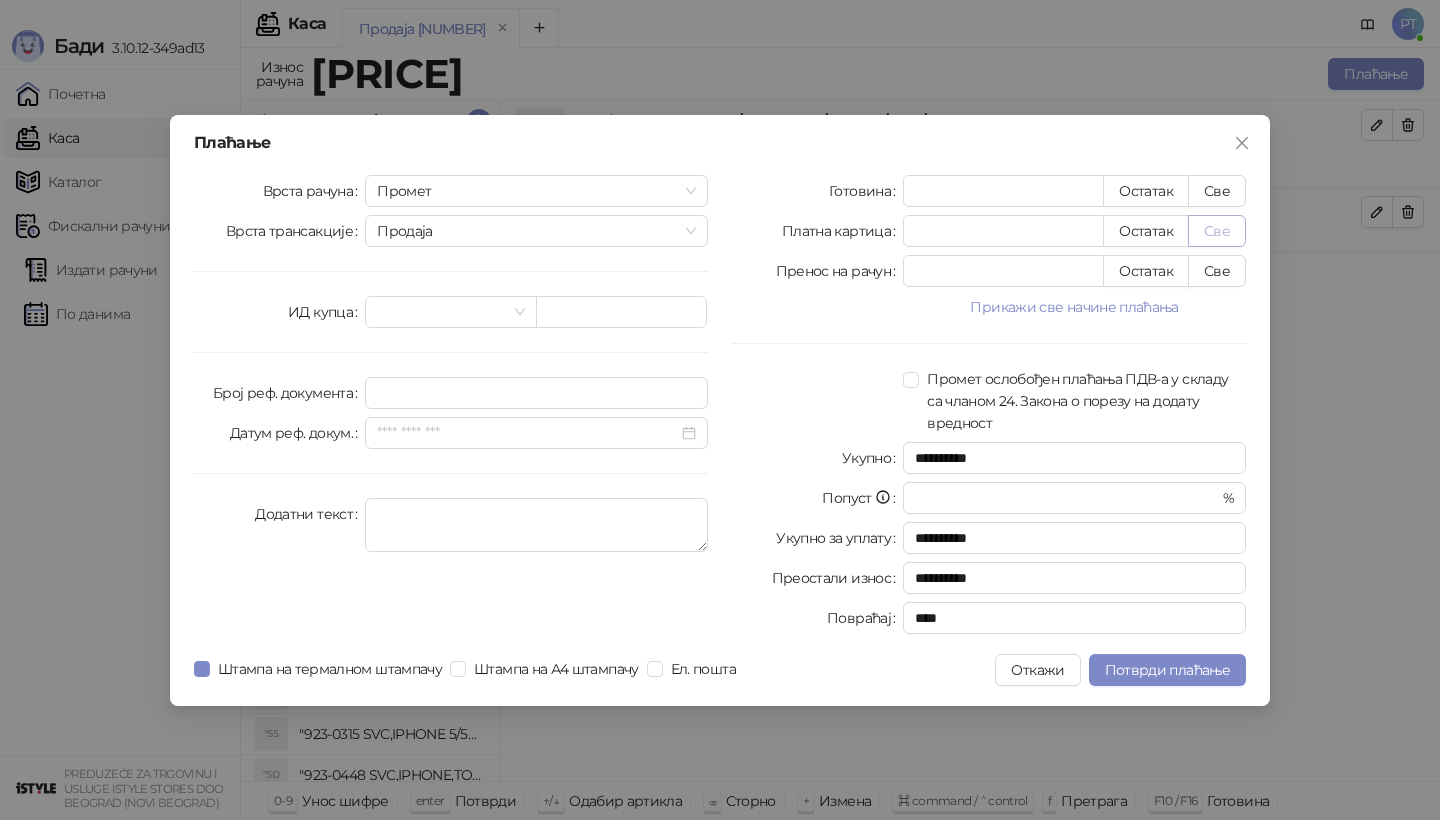 click on "Све" at bounding box center (1217, 231) 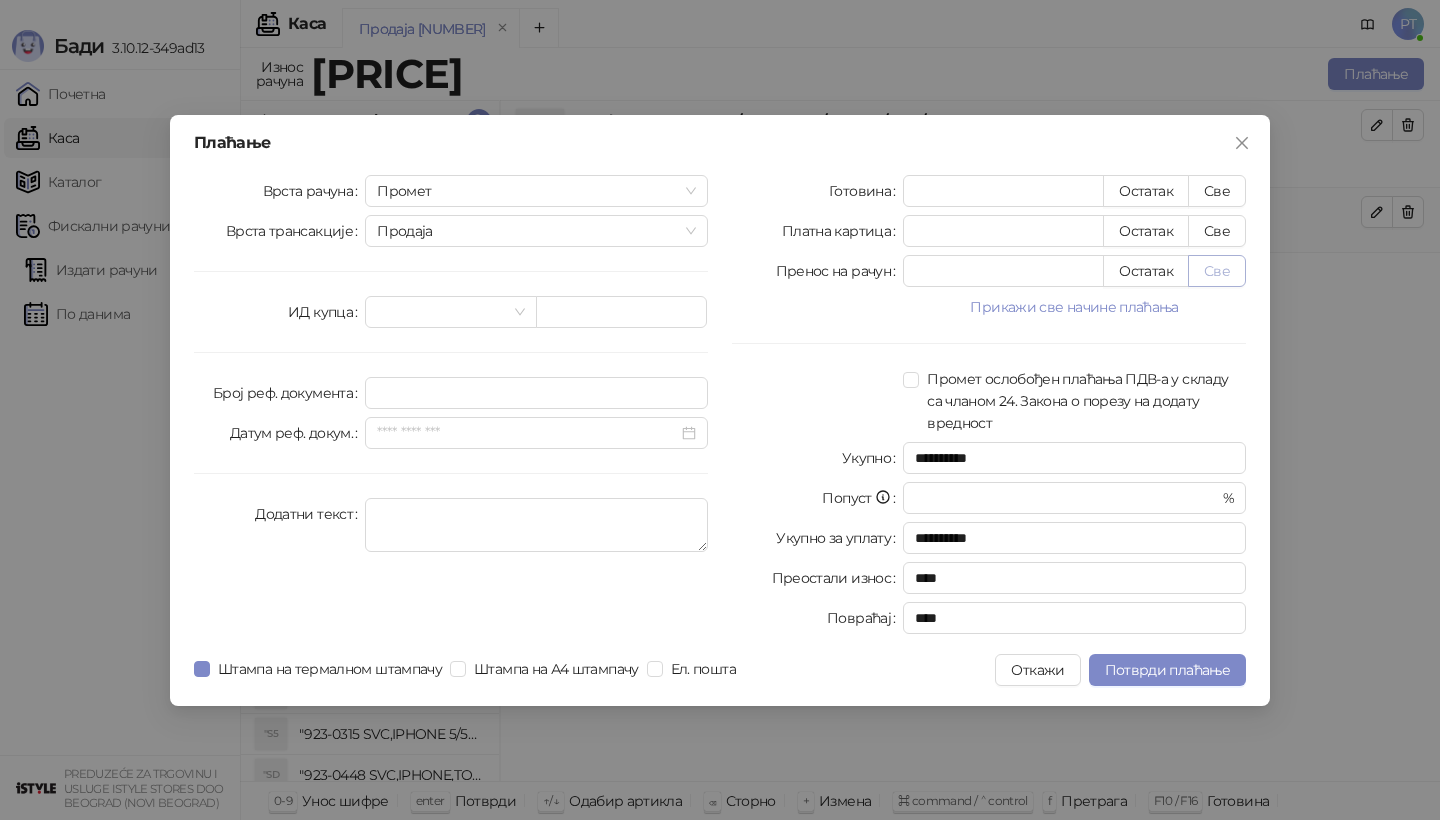 click on "Све" at bounding box center (1217, 271) 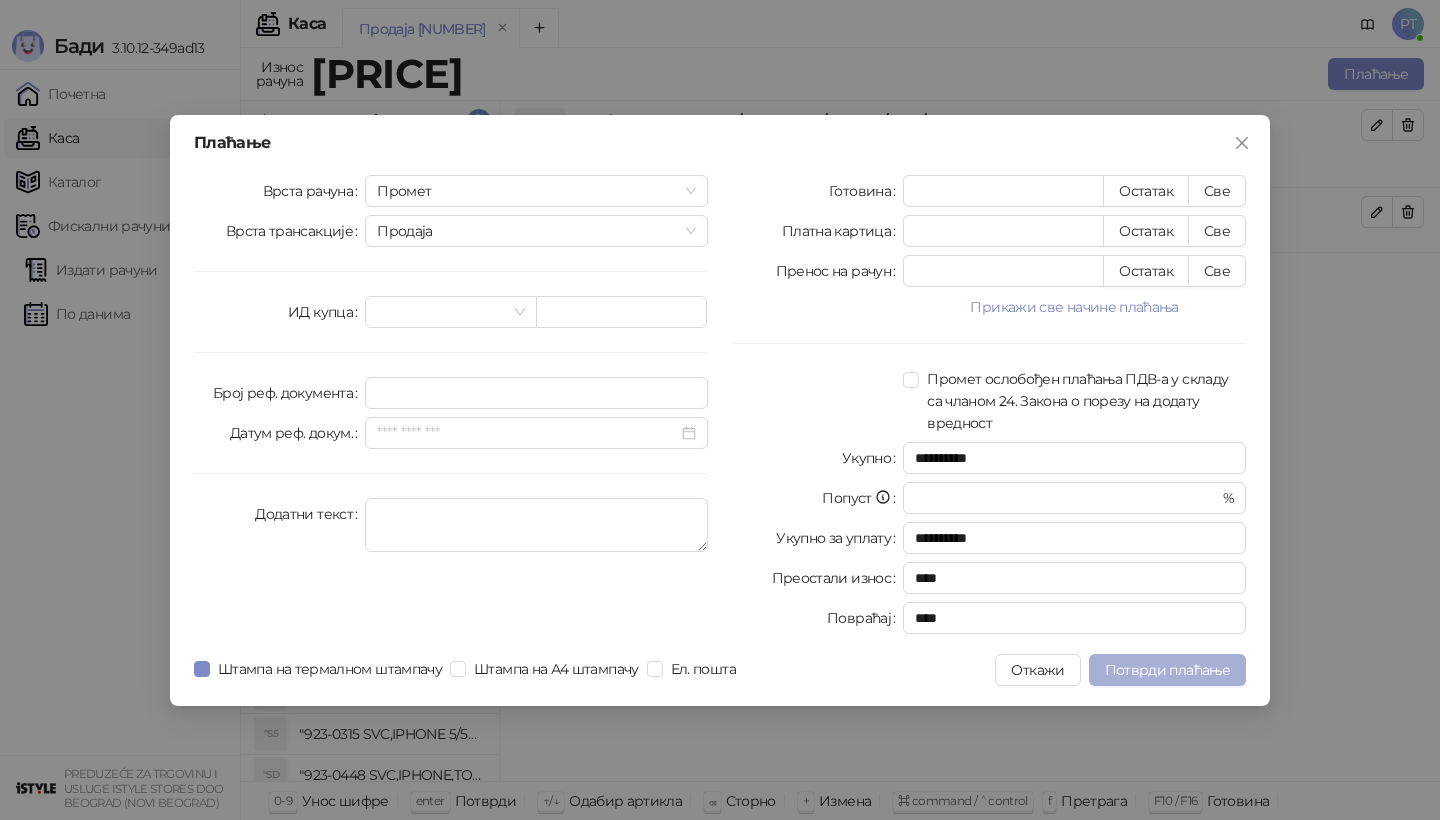 click on "Потврди плаћање" at bounding box center [1167, 670] 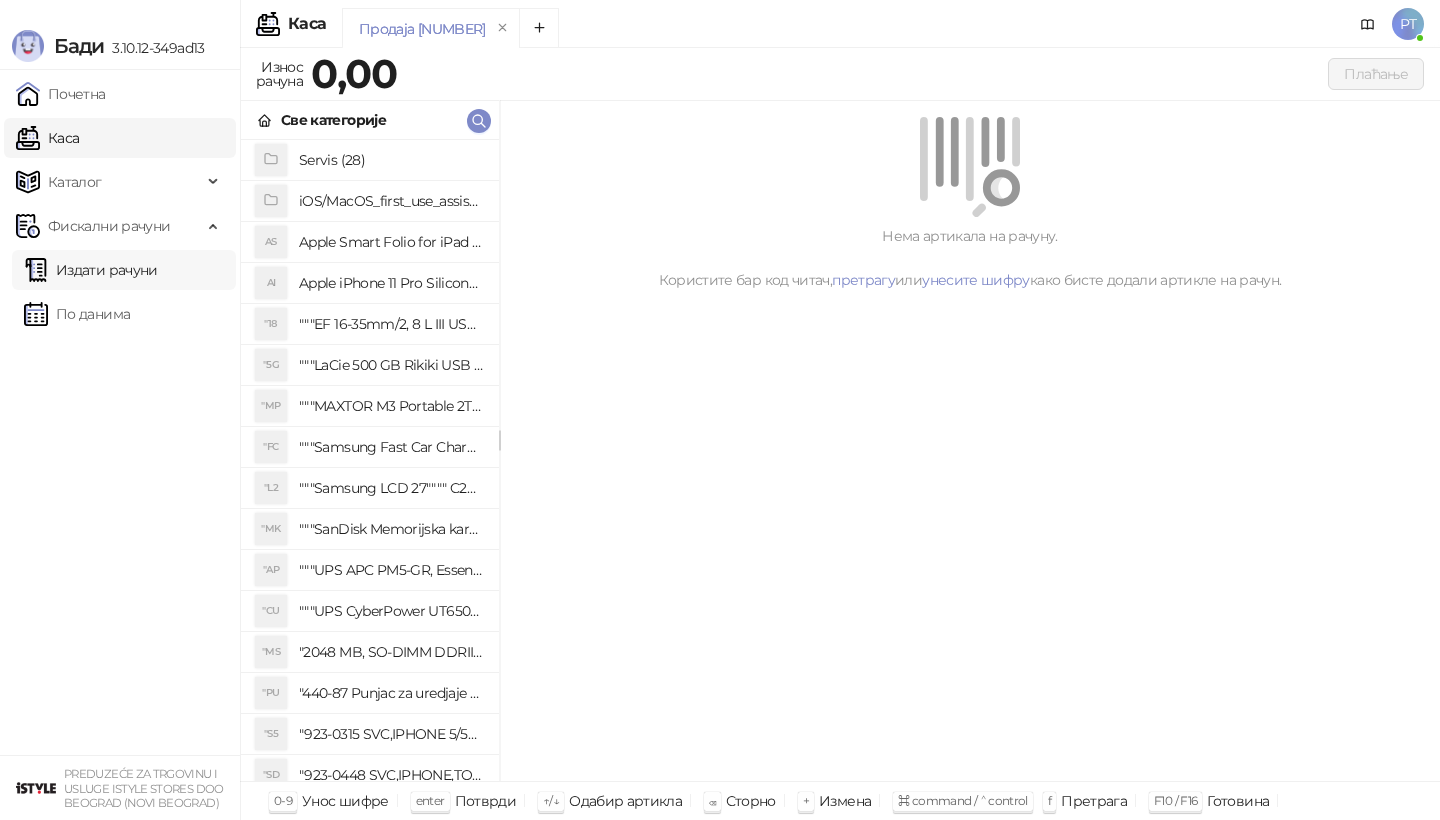 click on "Издати рачуни" at bounding box center [91, 270] 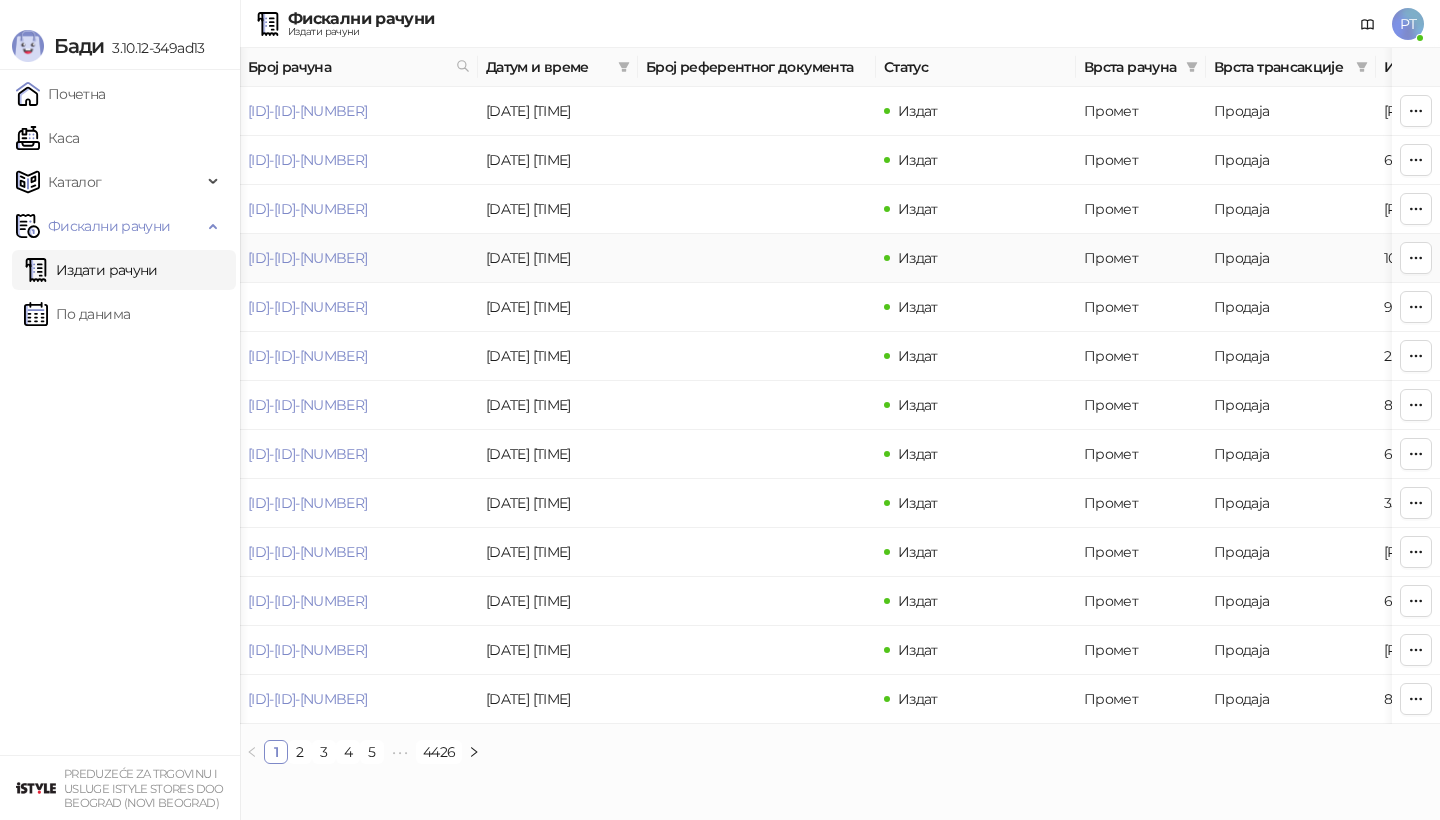 scroll, scrollTop: 0, scrollLeft: 128, axis: horizontal 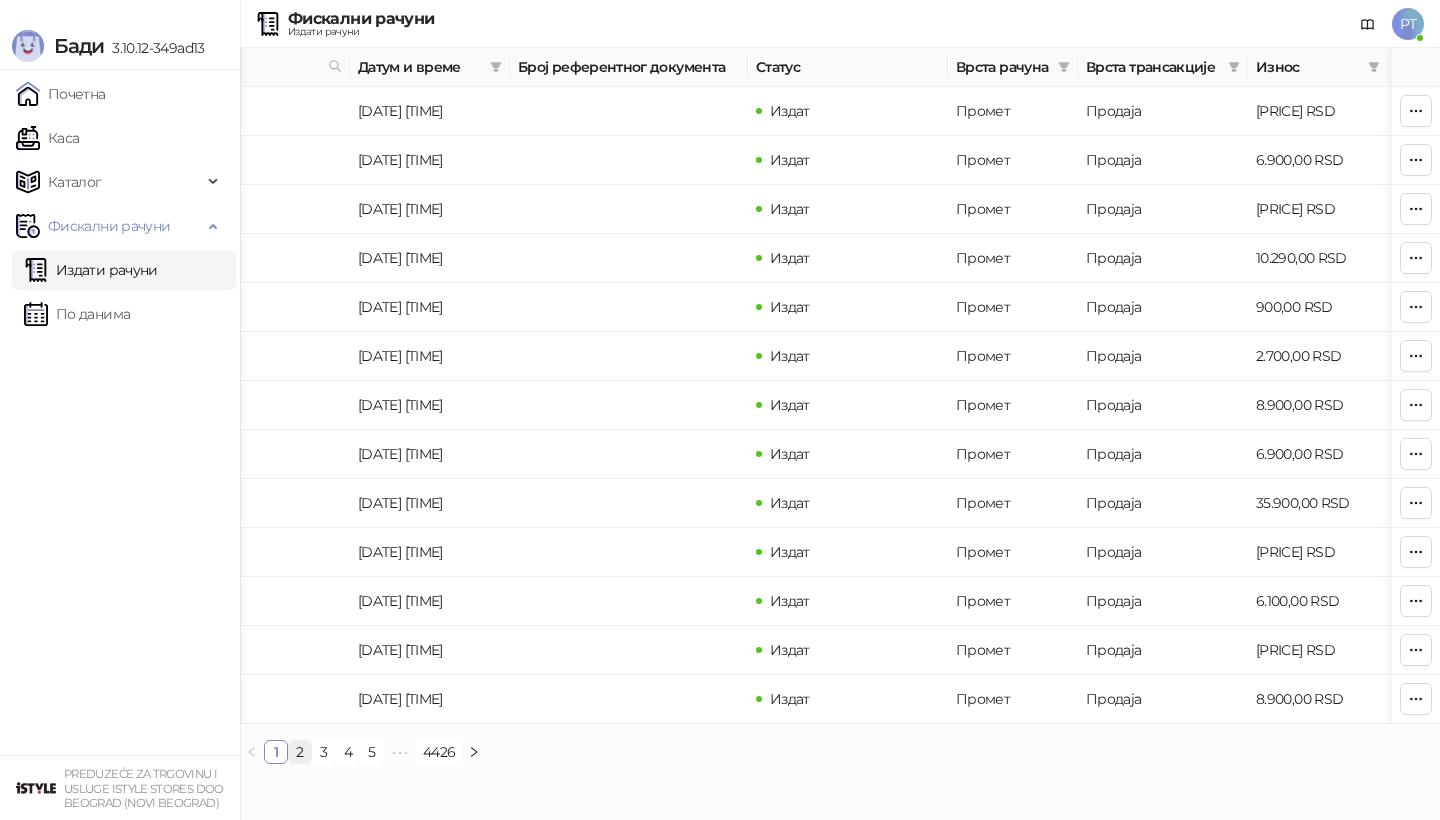 click on "2" at bounding box center (300, 752) 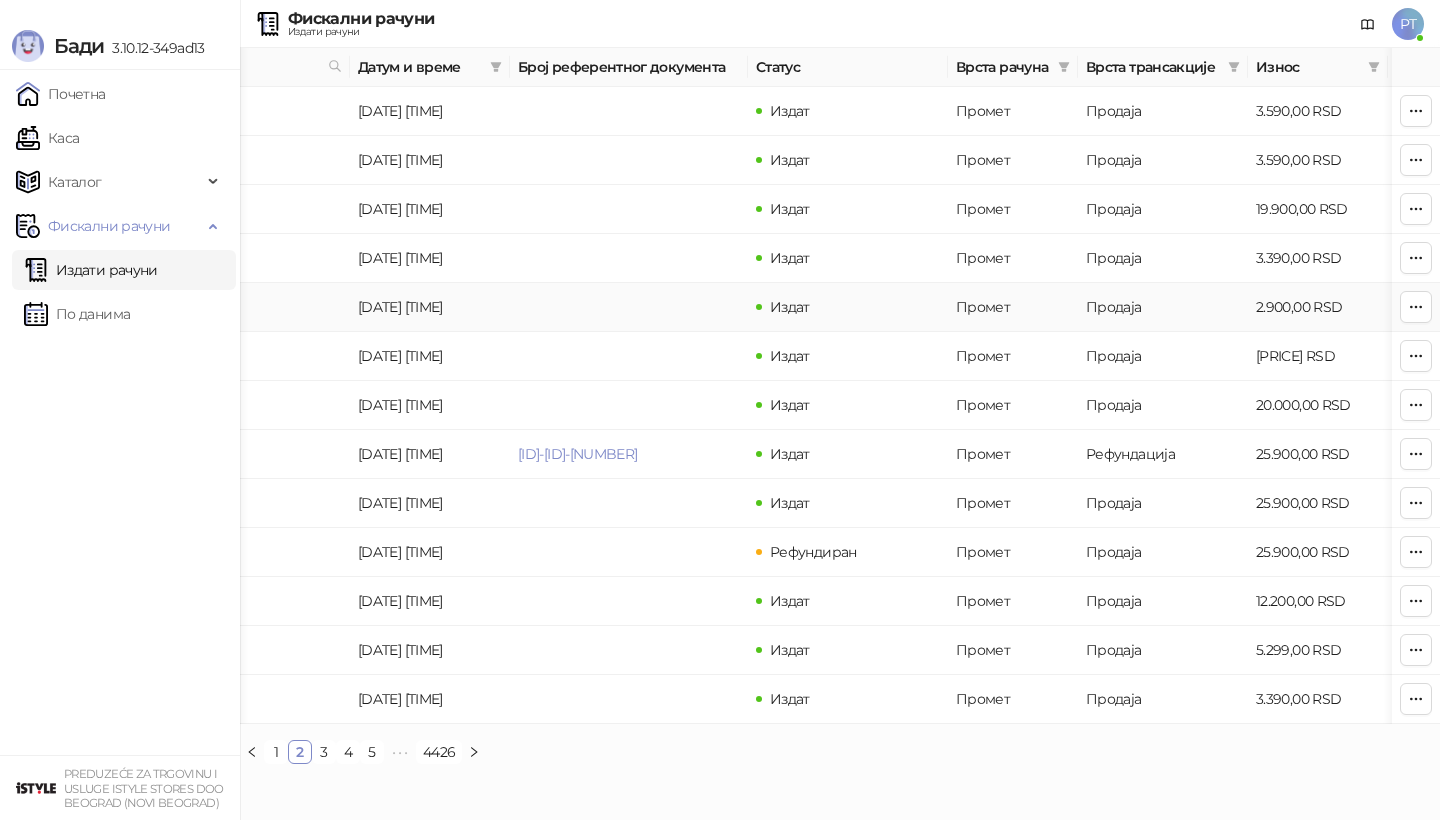 click on "[ID]-[ID]-[NUMBER]" at bounding box center [179, 307] 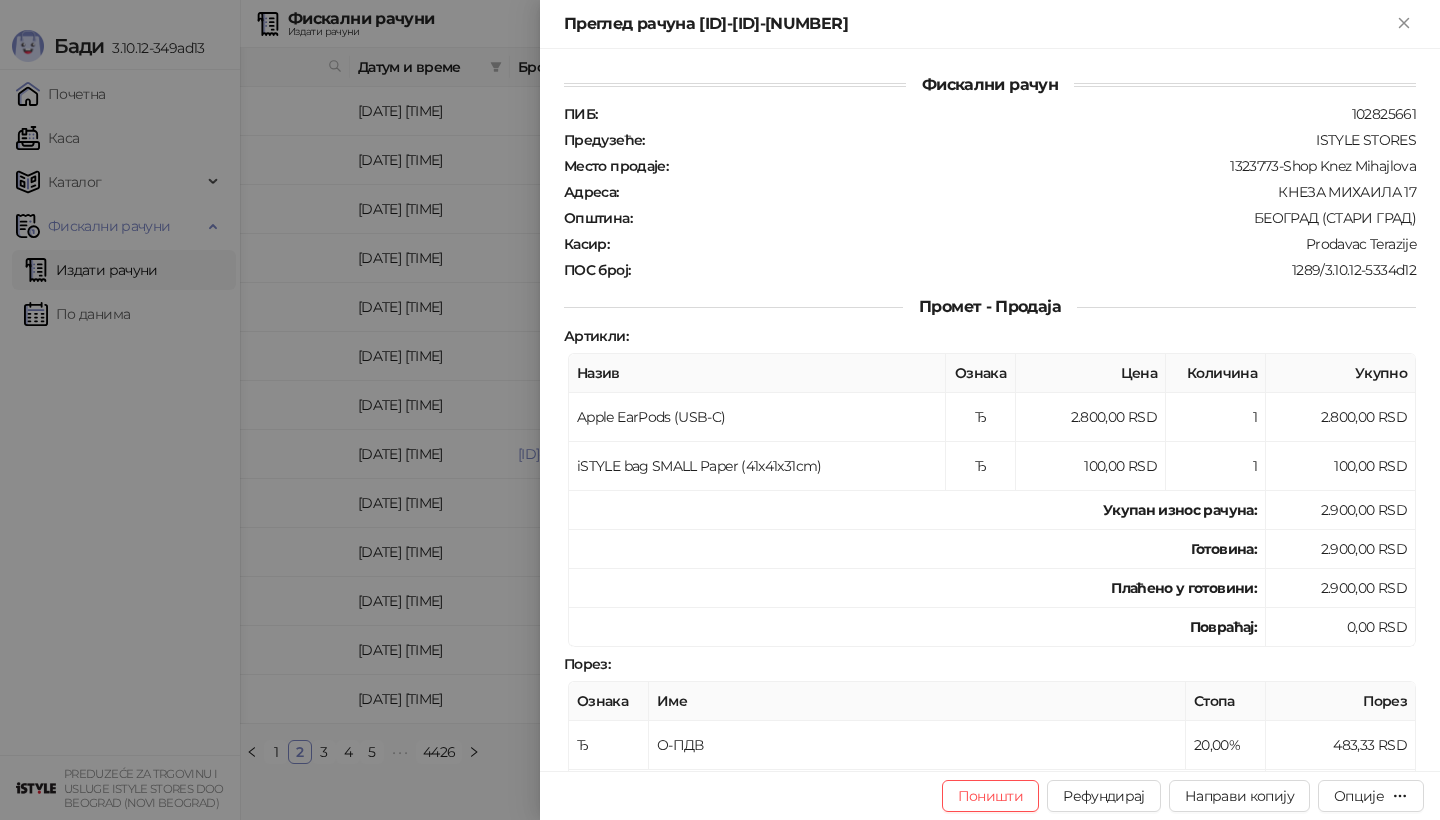 click at bounding box center [720, 410] 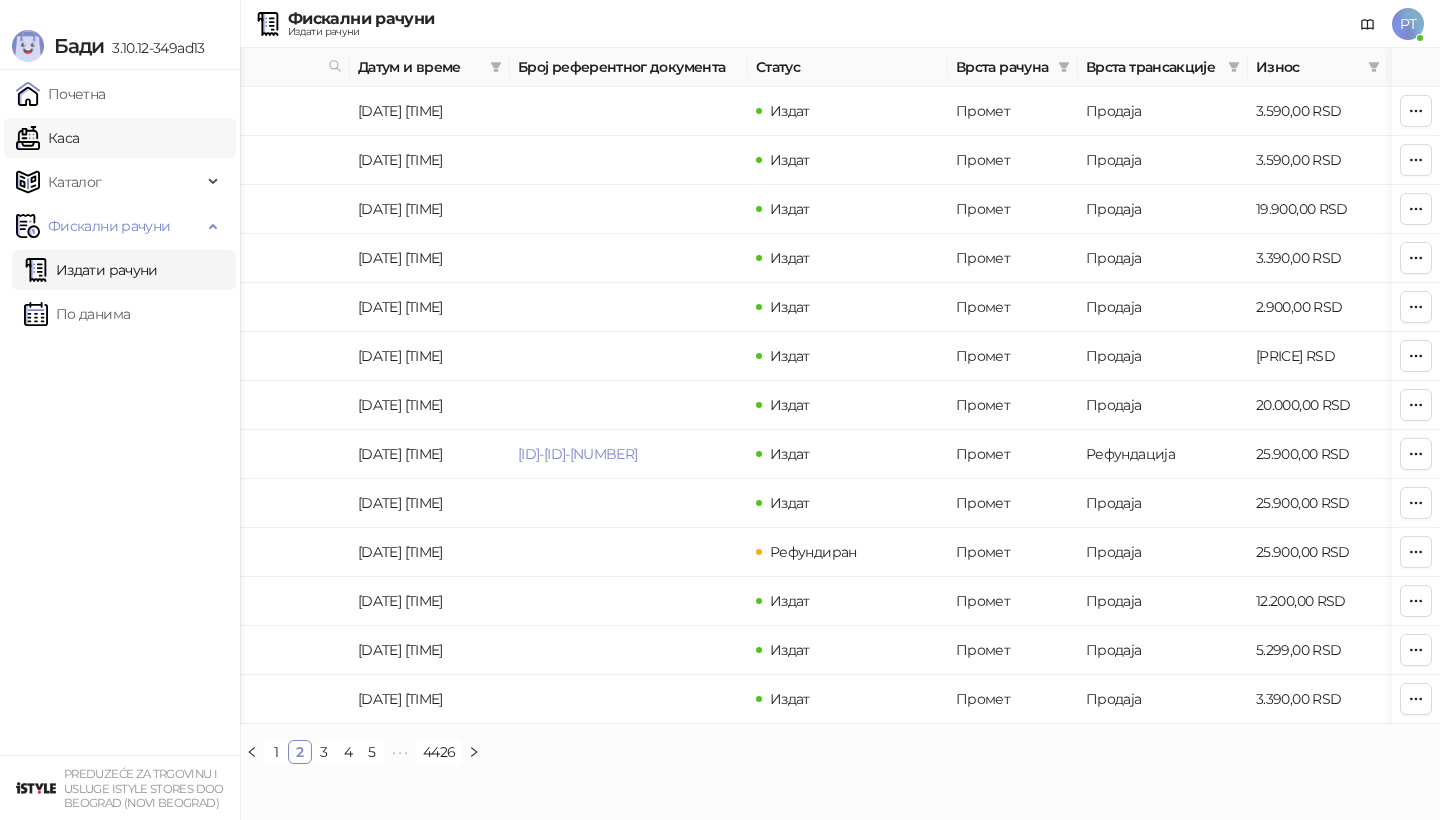 click on "Каса" at bounding box center (47, 138) 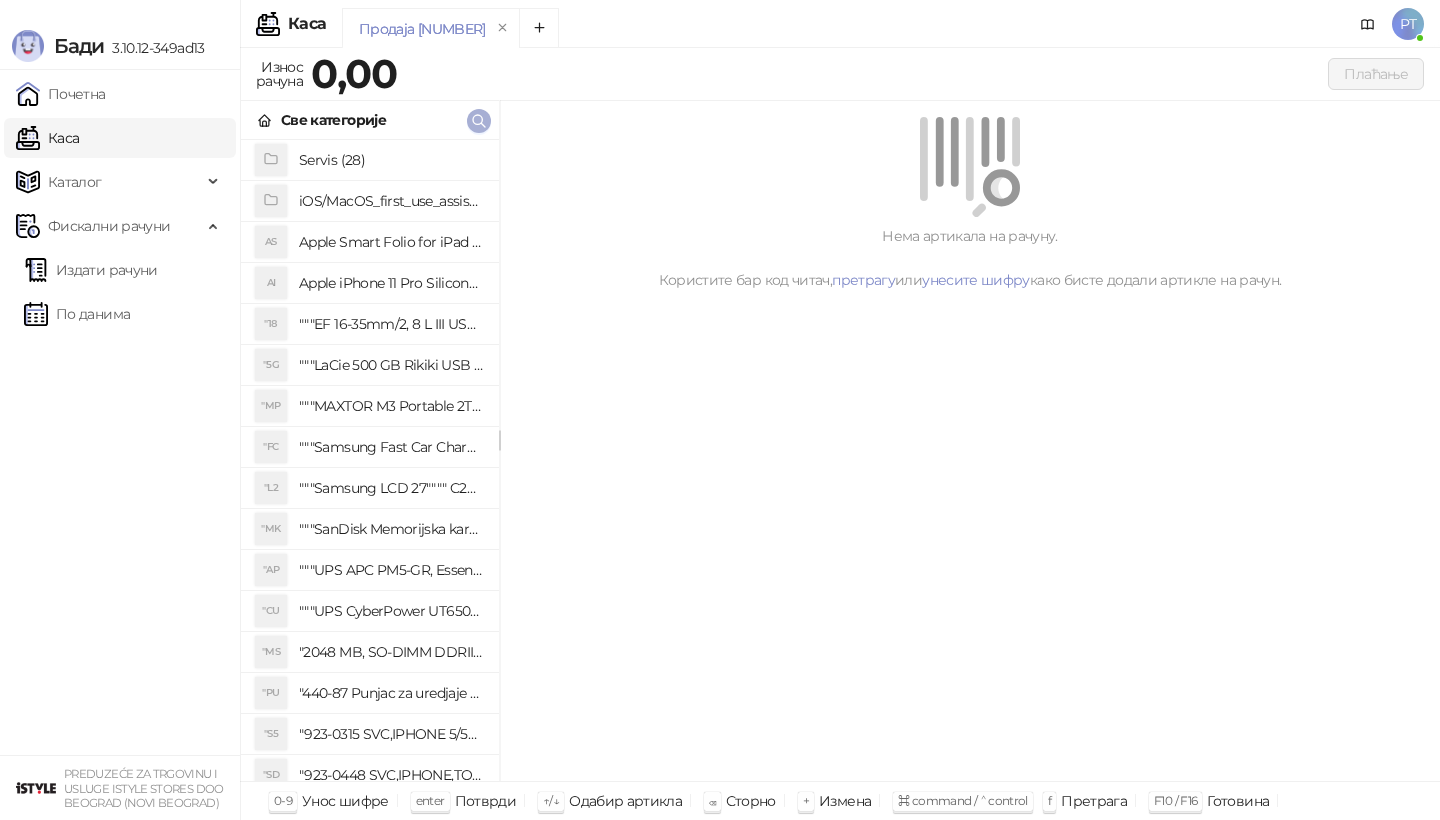 click 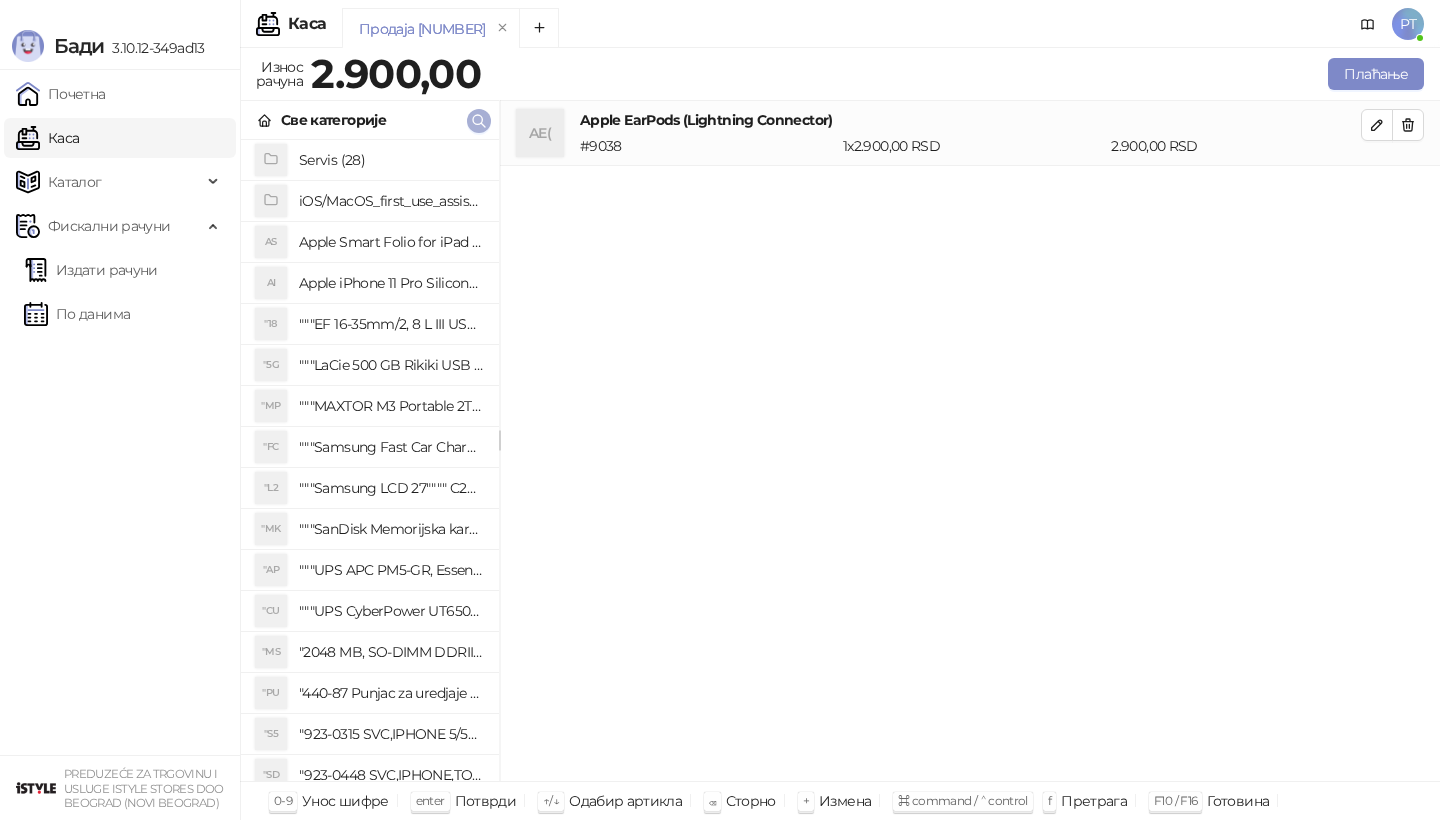 click 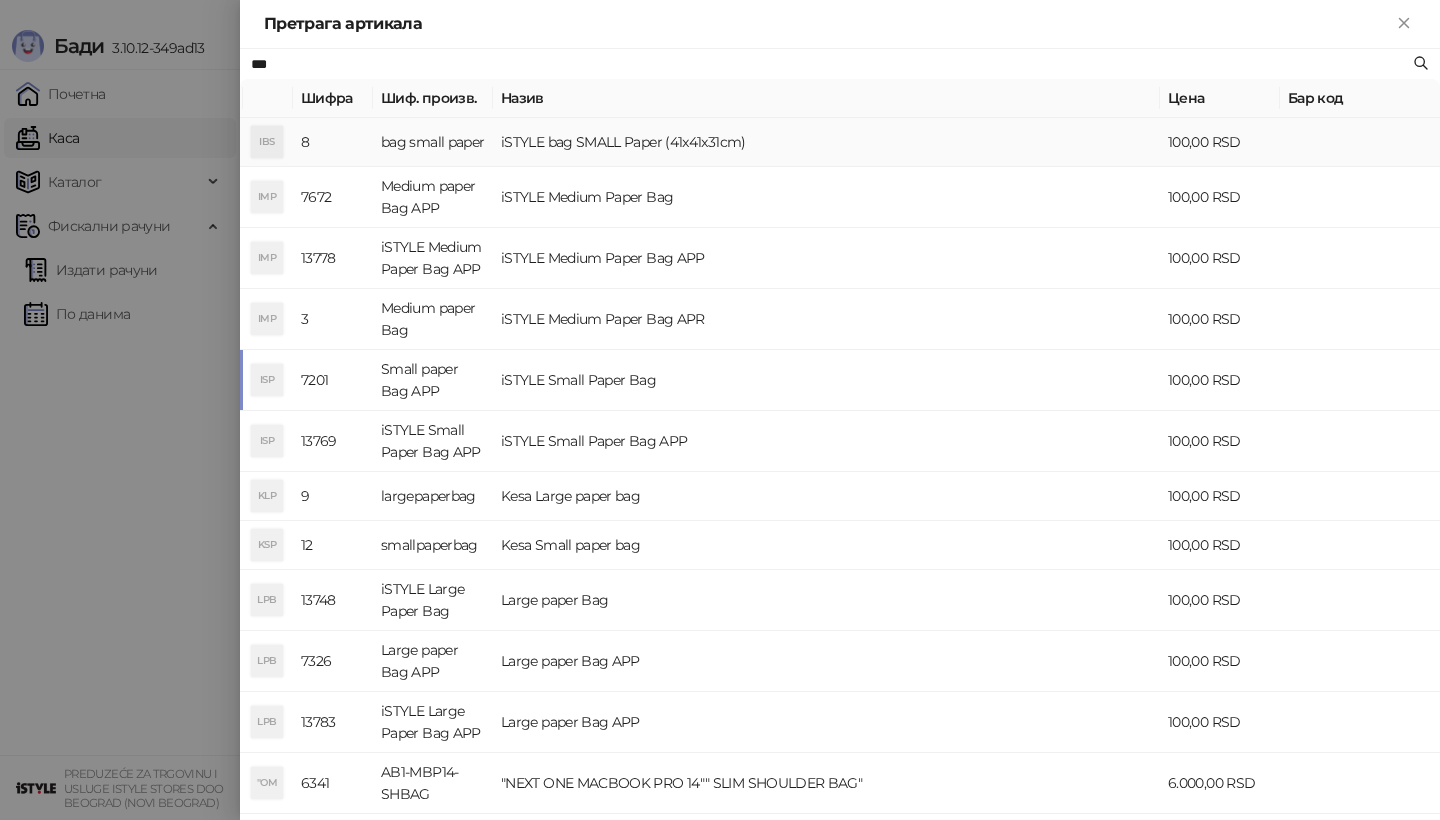 type on "***" 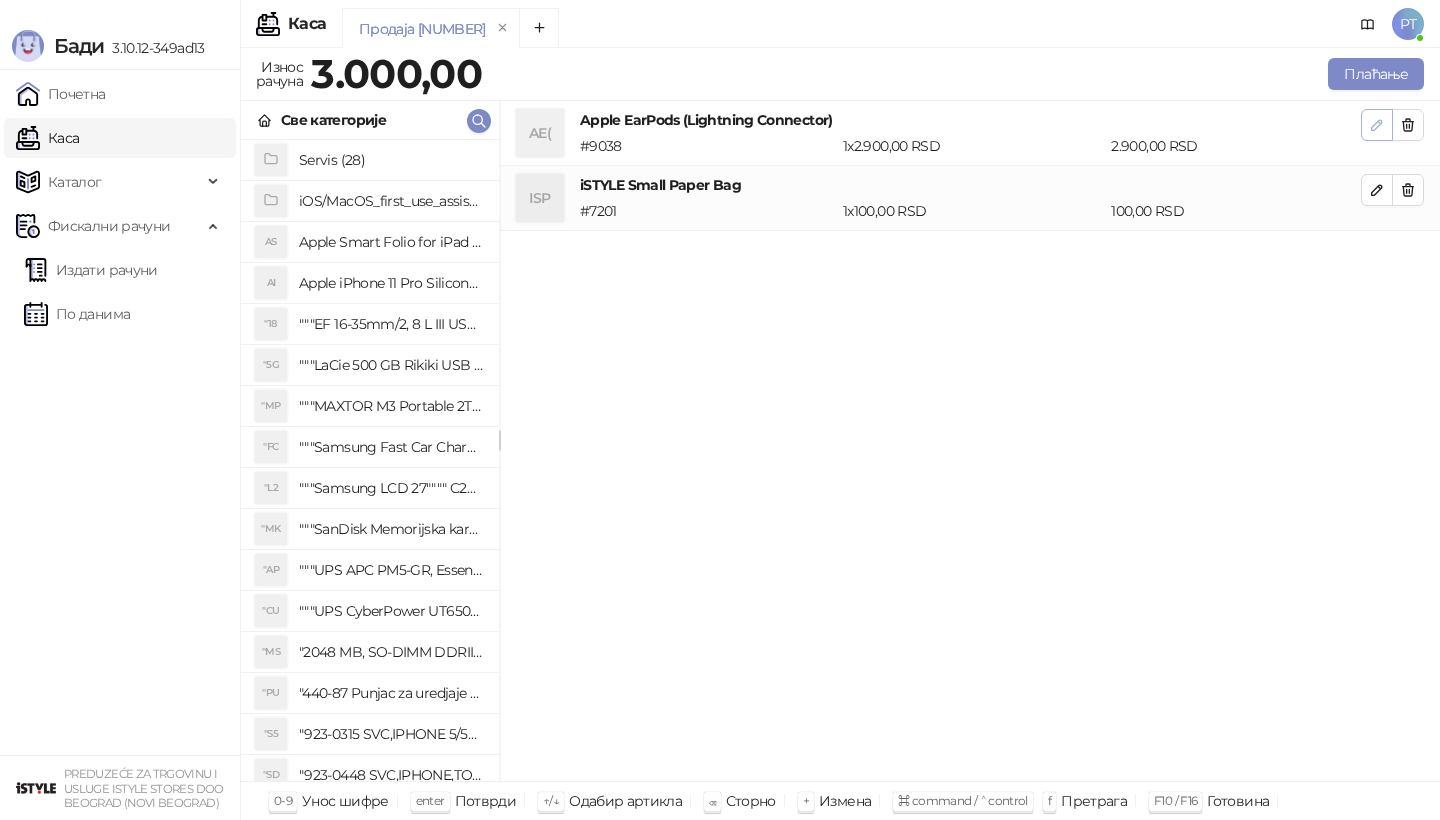 click at bounding box center [1377, 125] 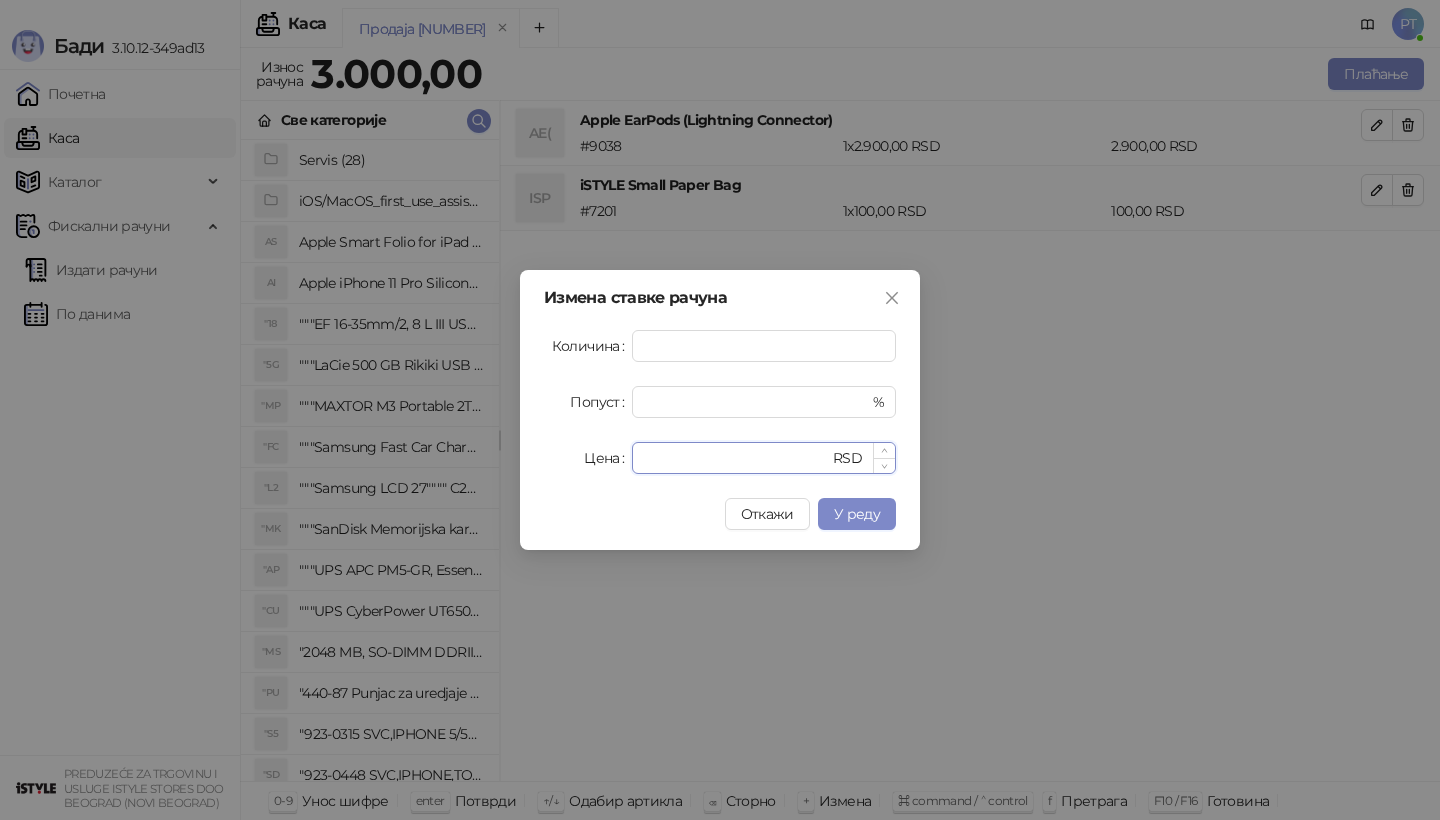 click on "****" at bounding box center (736, 458) 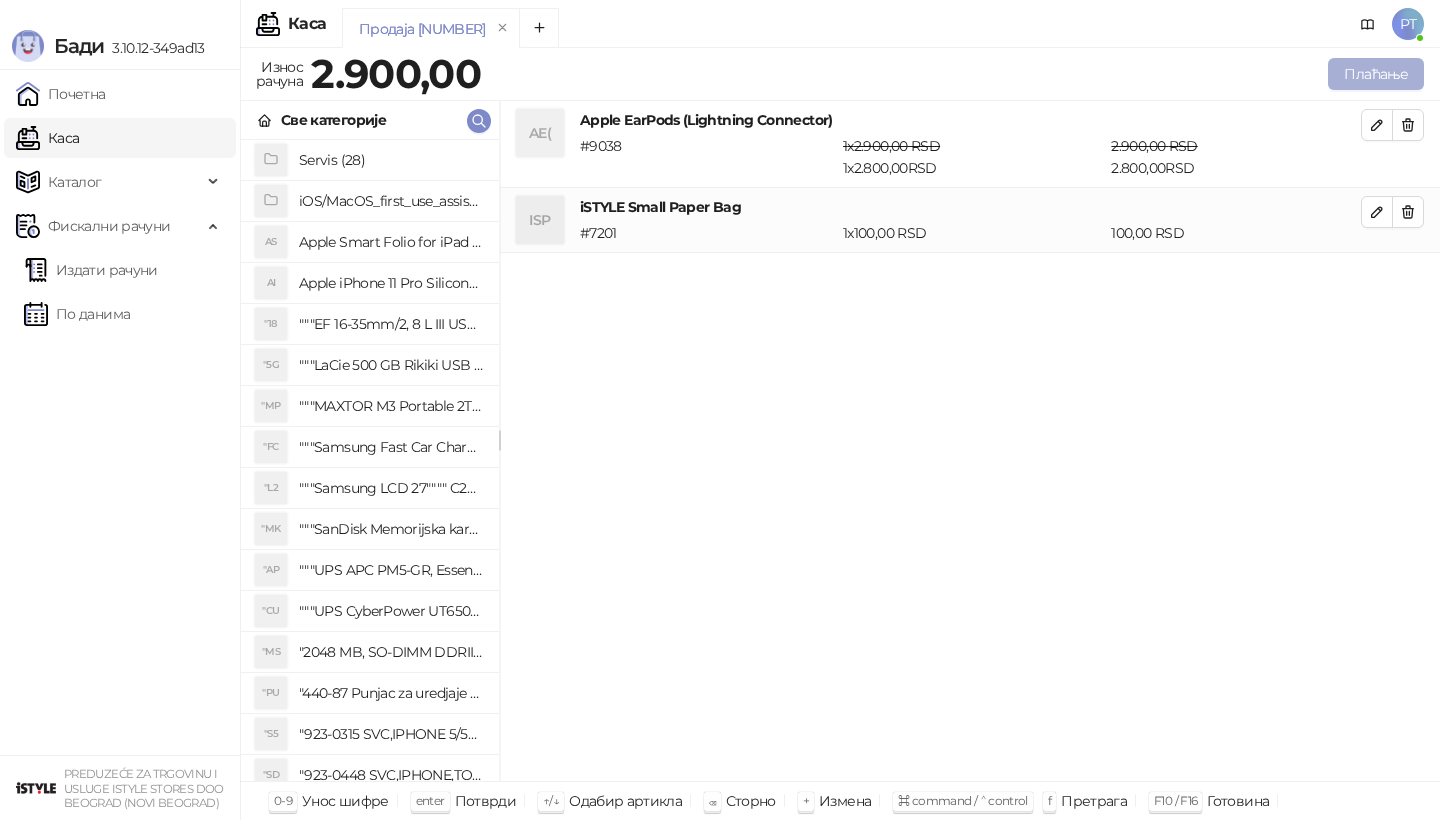 click on "Плаћање" at bounding box center [1376, 74] 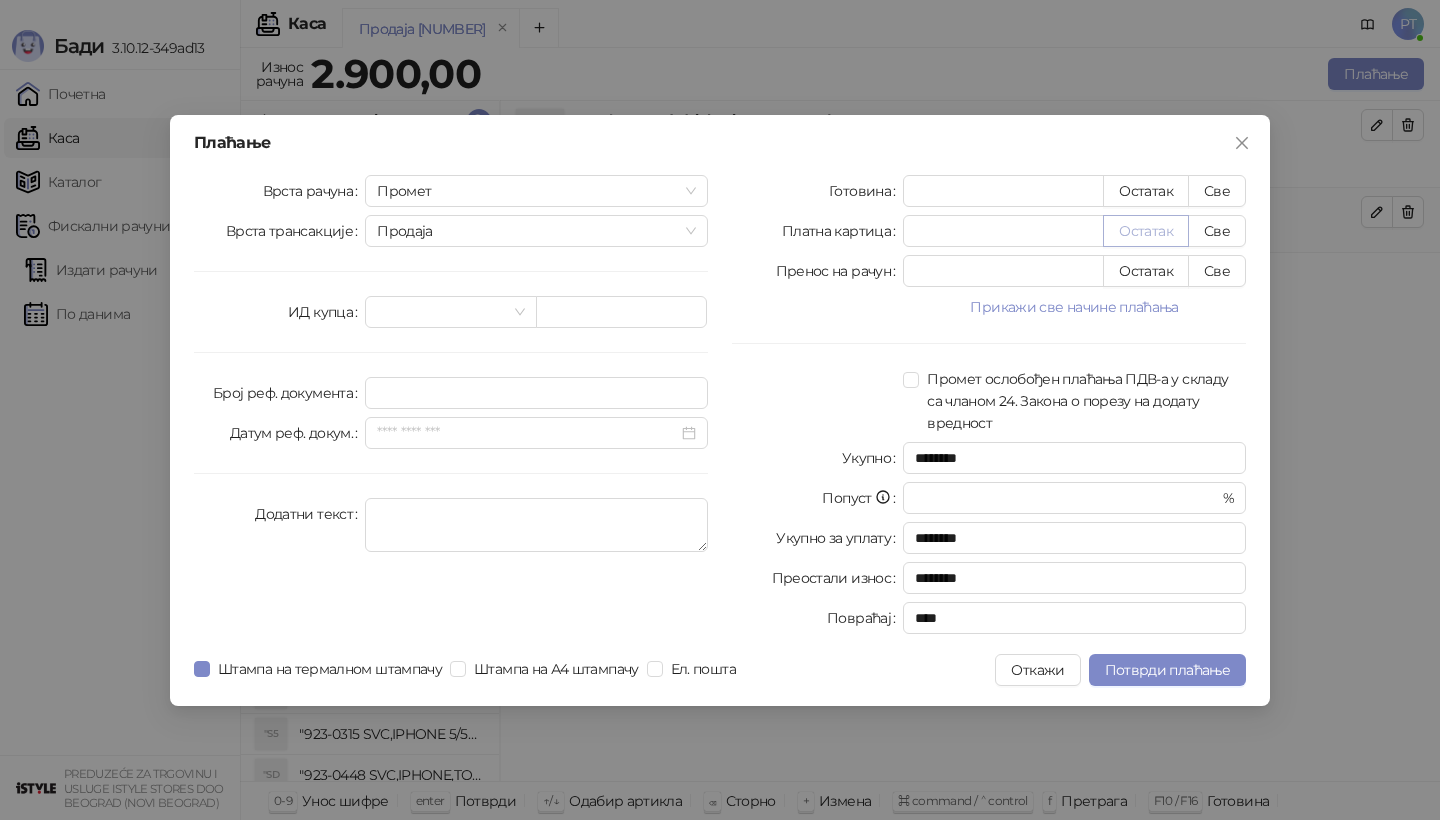 click on "Остатак" at bounding box center (1146, 231) 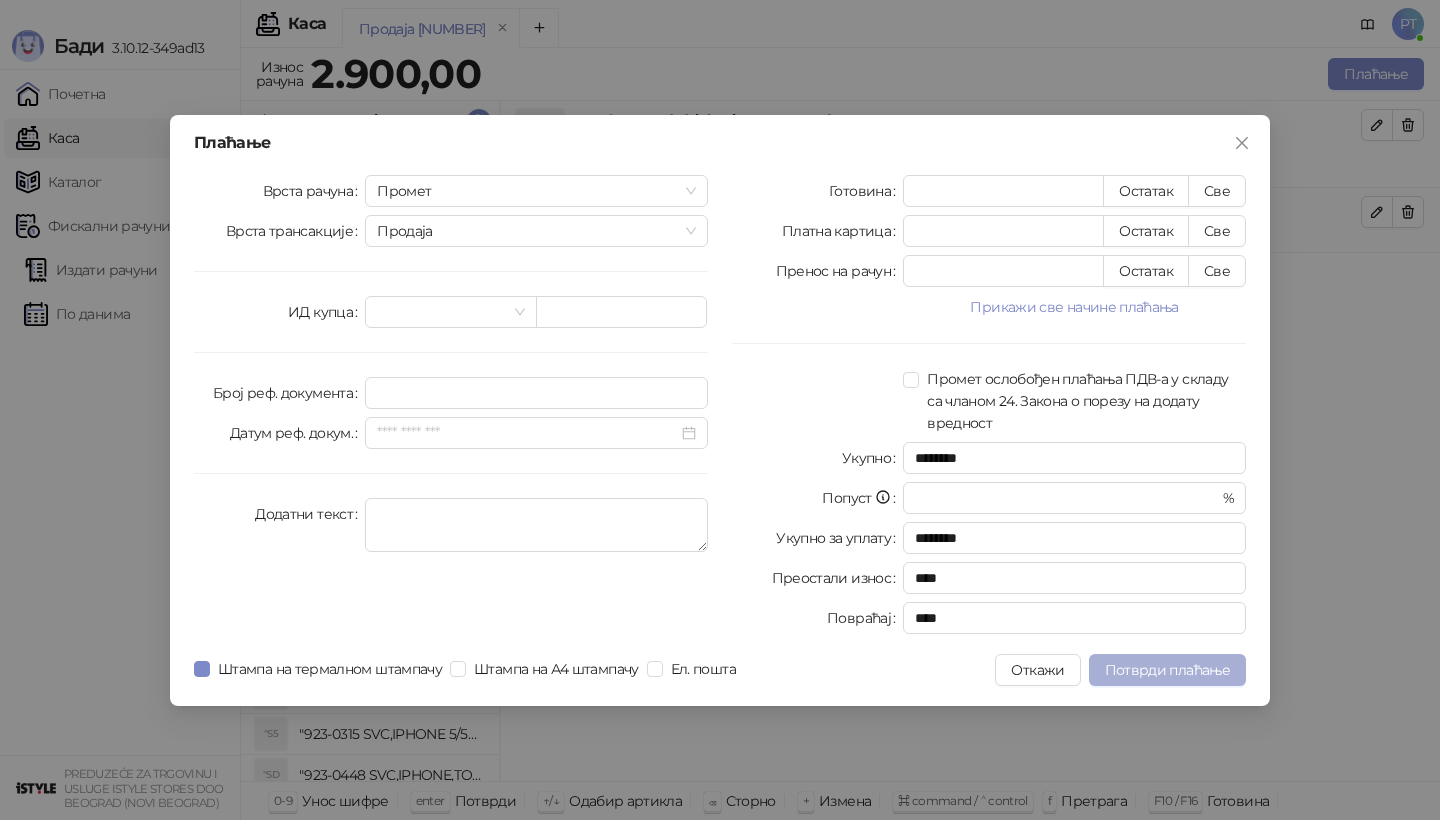 click on "Потврди плаћање" at bounding box center (1167, 670) 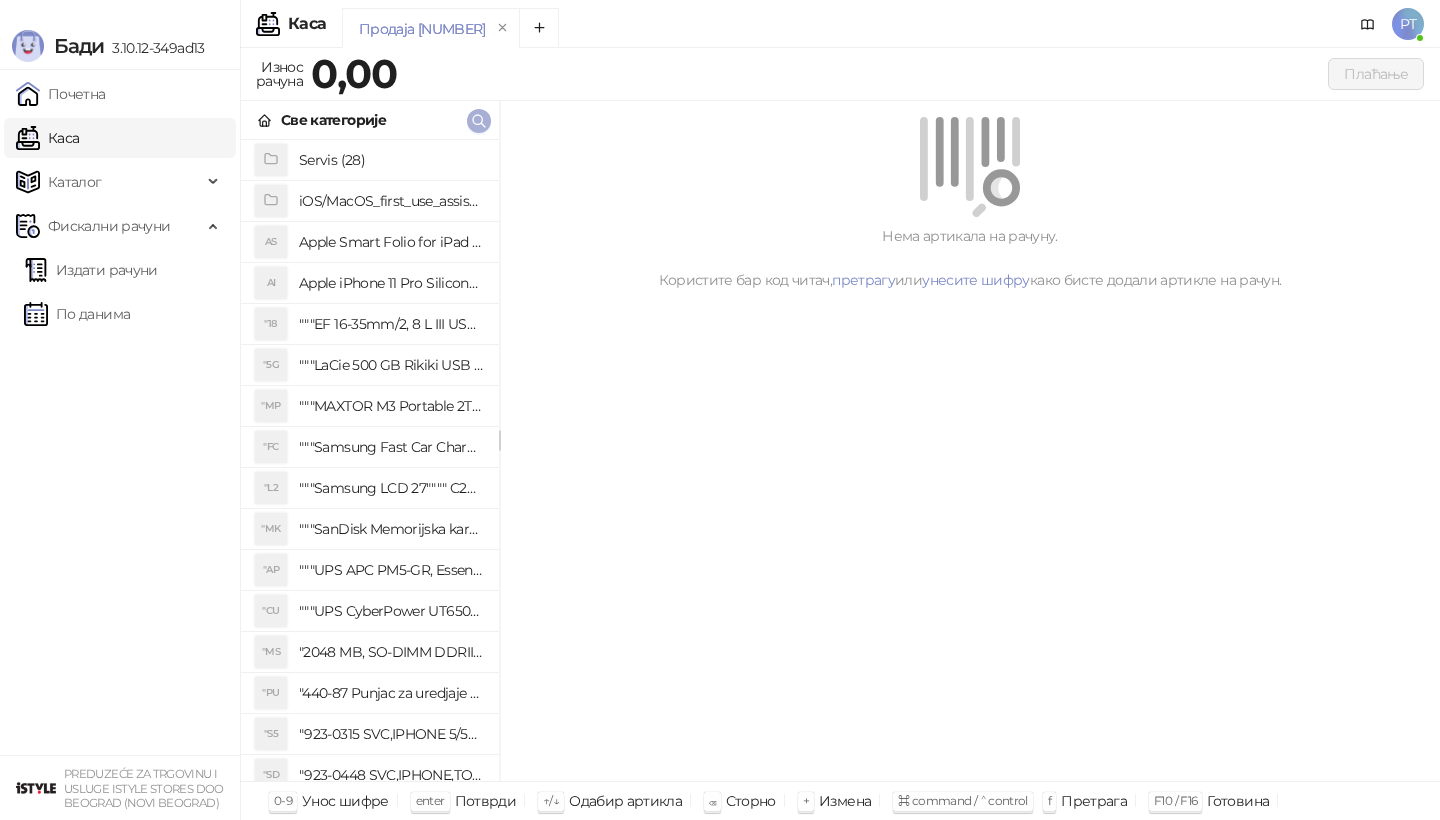 click 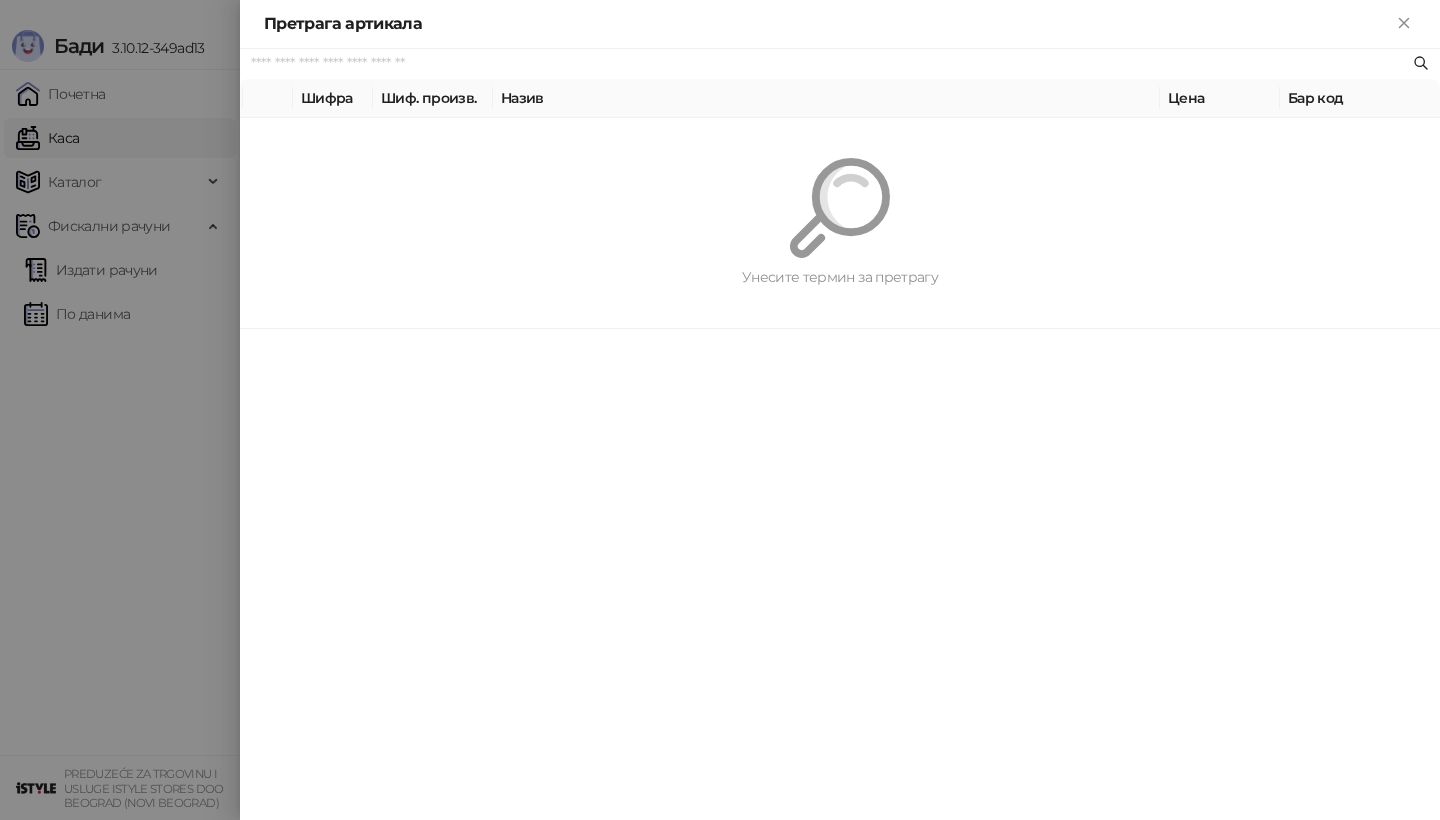 paste on "**********" 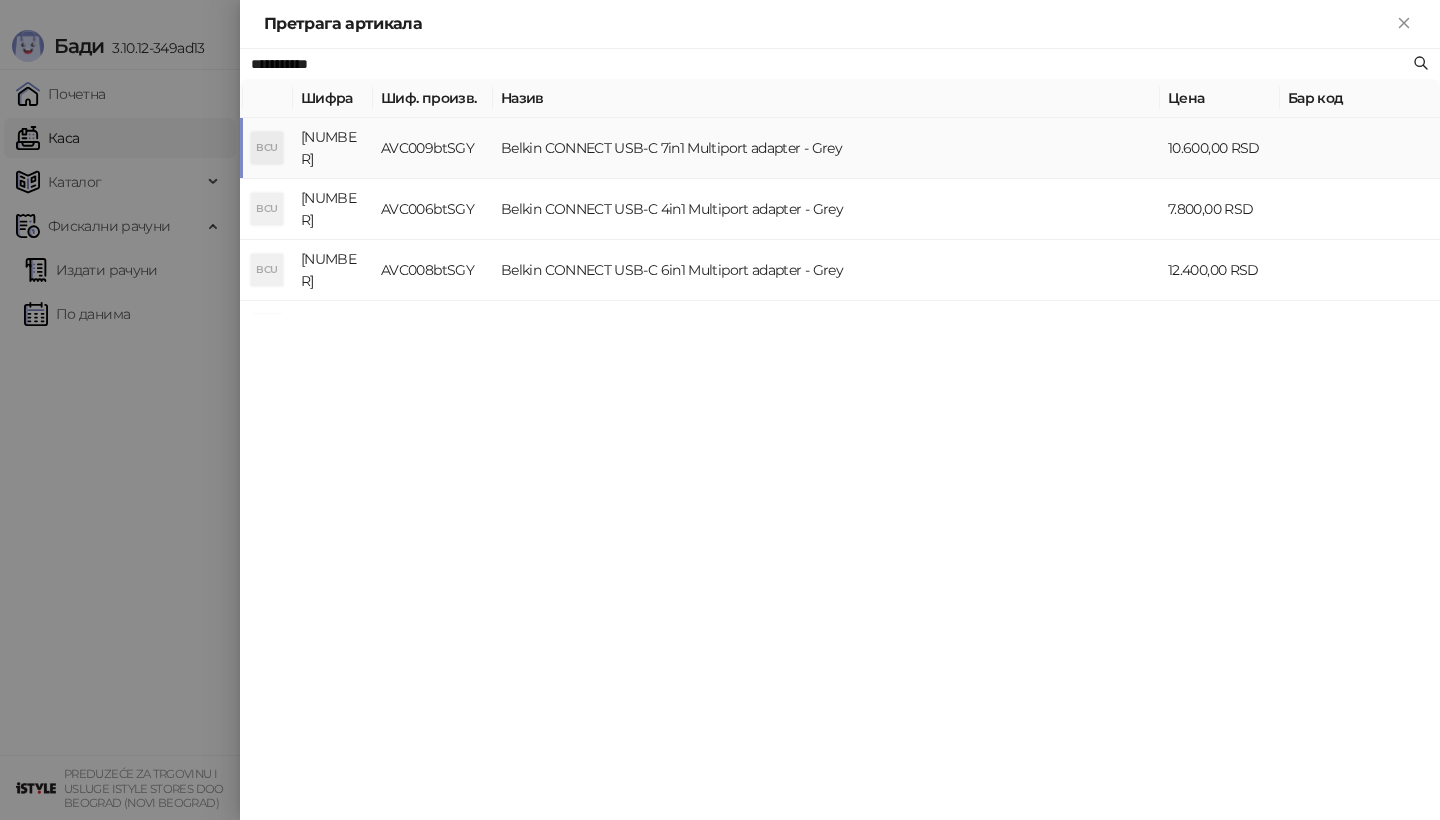 type on "**********" 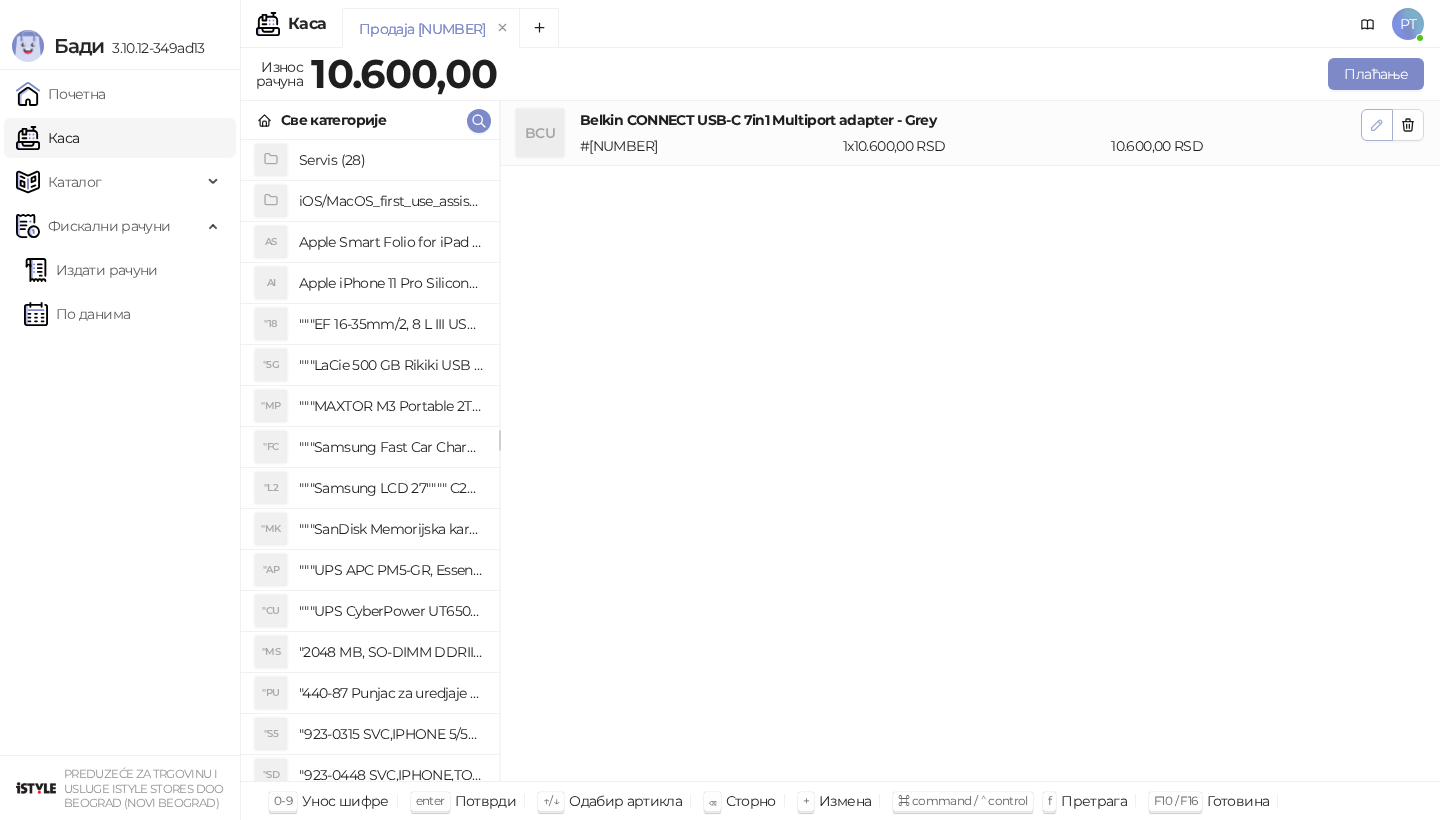 click at bounding box center (1377, 125) 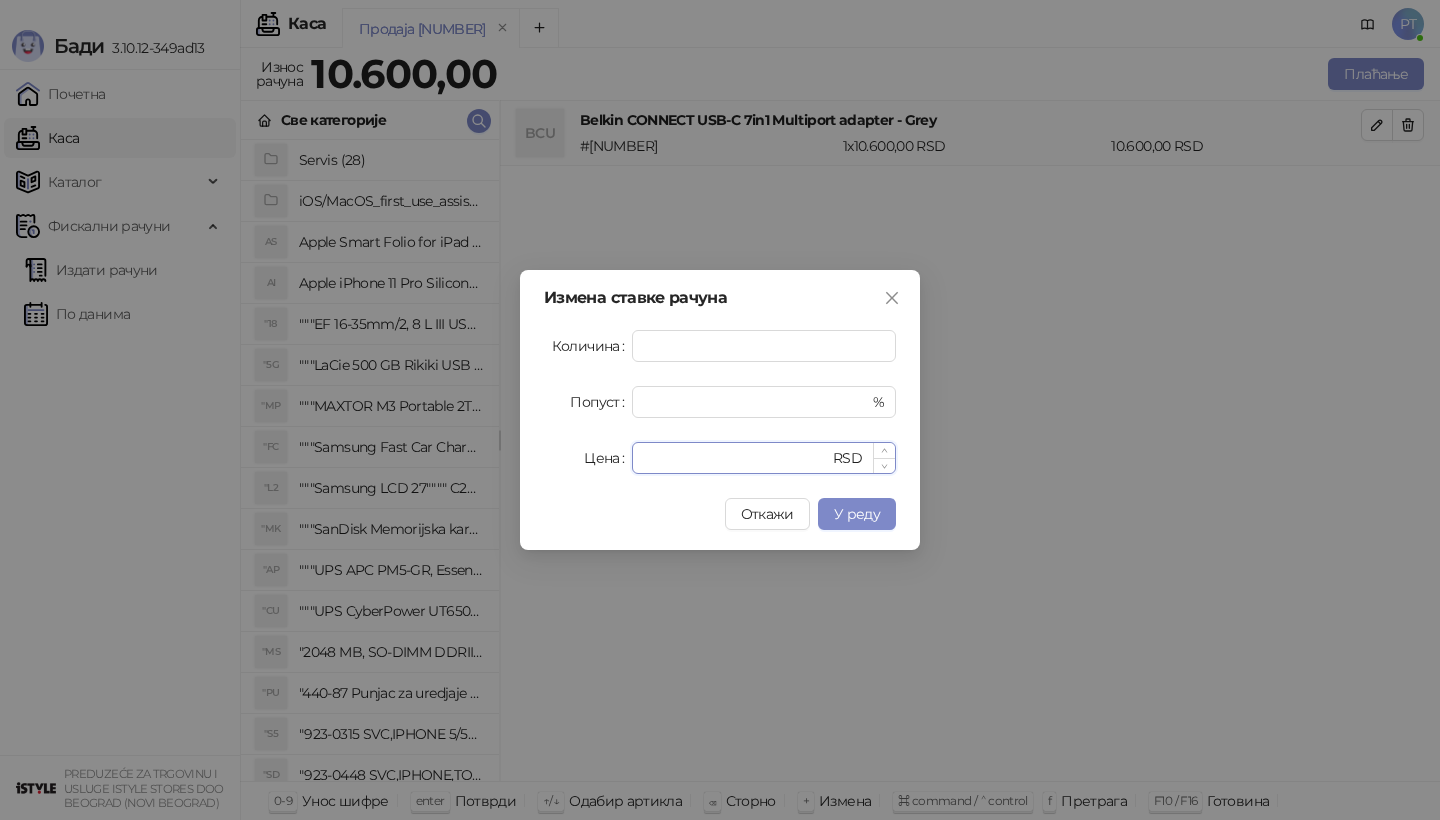 click on "*****" at bounding box center (736, 458) 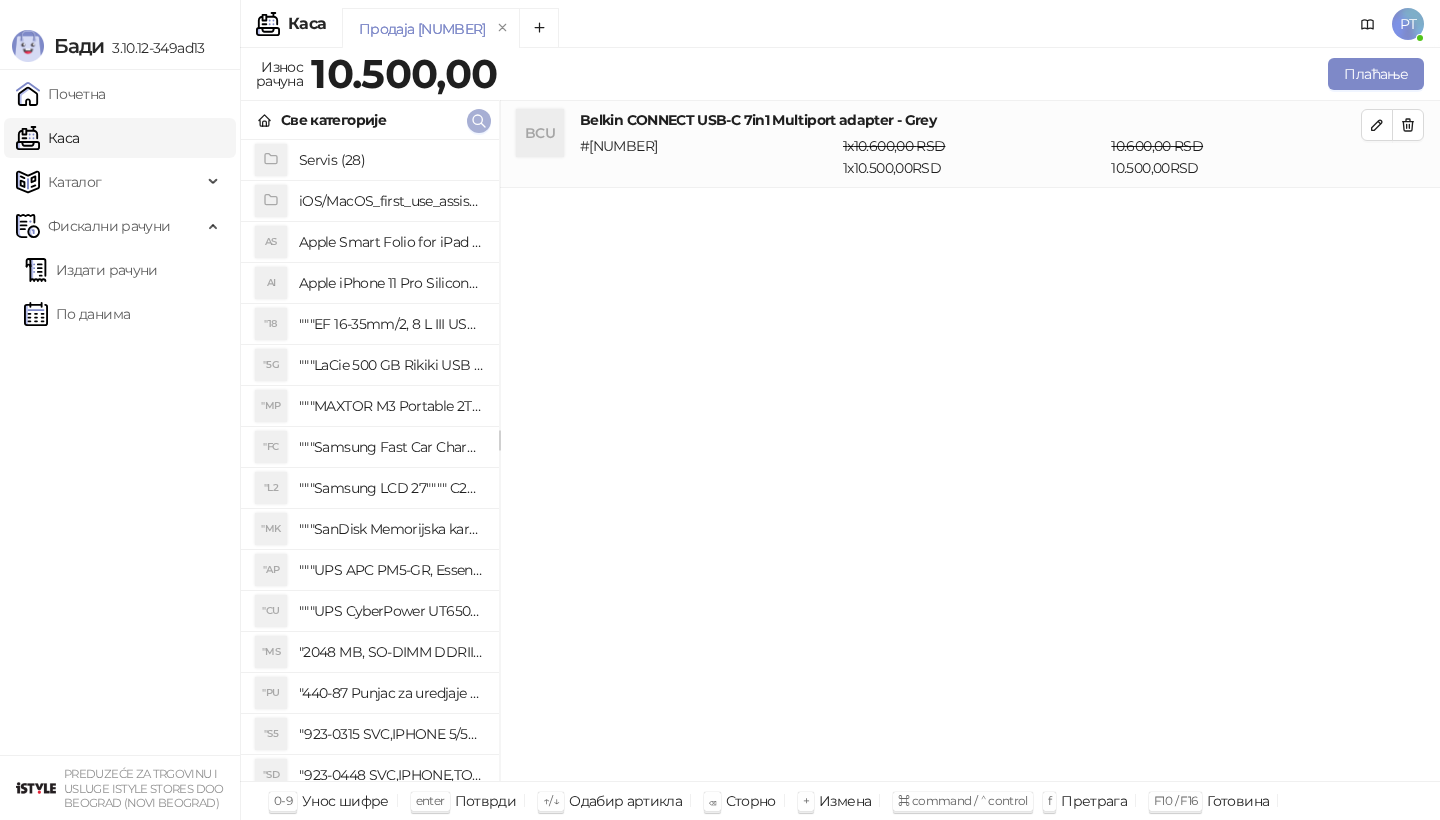 click 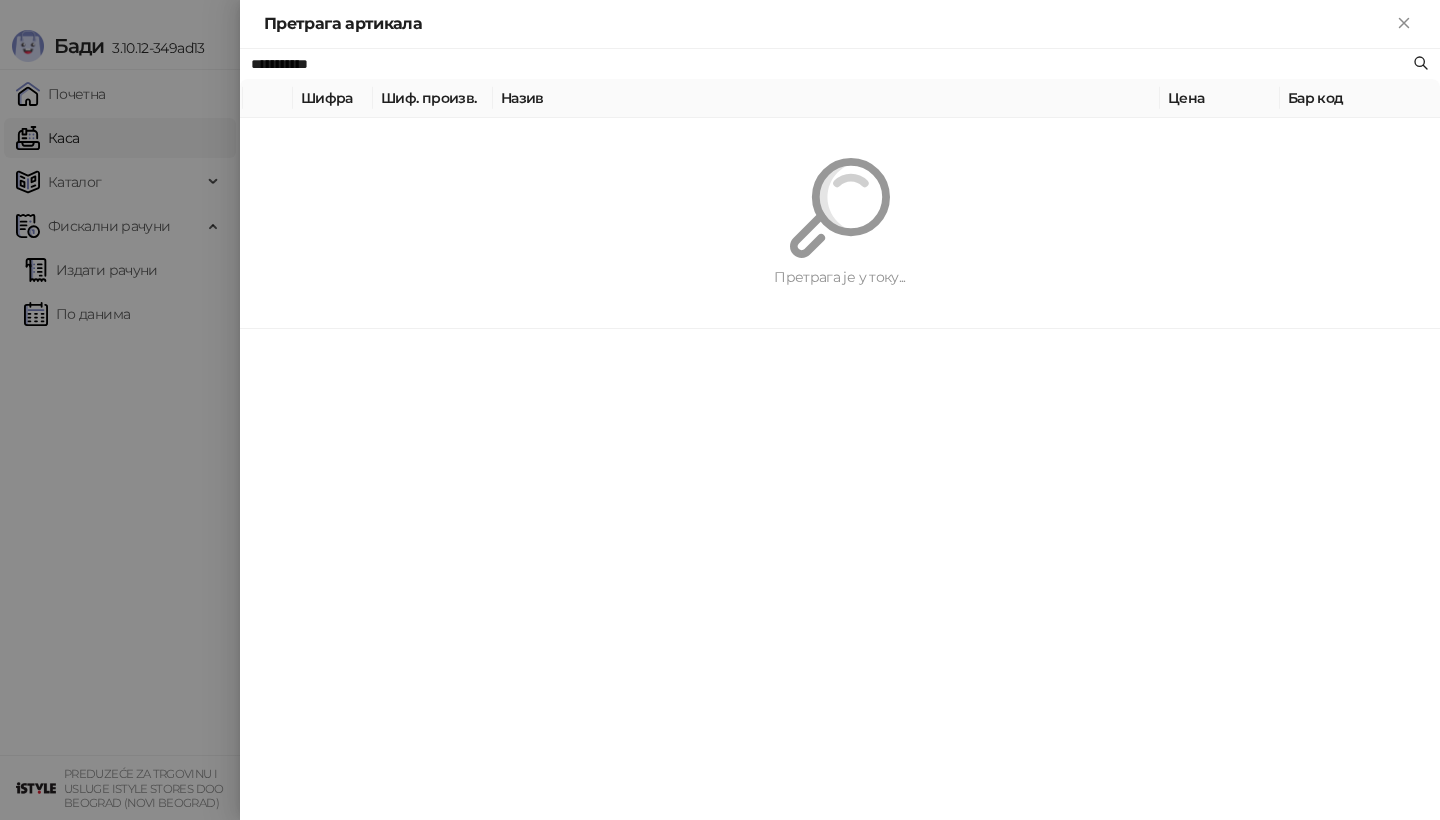 paste on "****" 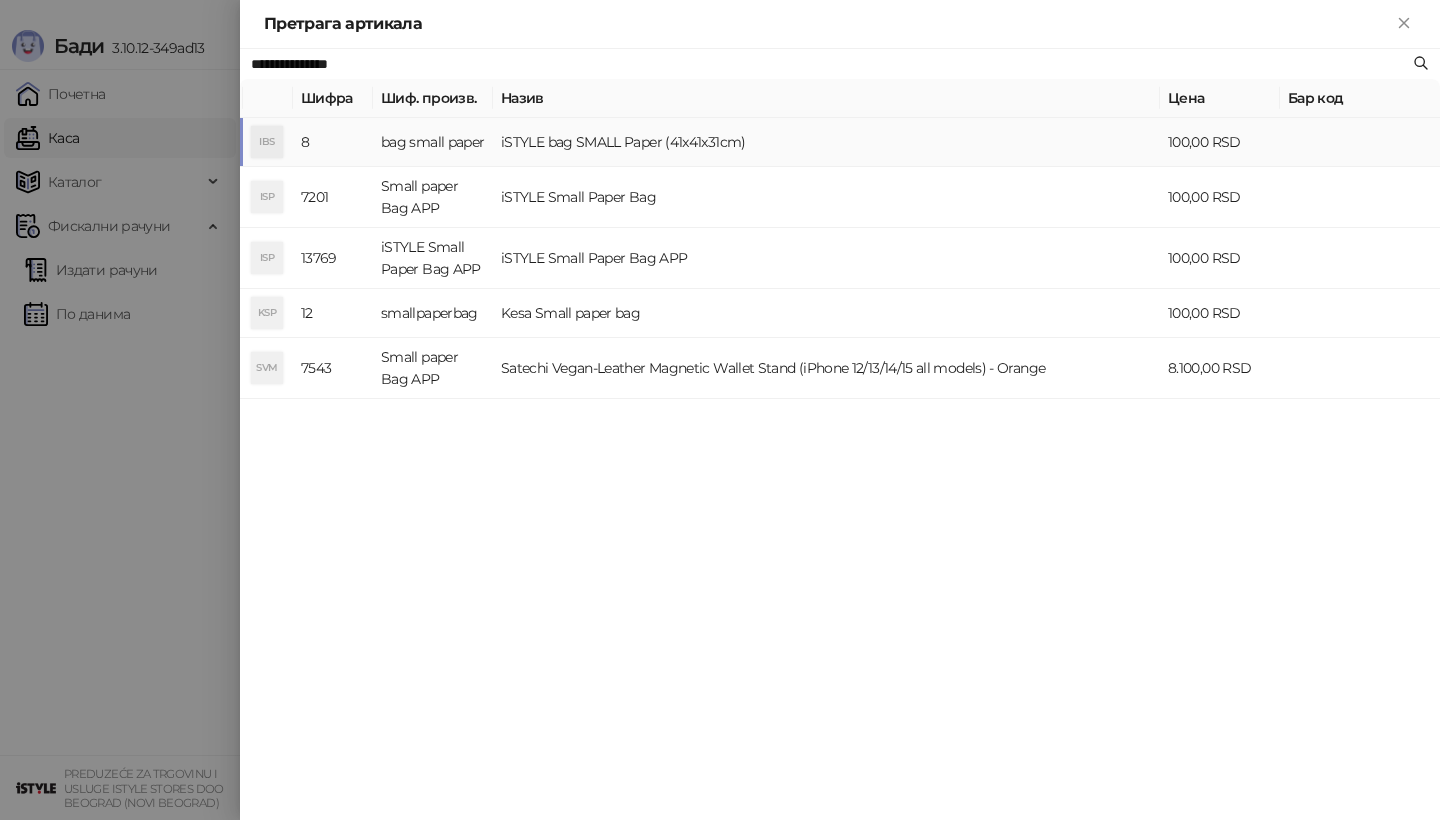 type on "**********" 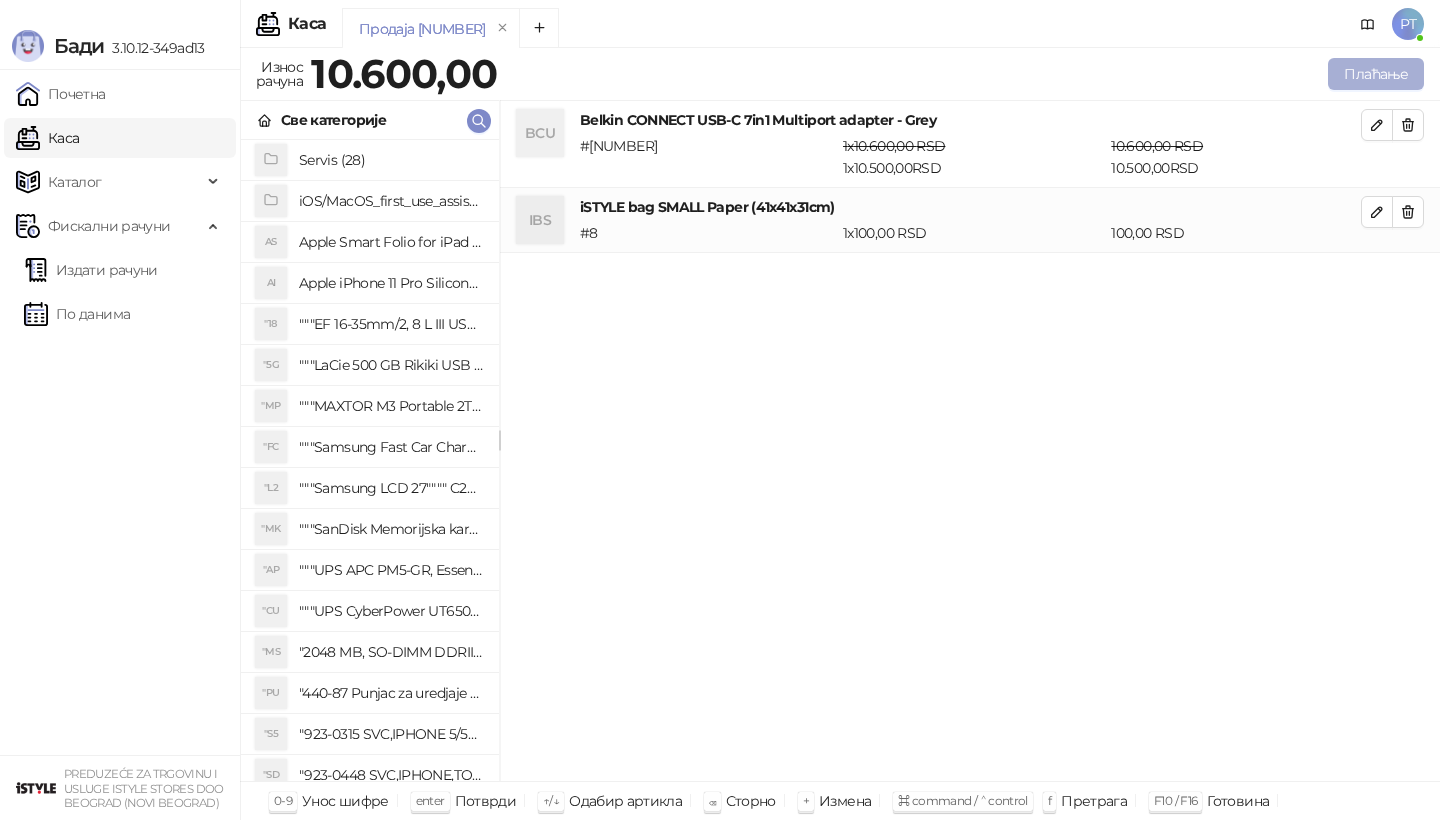 click on "Плаћање" at bounding box center [1376, 74] 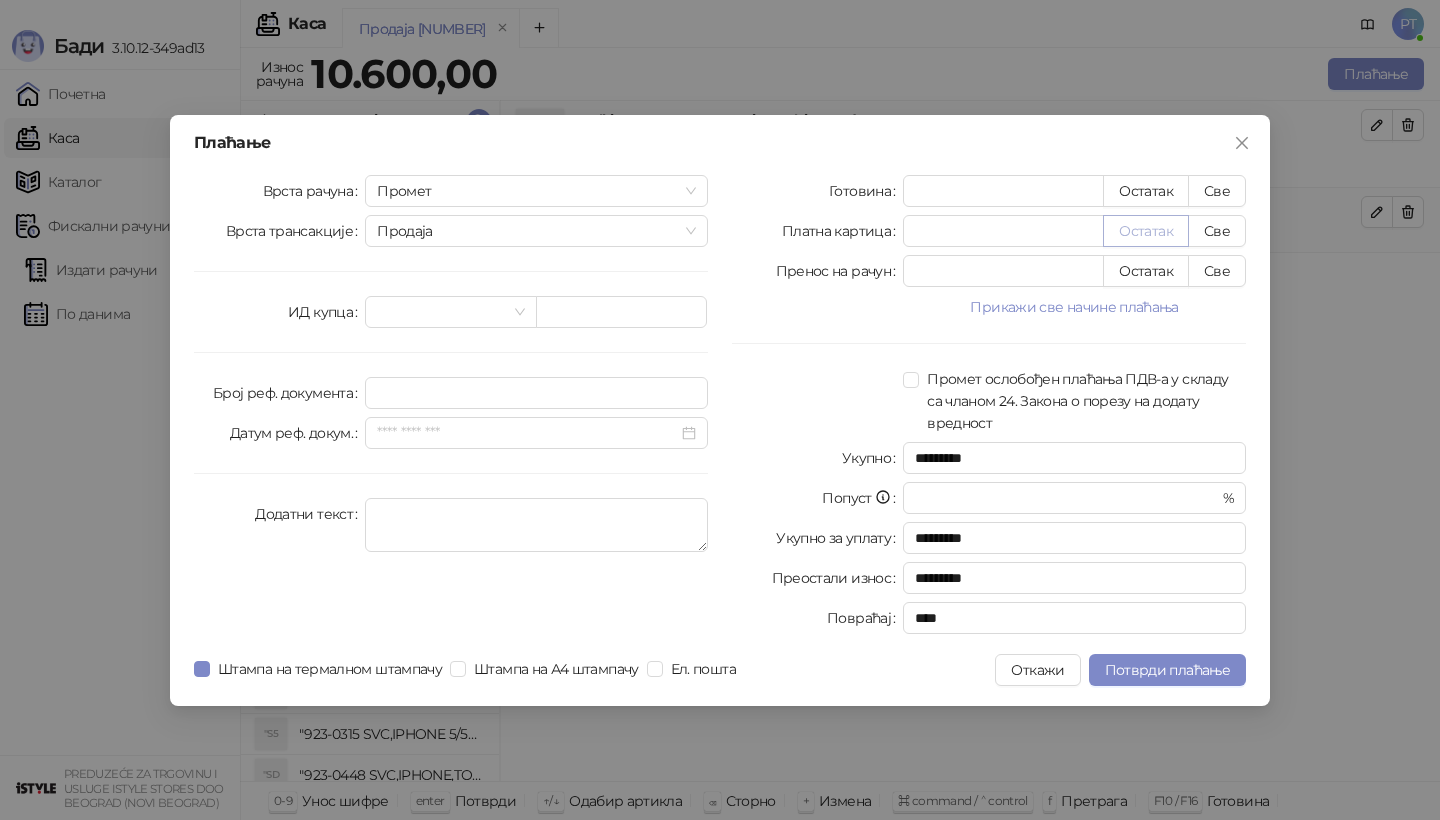 click on "Остатак" at bounding box center (1146, 231) 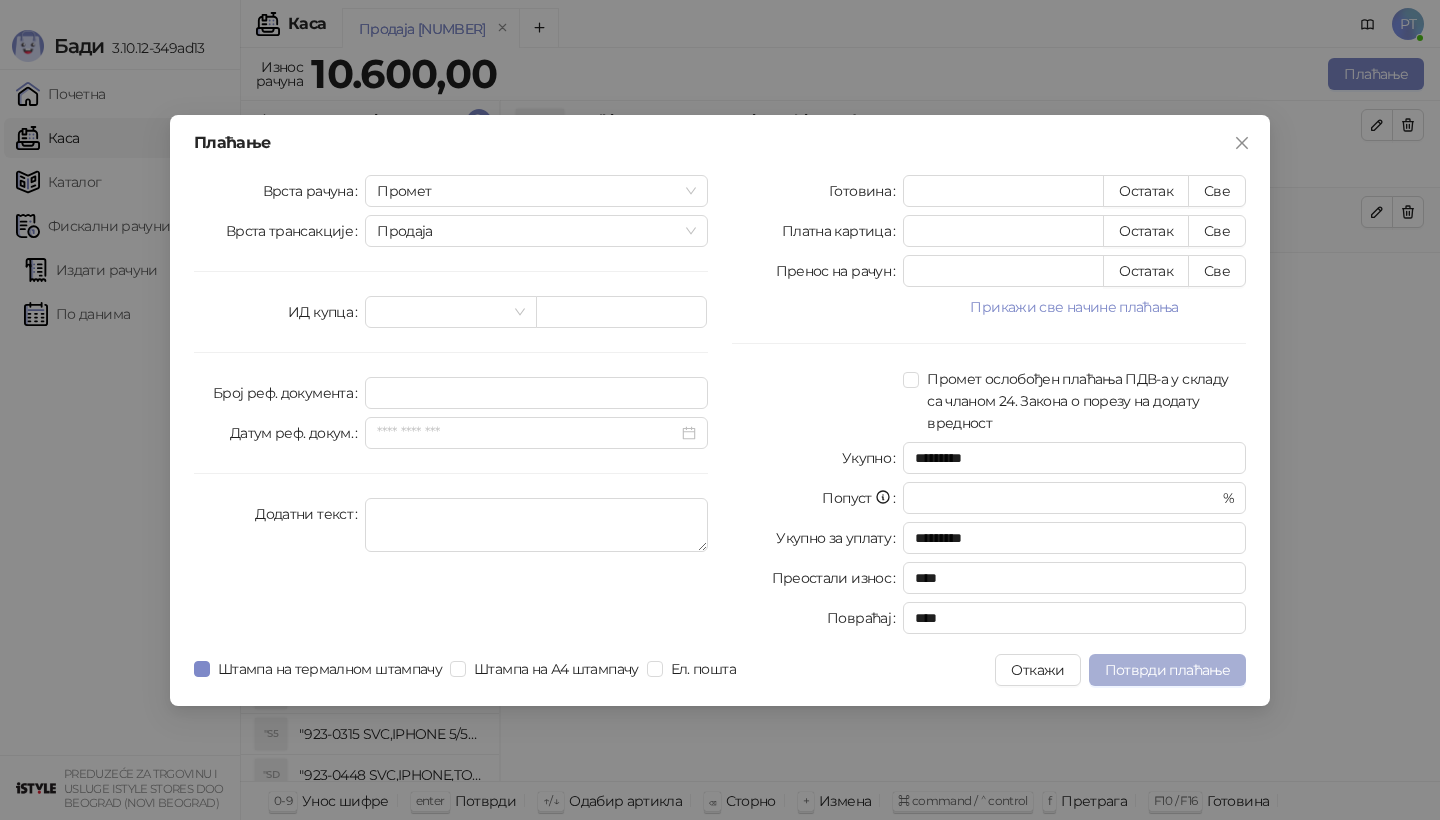 click on "Потврди плаћање" at bounding box center (1167, 670) 